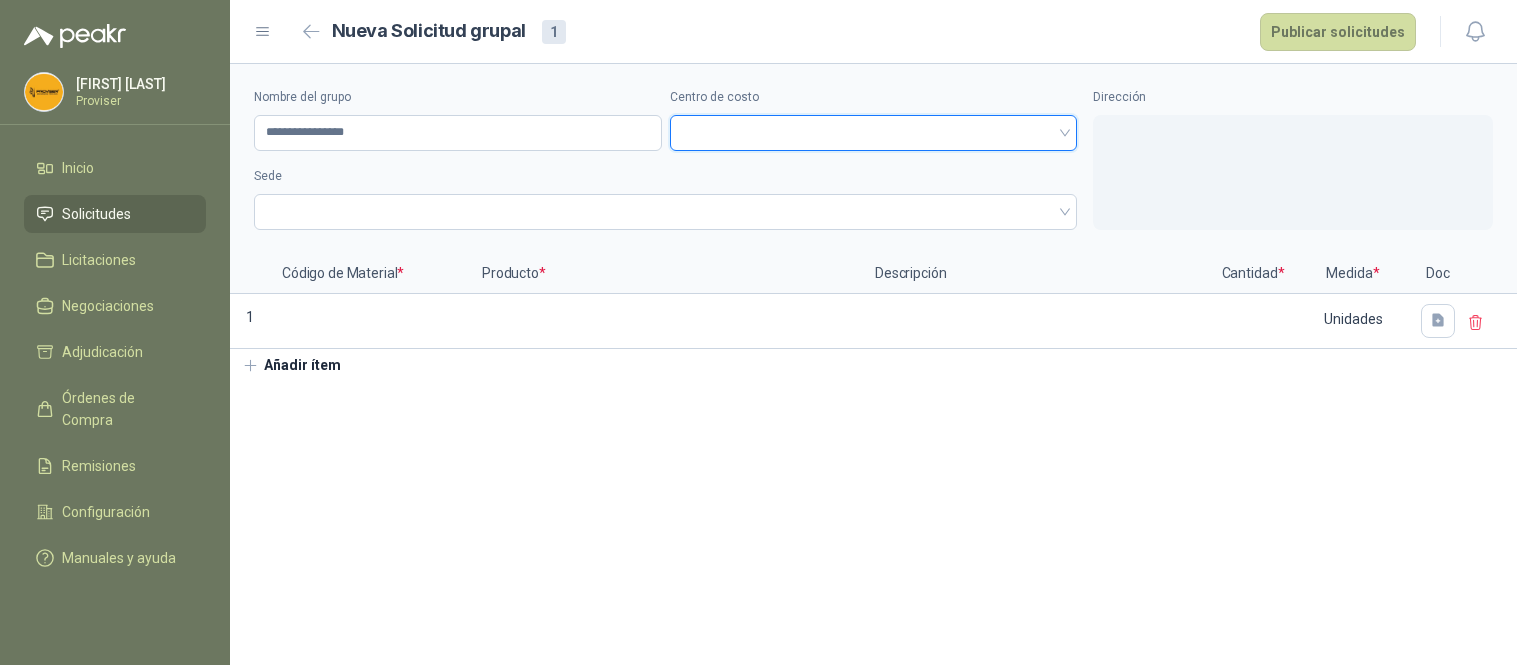 scroll, scrollTop: 0, scrollLeft: 0, axis: both 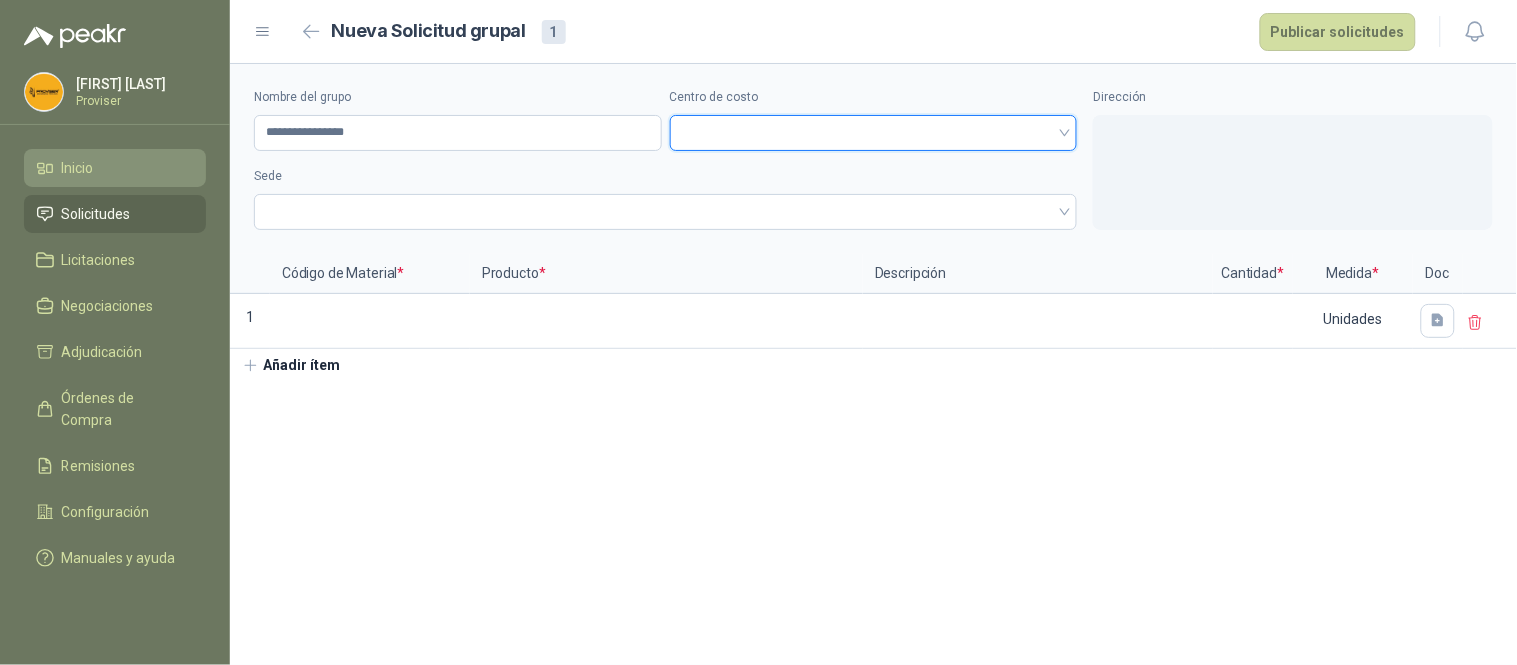click on "Inicio" at bounding box center (78, 168) 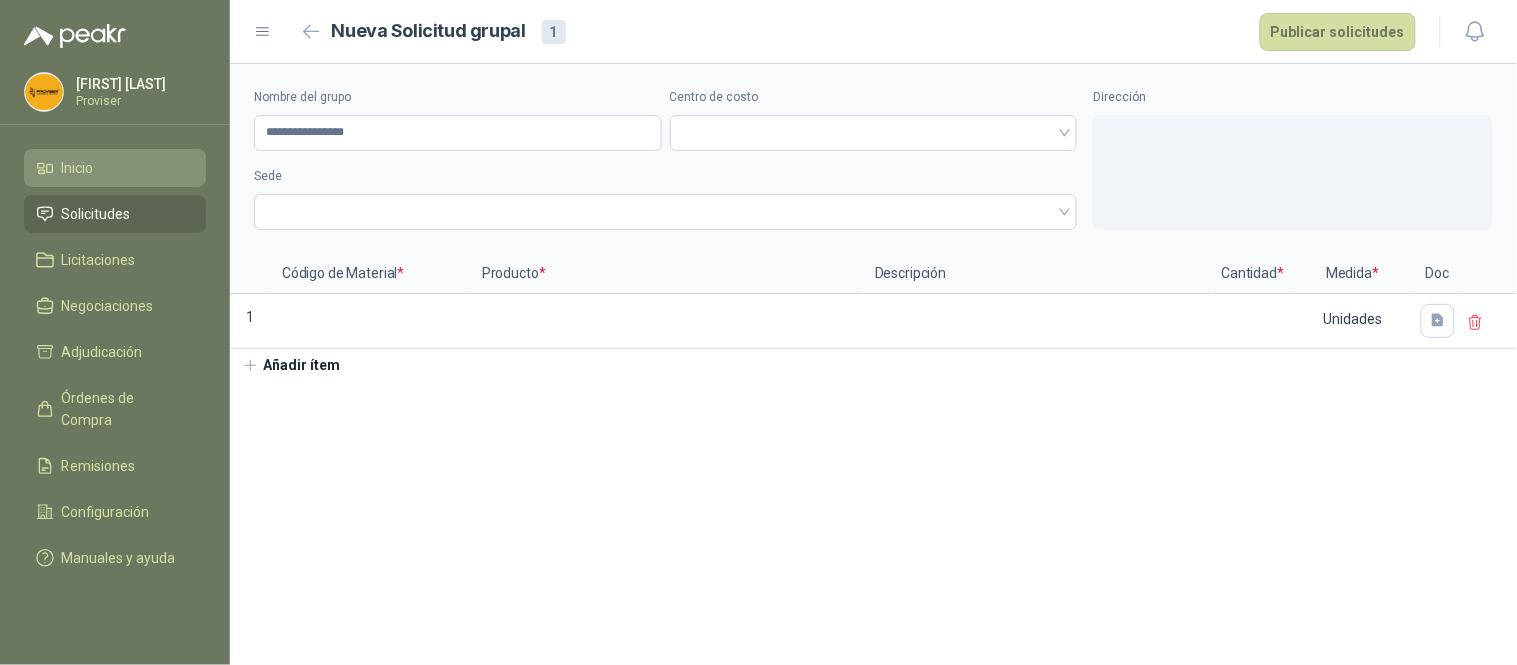 type 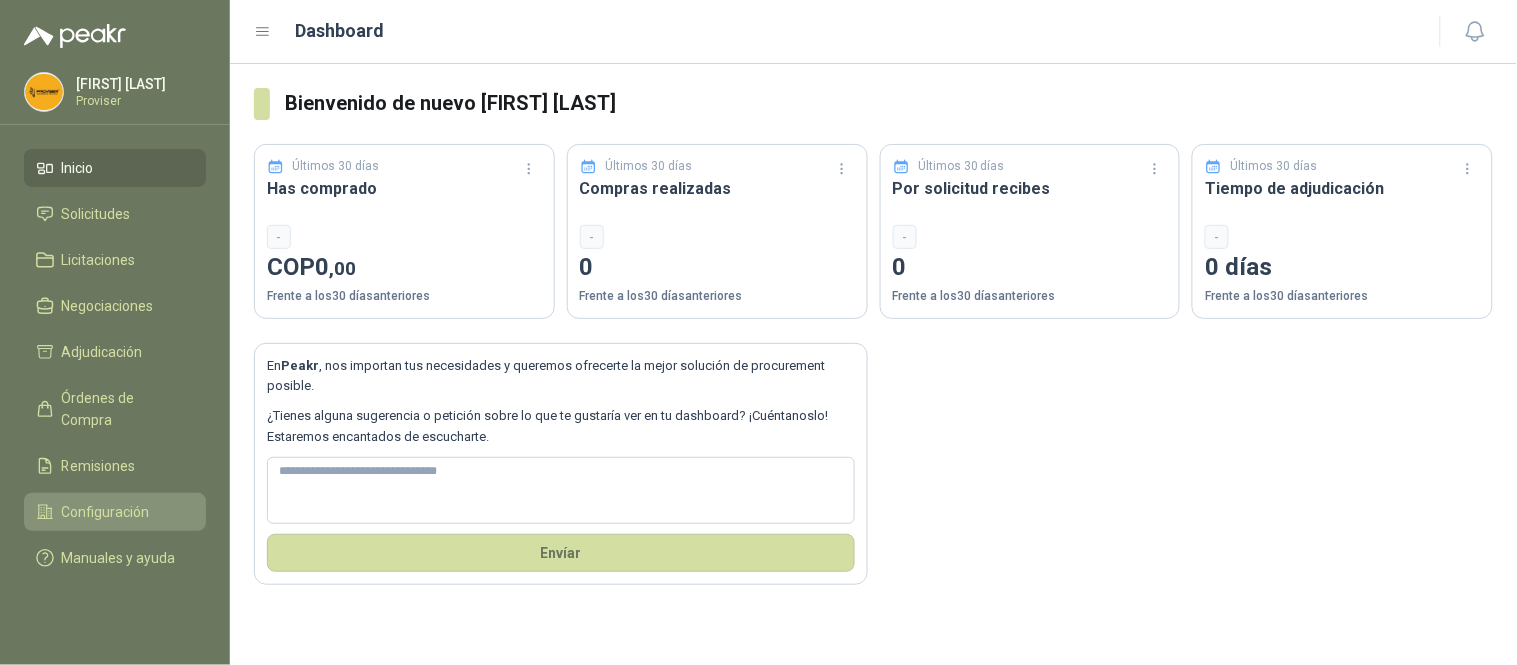 click on "Configuración" at bounding box center (115, 512) 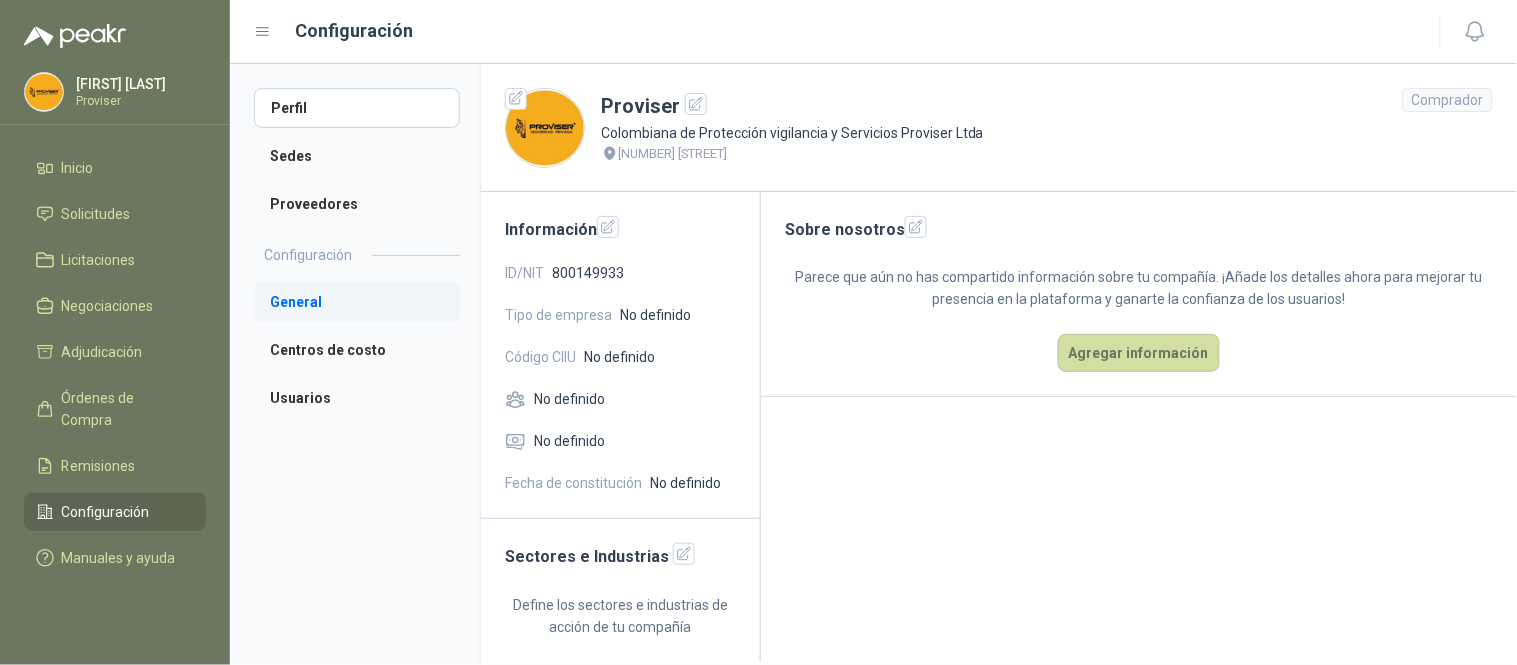 click on "General" at bounding box center (357, 302) 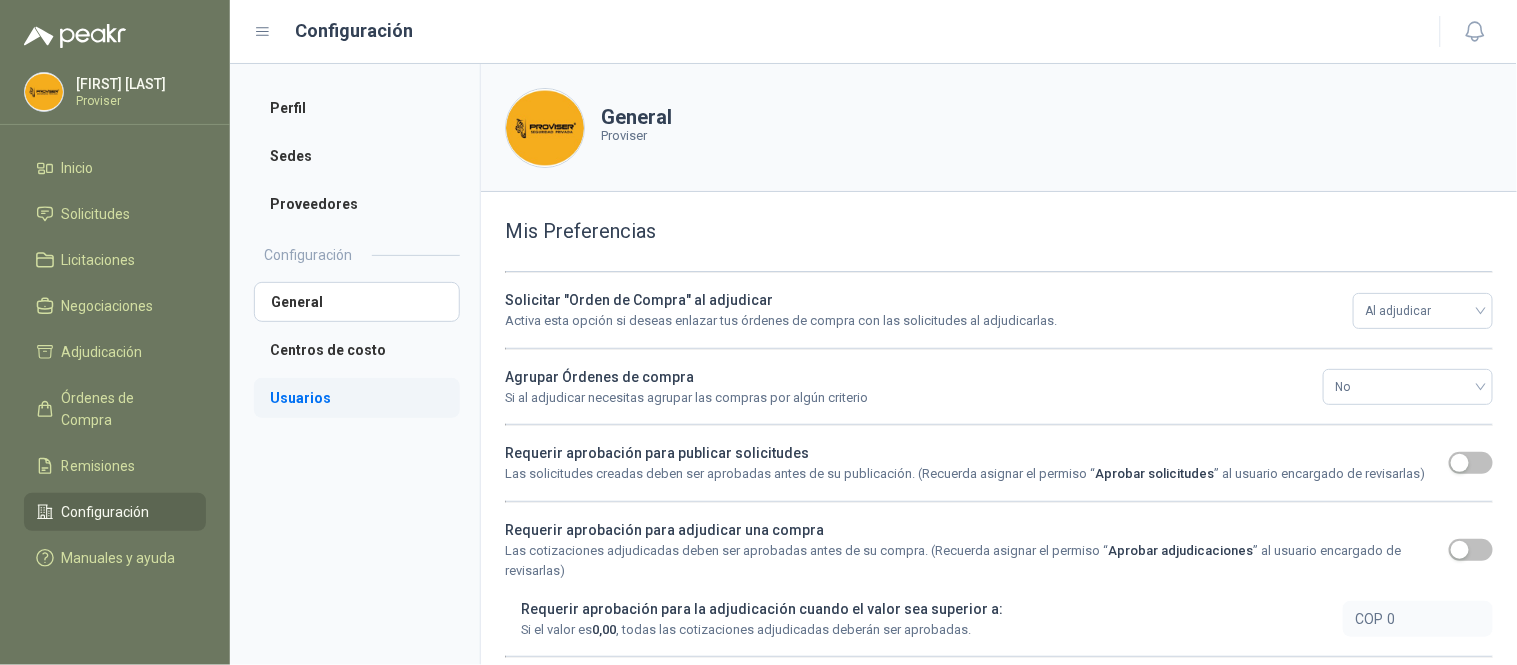 click on "Usuarios" at bounding box center (357, 398) 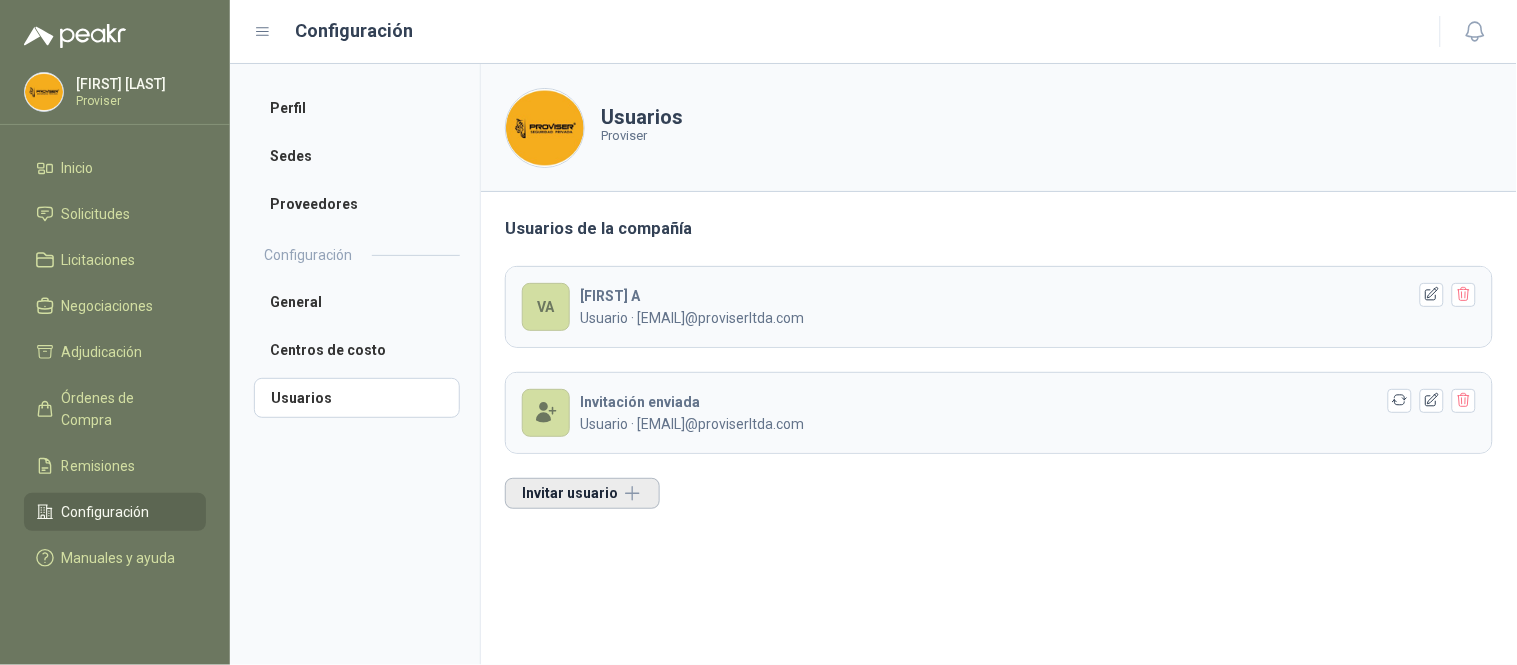 click on "Invitar usuario" at bounding box center (582, 493) 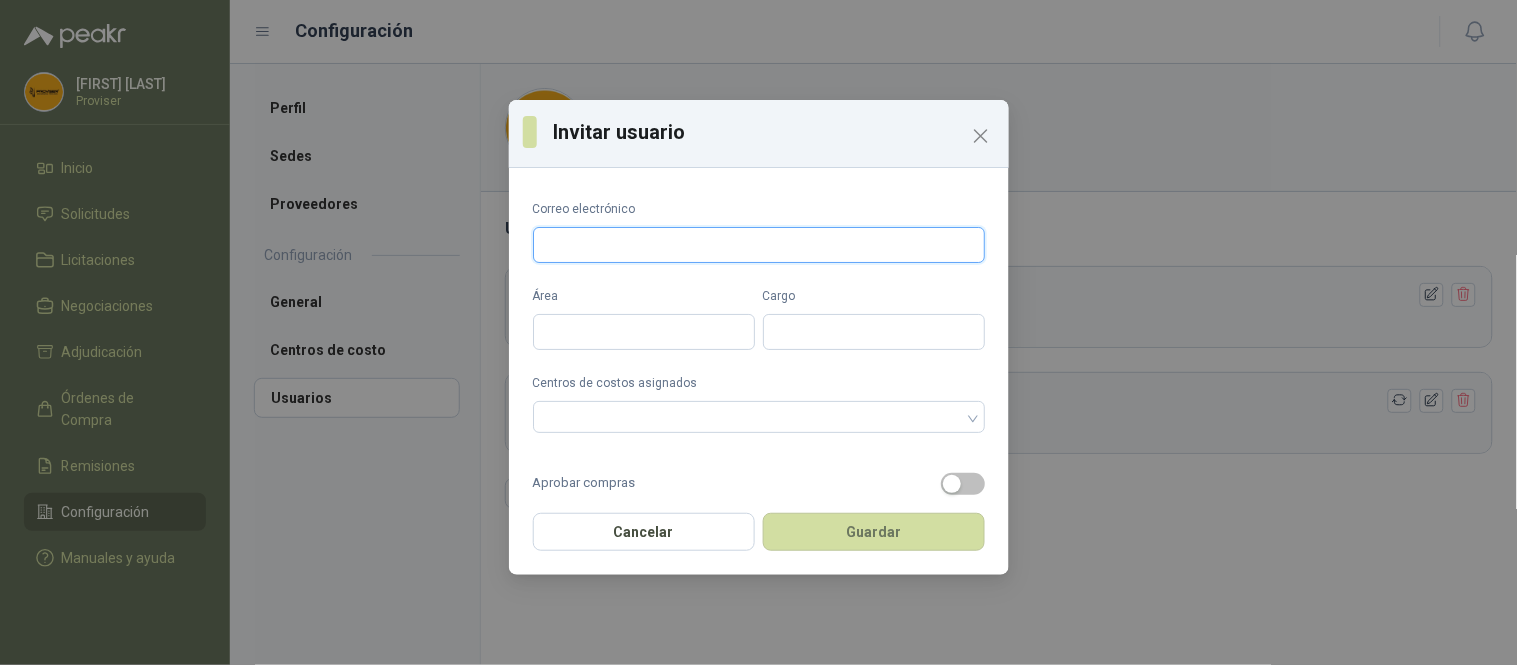 click on "Correo electrónico" at bounding box center (759, 245) 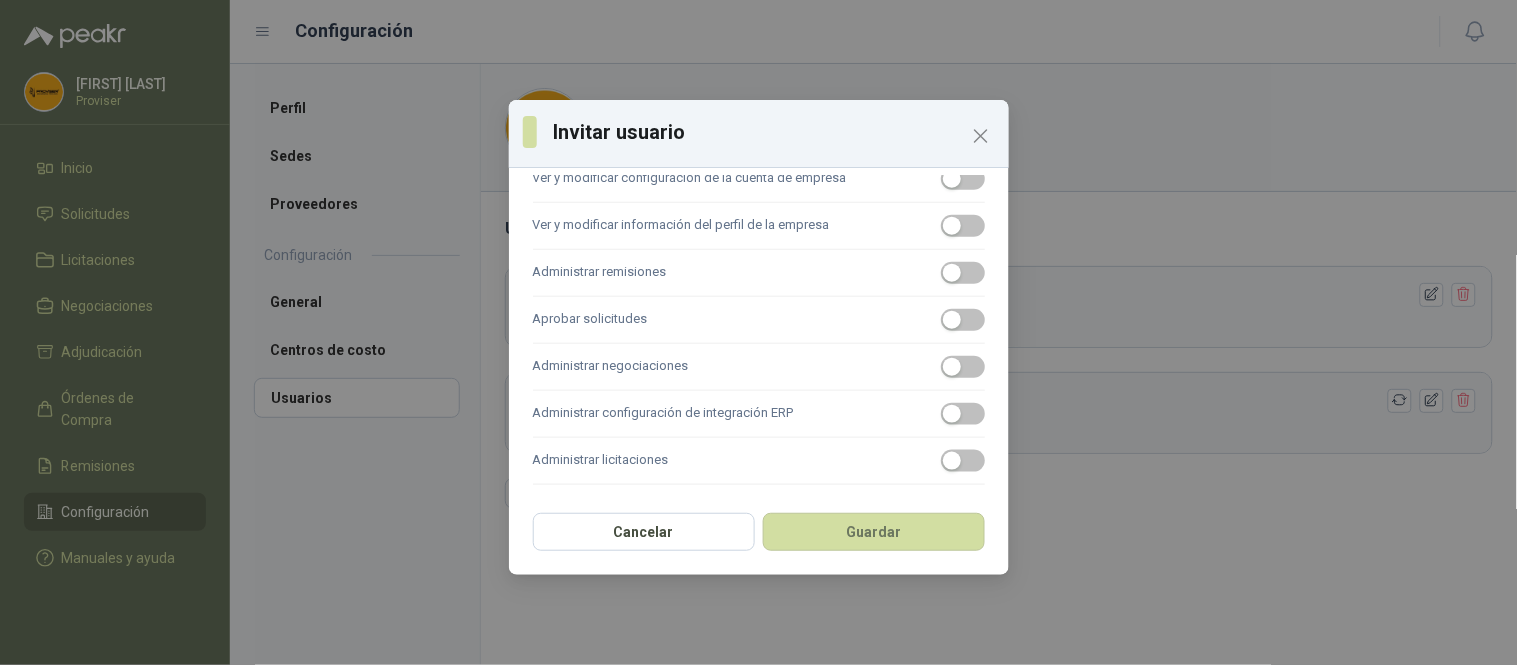 scroll, scrollTop: 0, scrollLeft: 0, axis: both 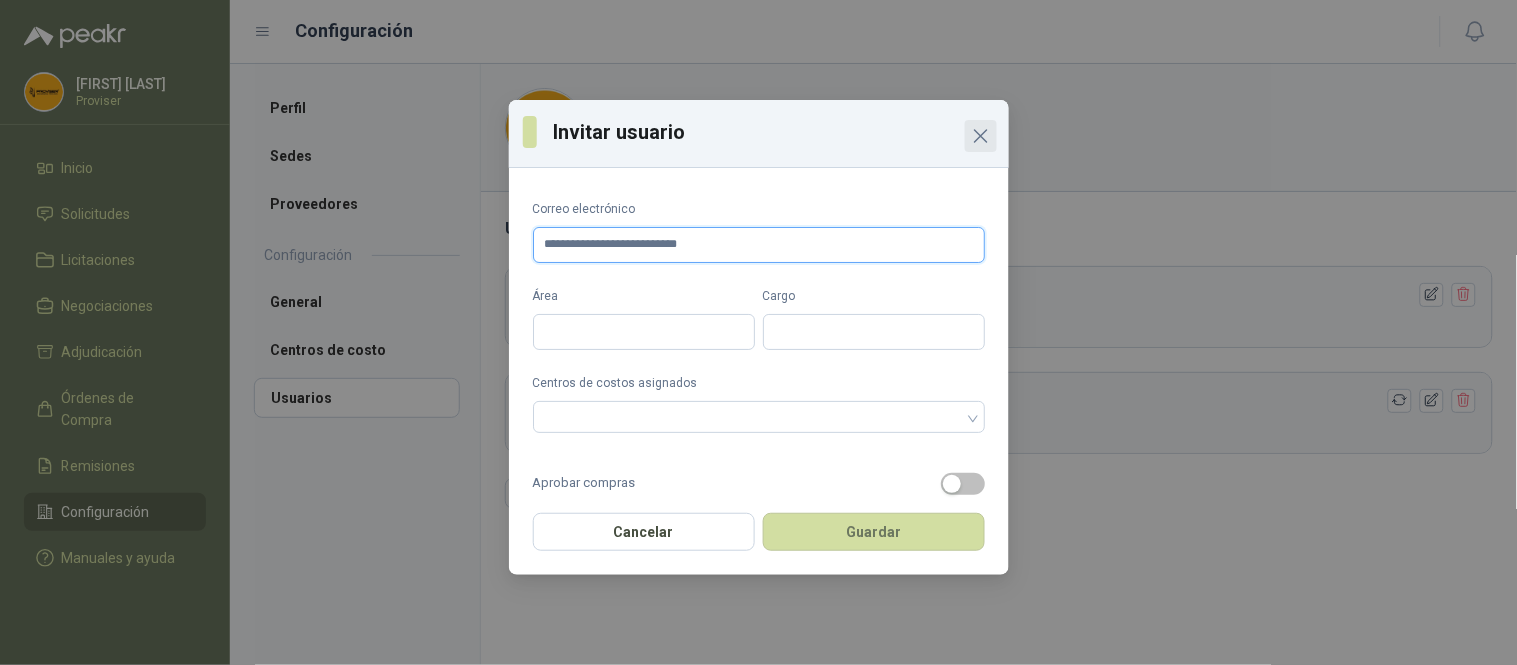 type on "**********" 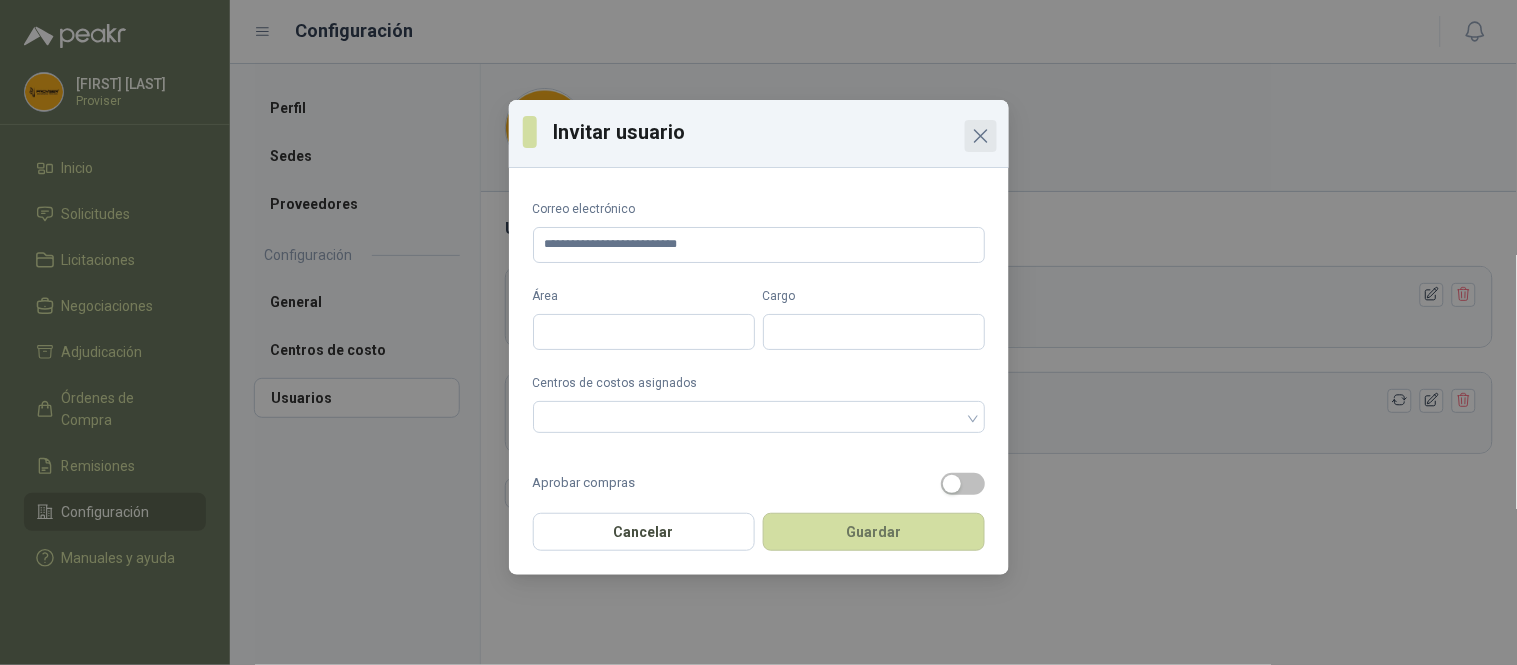 click 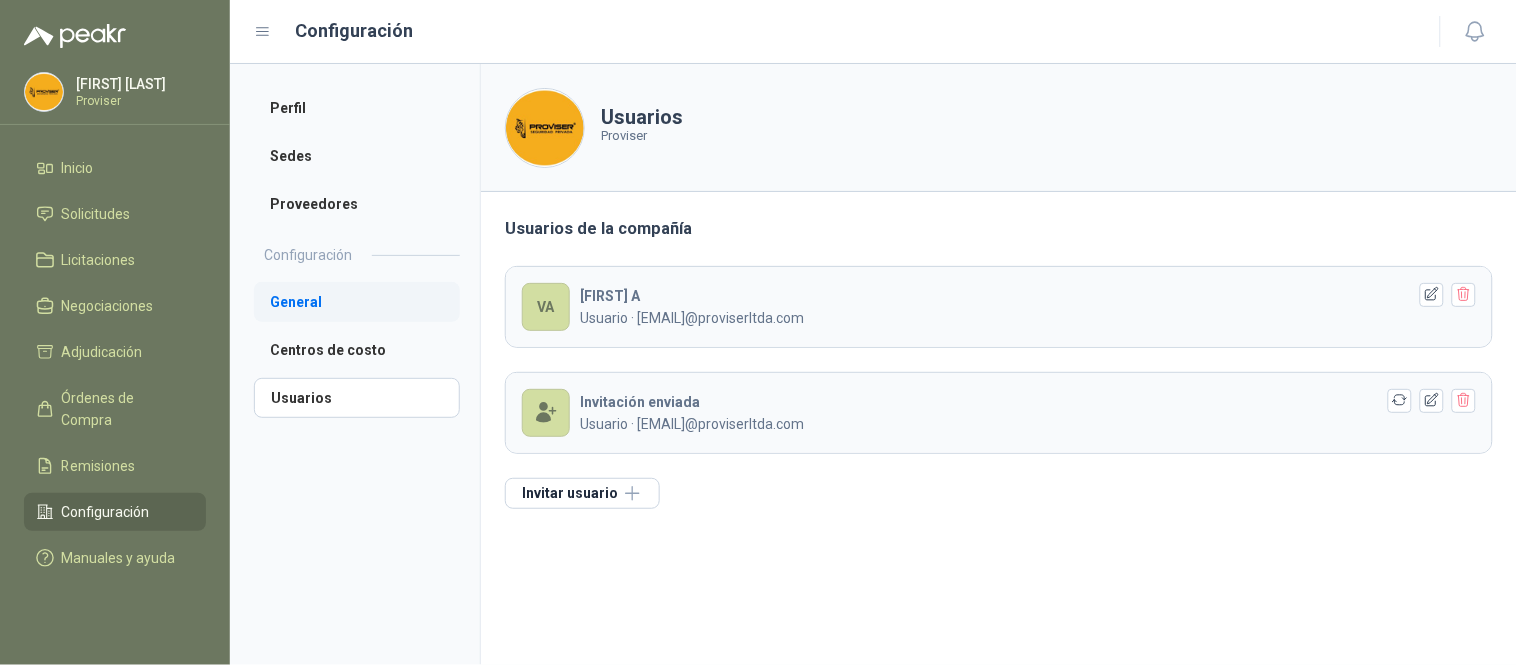 click on "General" at bounding box center (357, 302) 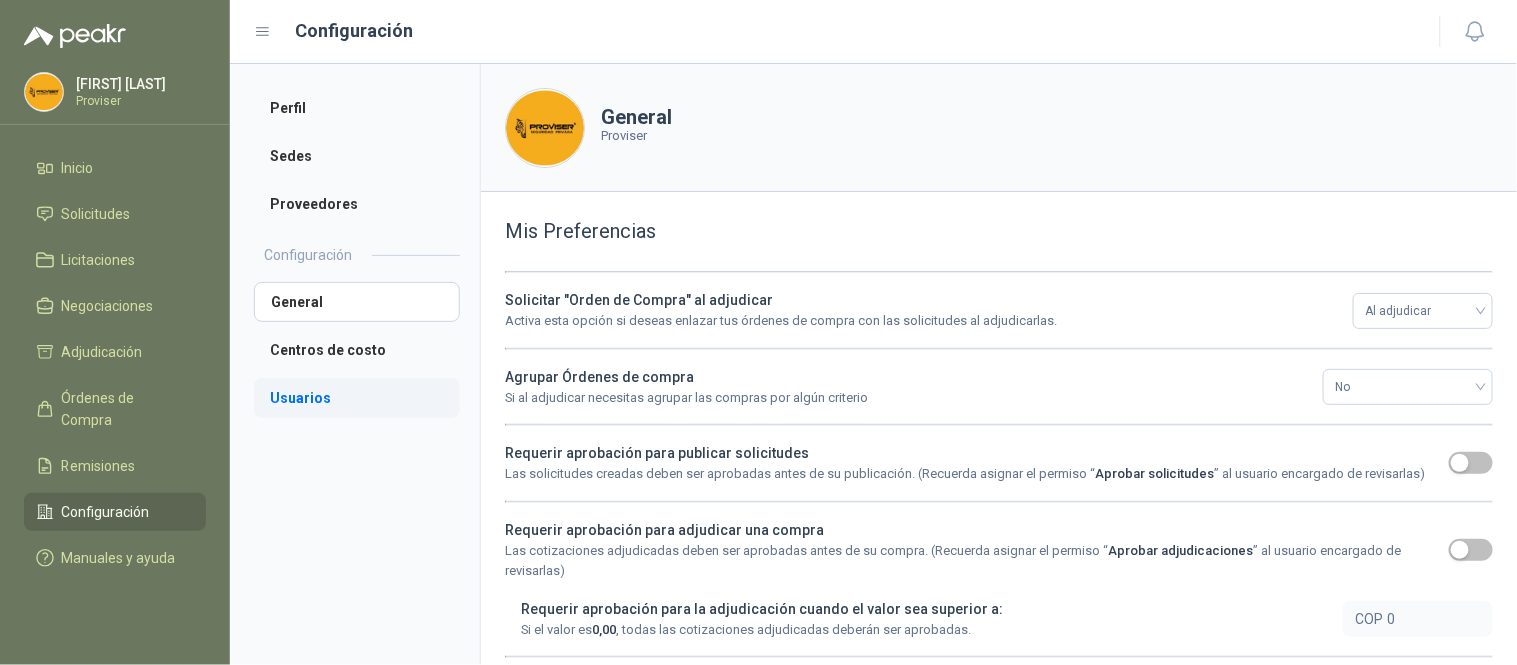 click on "Usuarios" at bounding box center (357, 398) 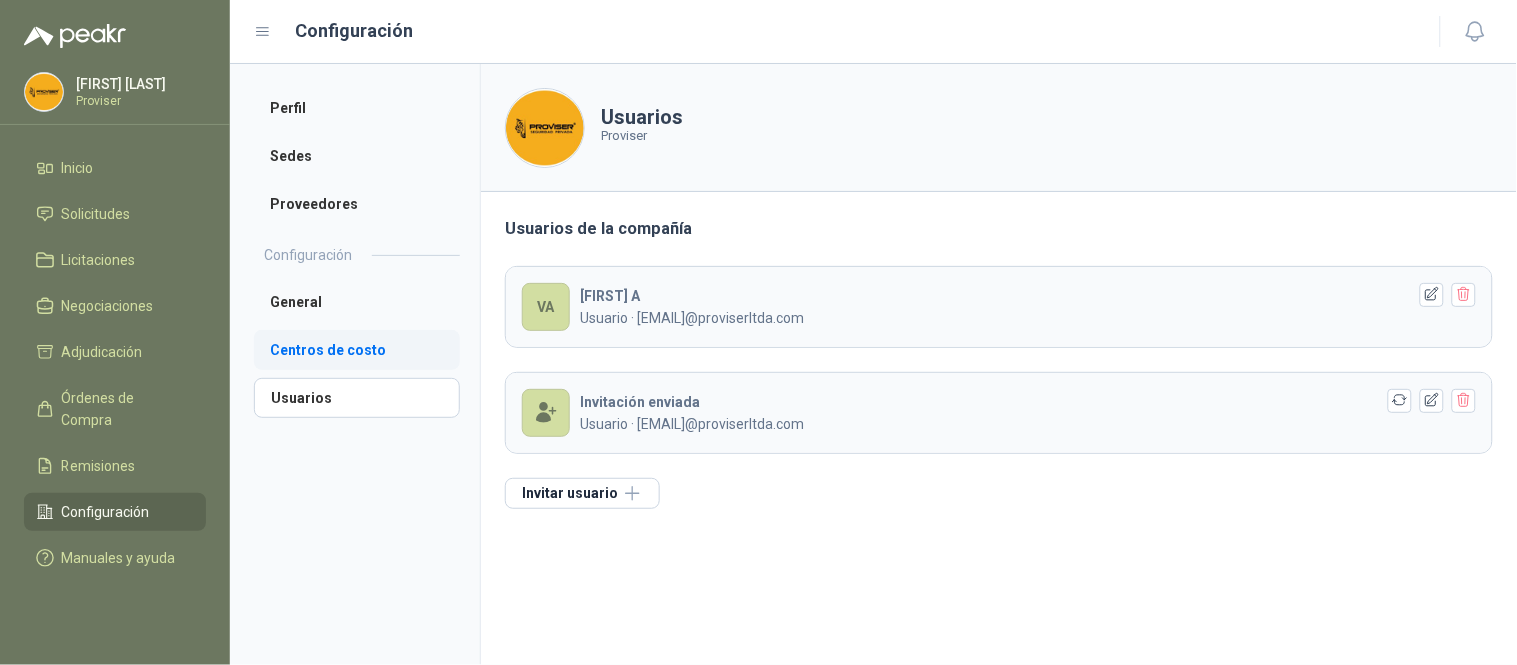 click on "Centros de costo" at bounding box center [357, 350] 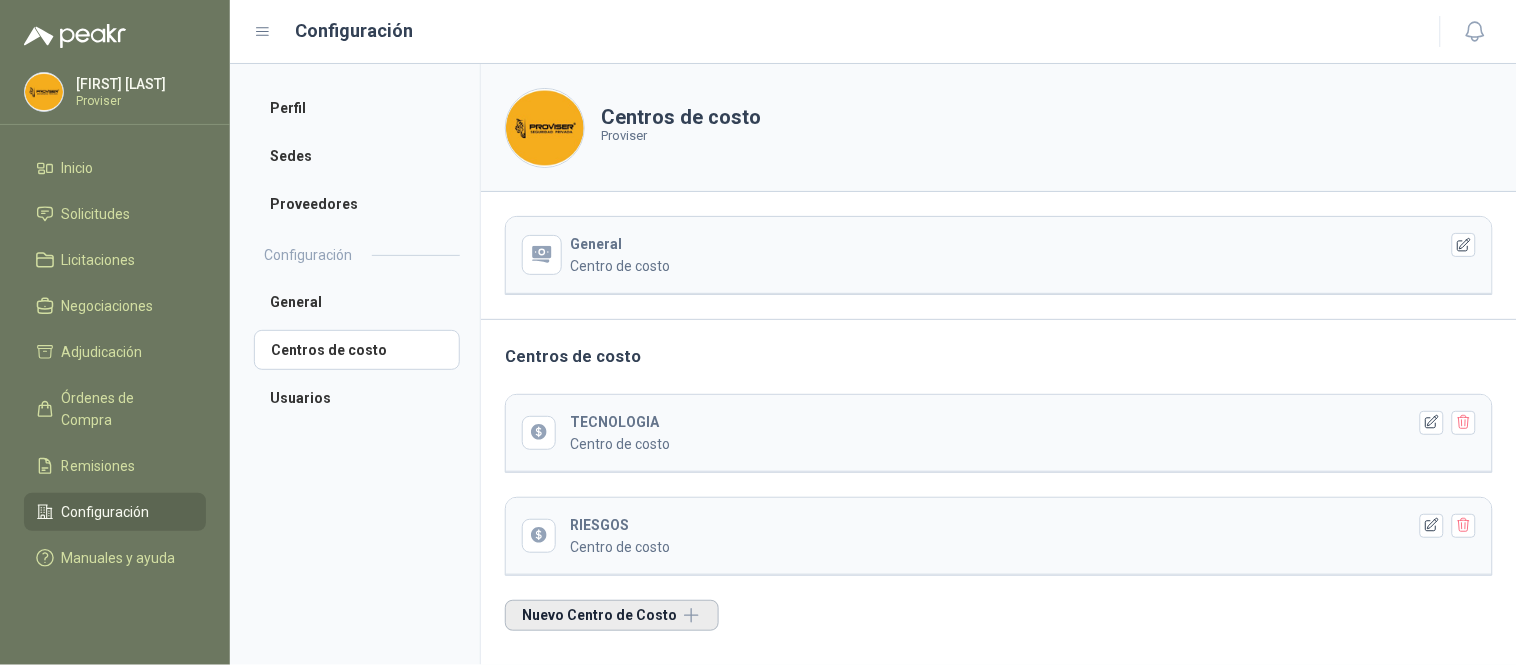 click on "Nuevo Centro de Costo" at bounding box center (612, 615) 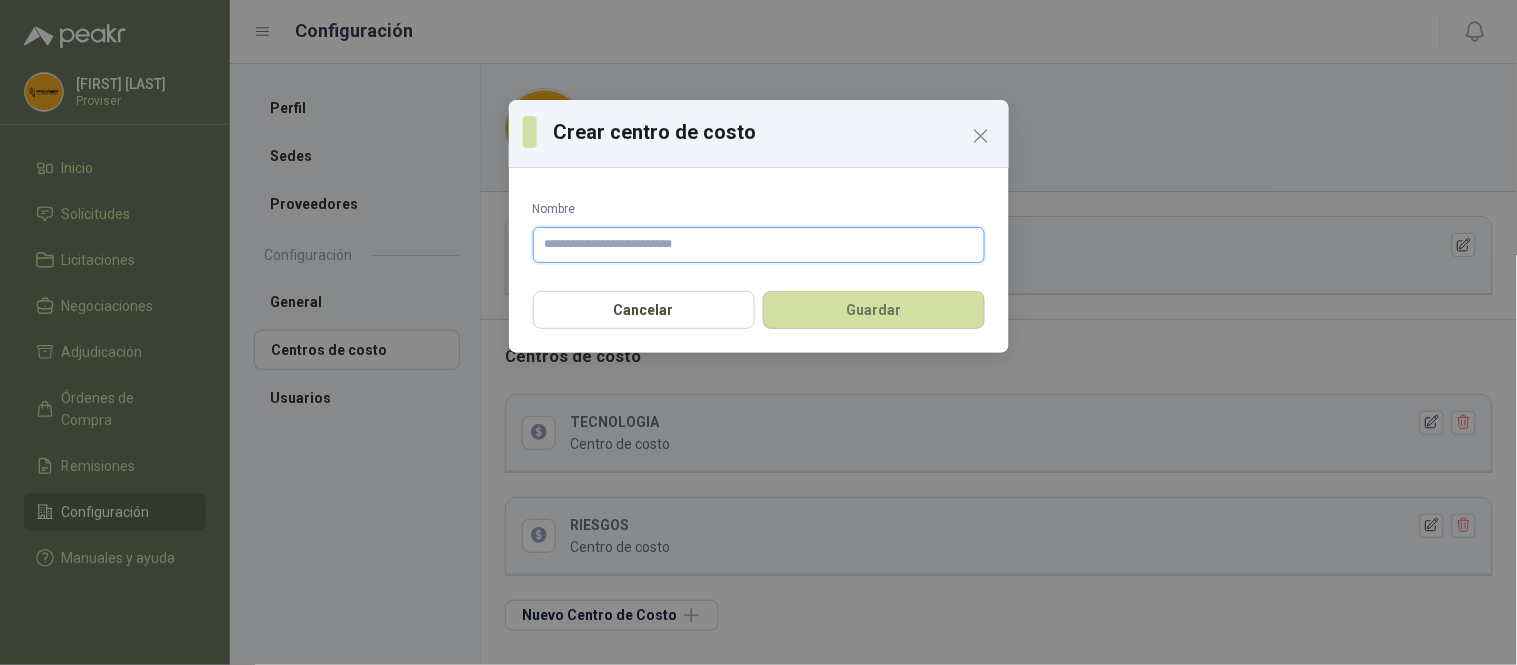 click on "Nombre" at bounding box center (759, 245) 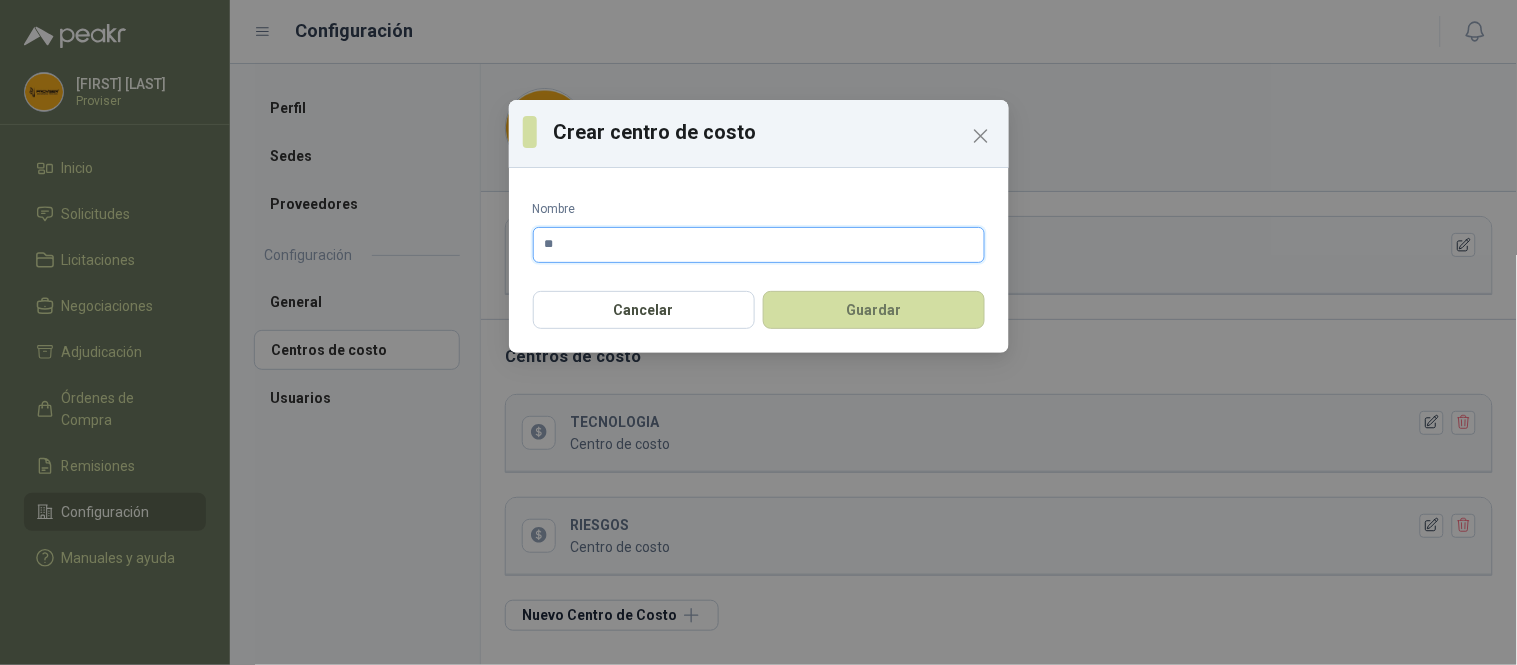 type on "*" 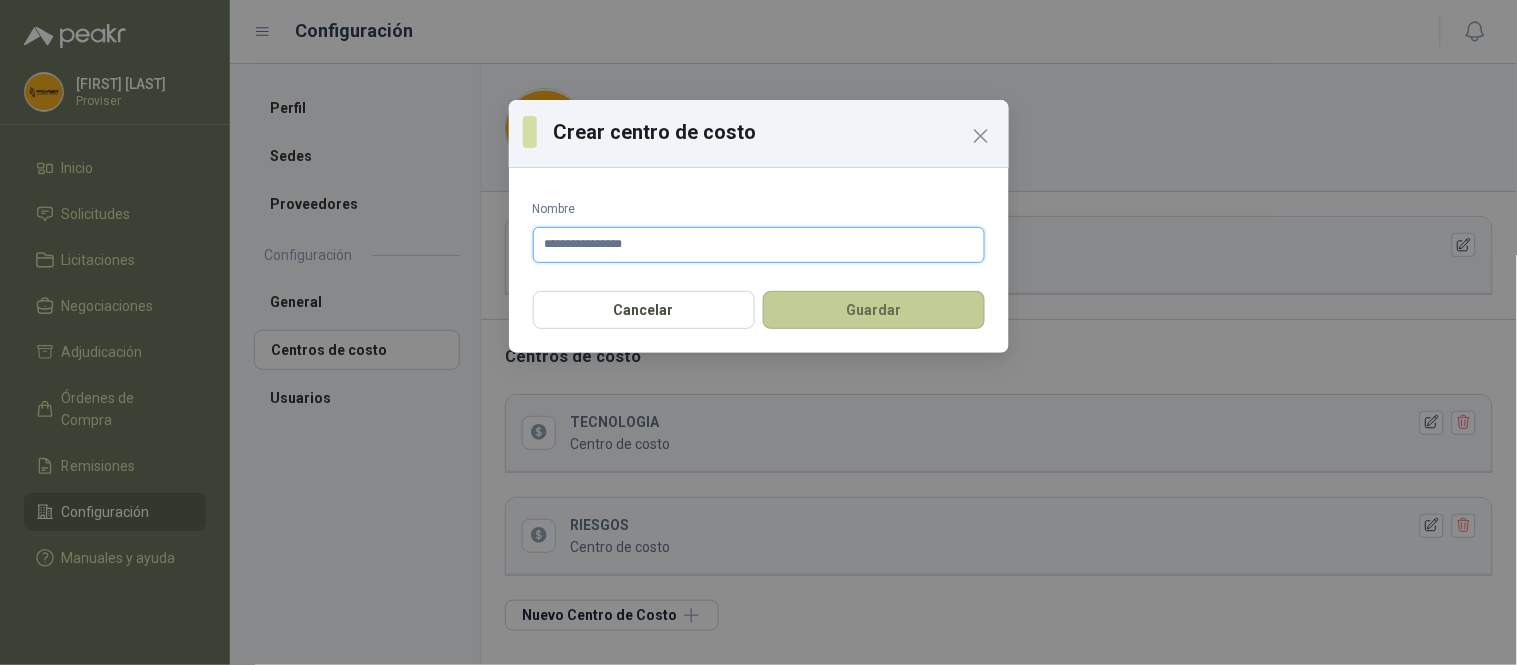 type on "**********" 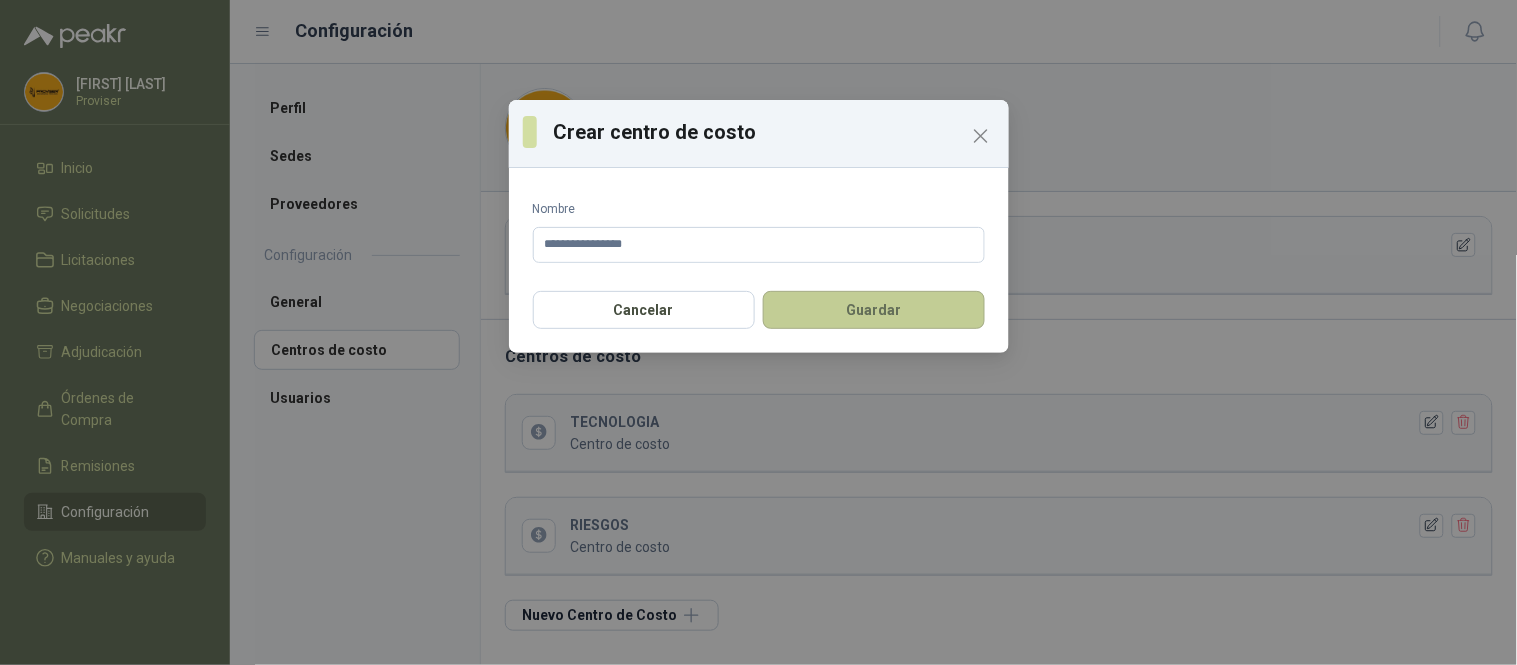 click on "Guardar" at bounding box center [874, 310] 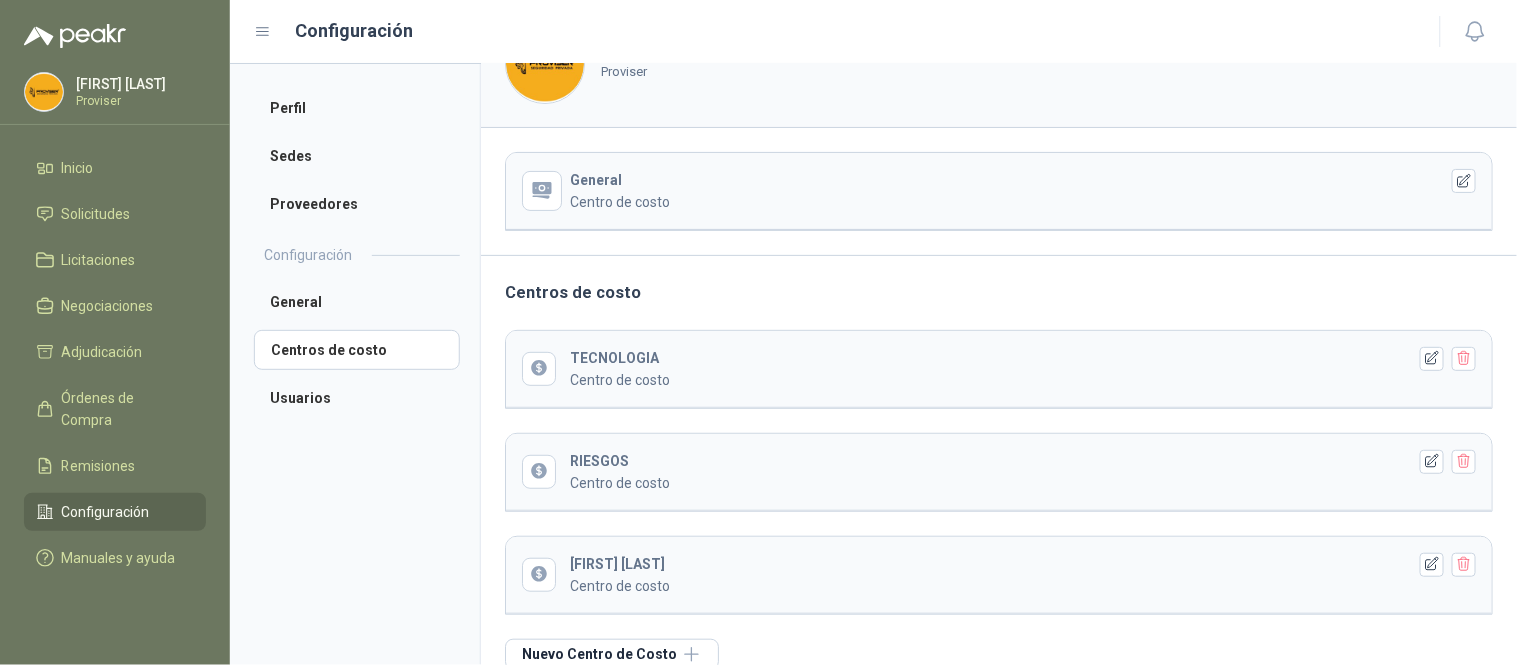 scroll, scrollTop: 93, scrollLeft: 0, axis: vertical 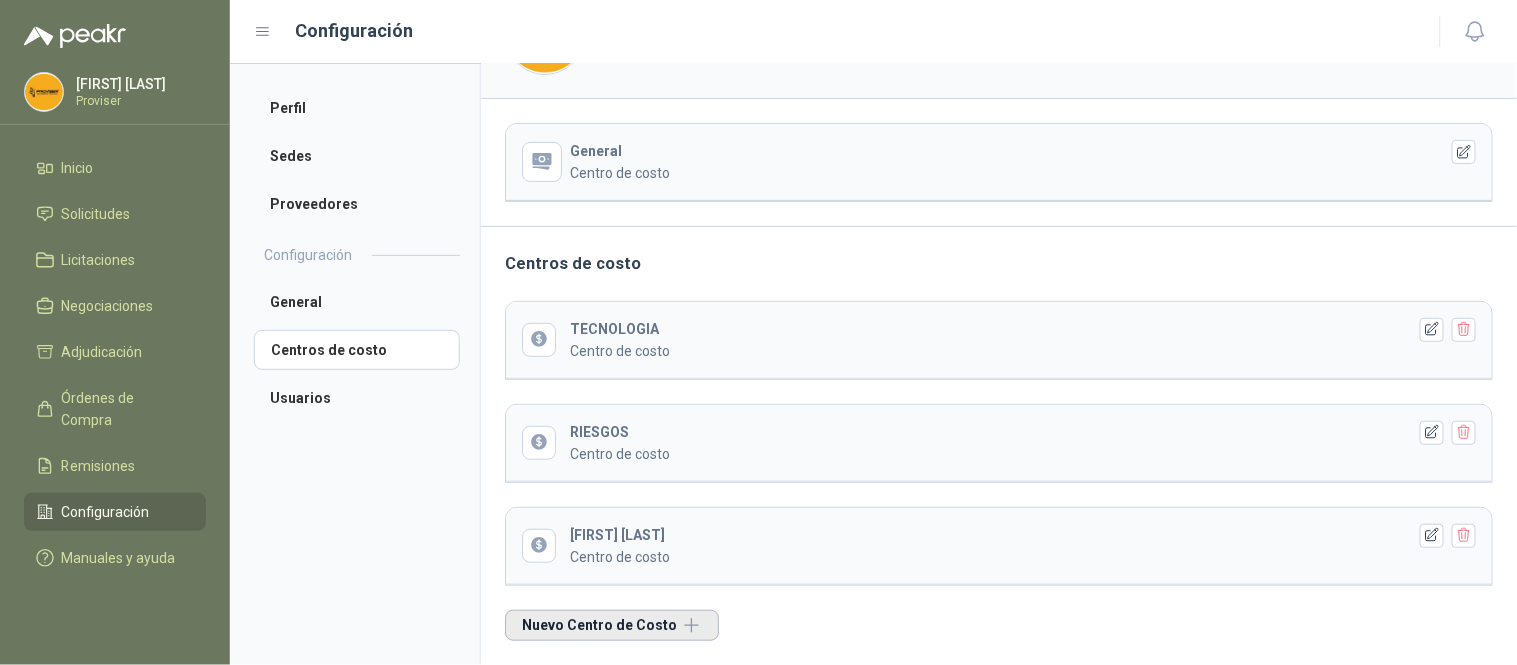 click on "Nuevo Centro de Costo" at bounding box center (612, 625) 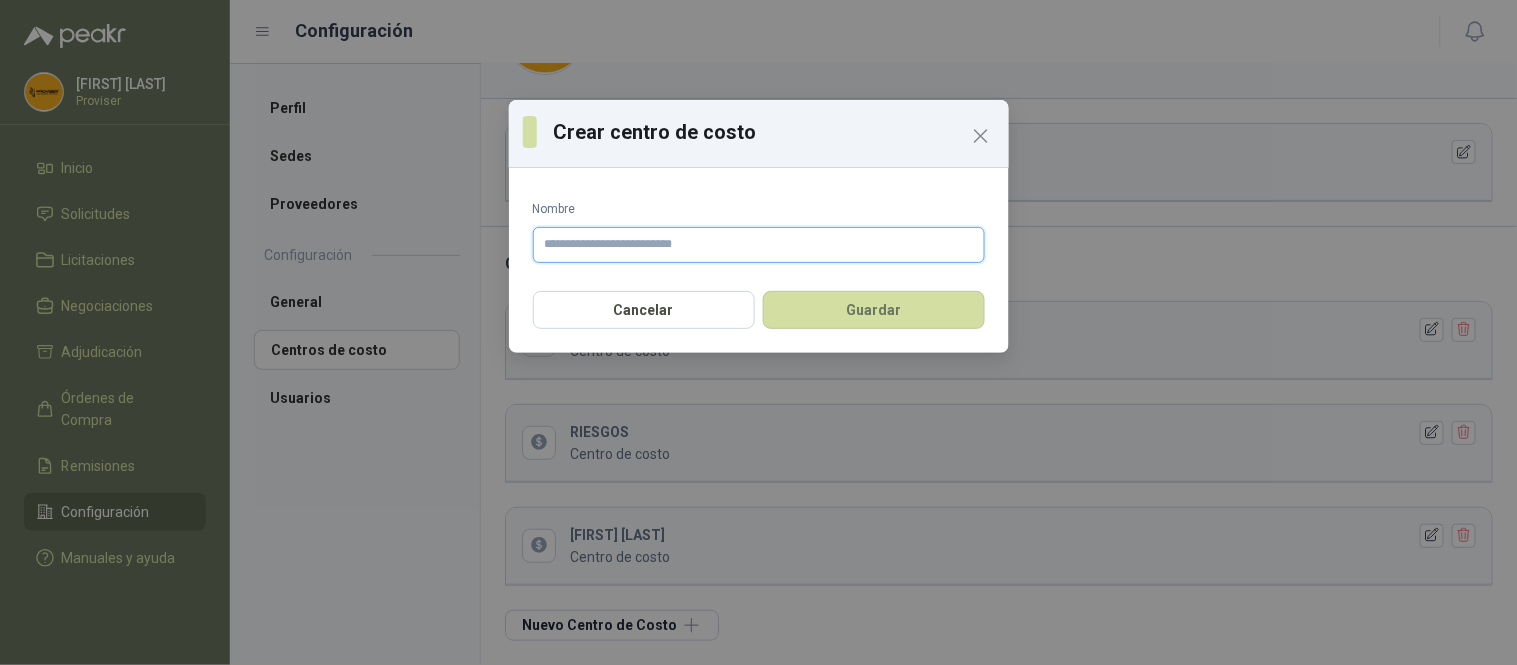 click on "Nombre" at bounding box center [759, 245] 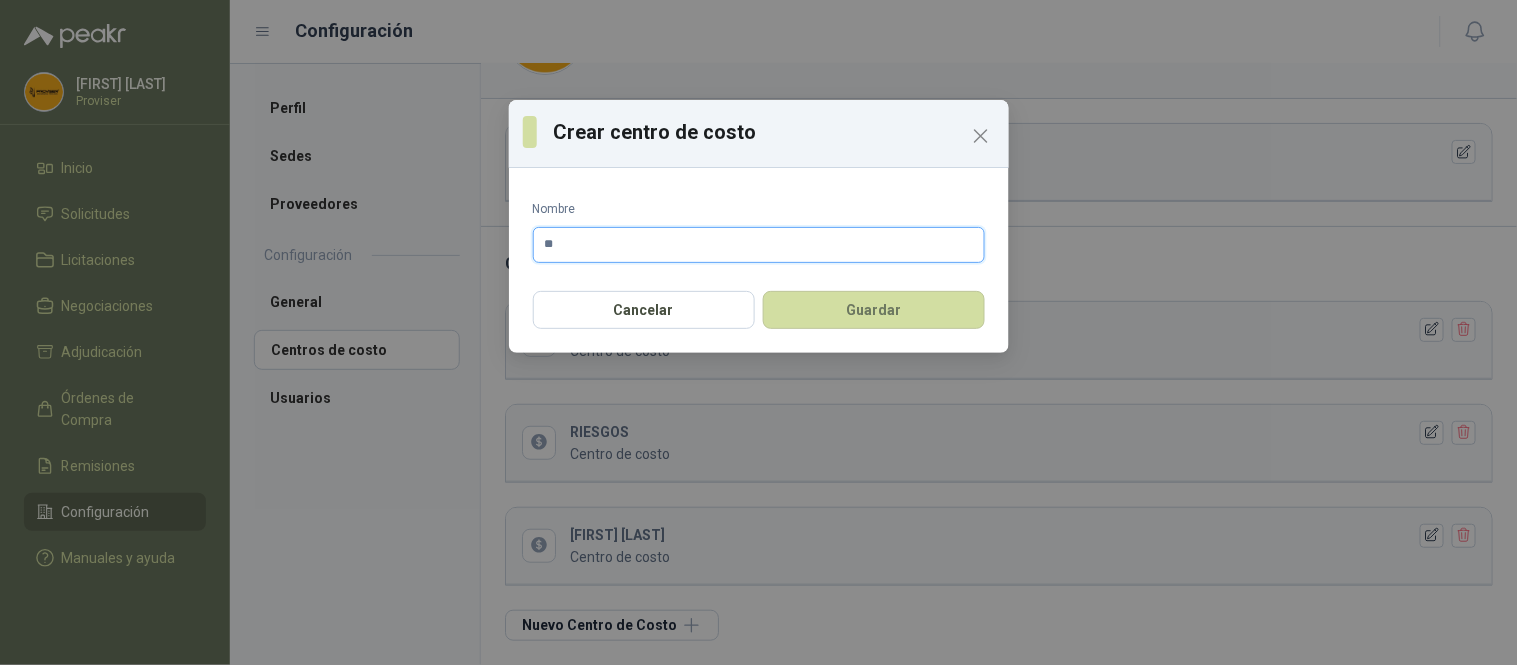 type on "*" 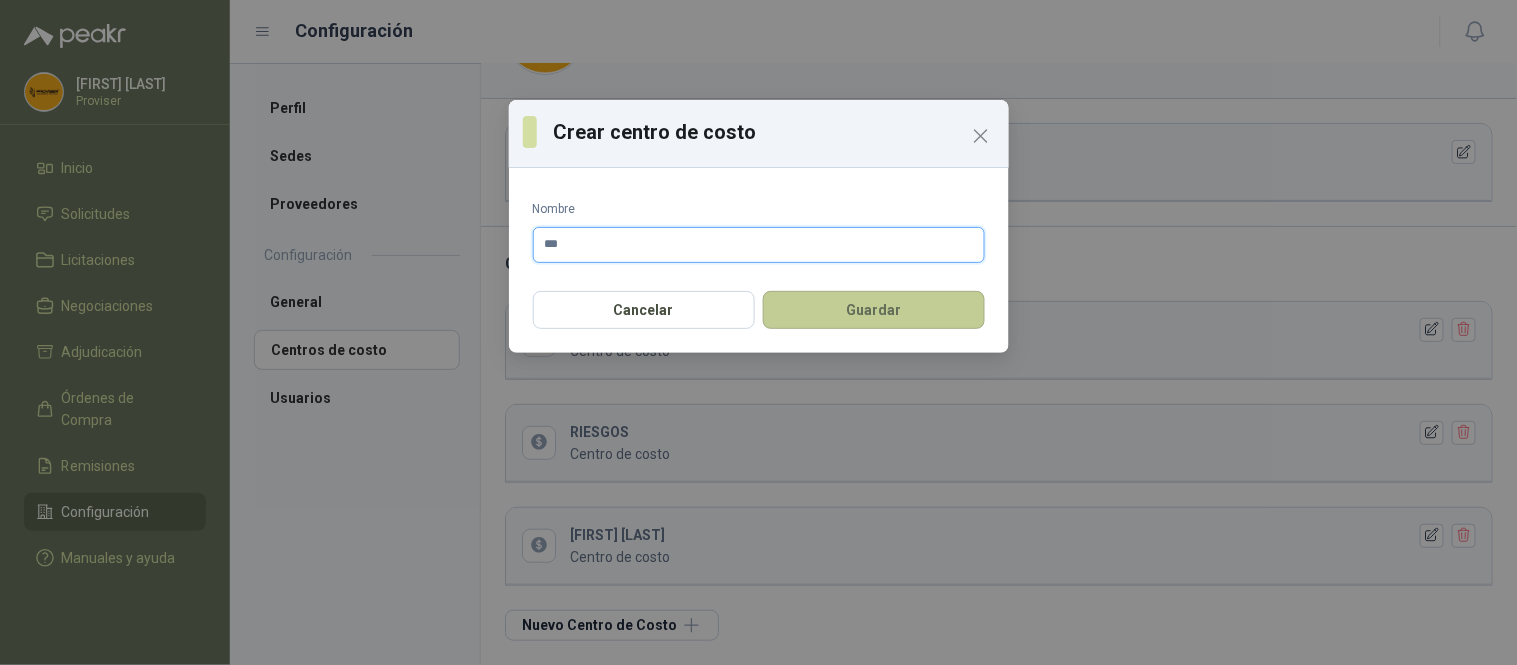 type on "***" 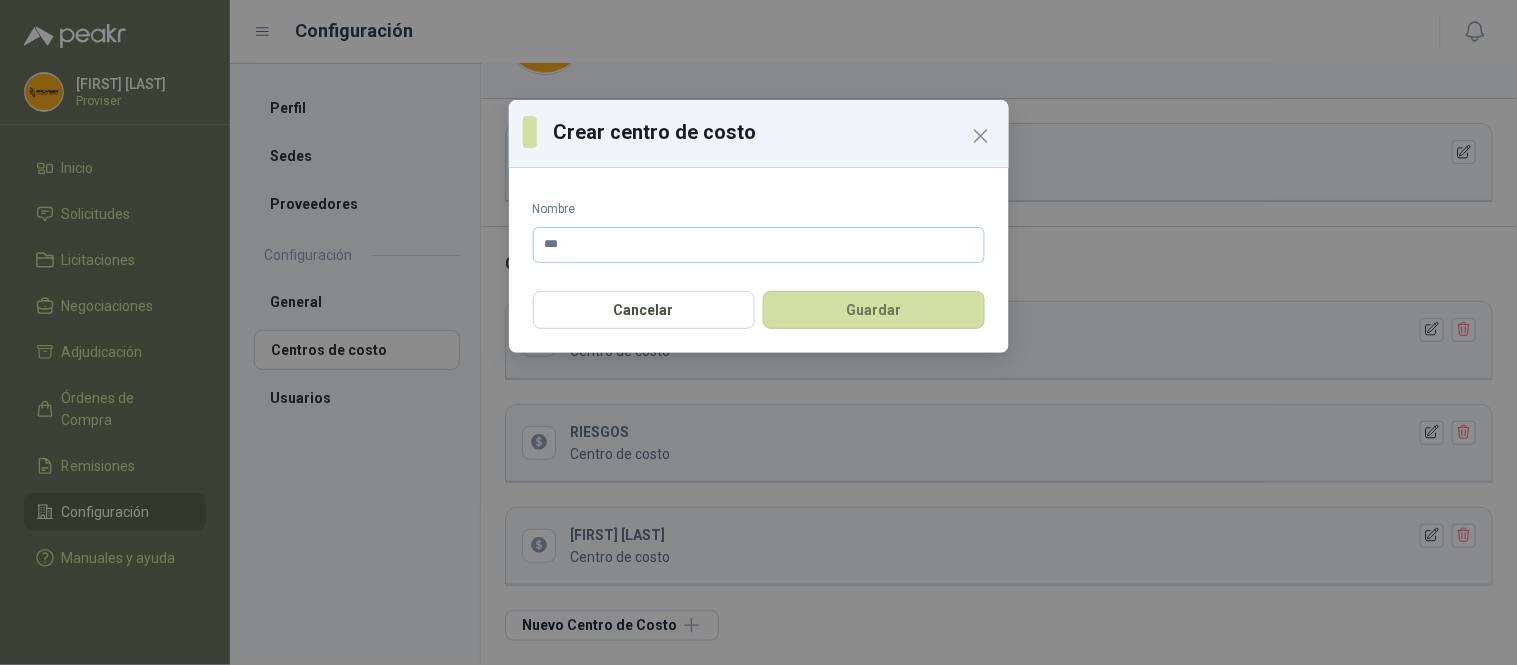 drag, startPoint x: 877, startPoint y: 312, endPoint x: 728, endPoint y: 237, distance: 166.81126 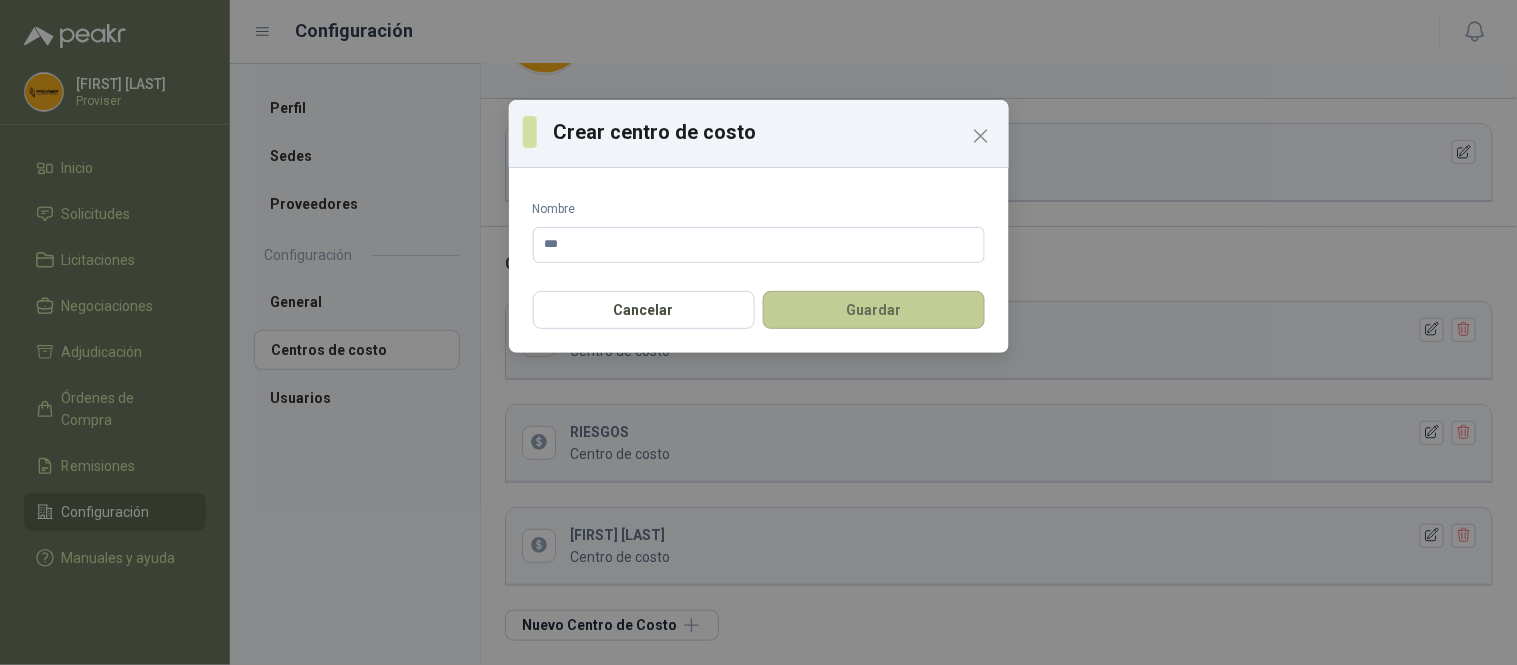 click on "Guardar" at bounding box center (874, 310) 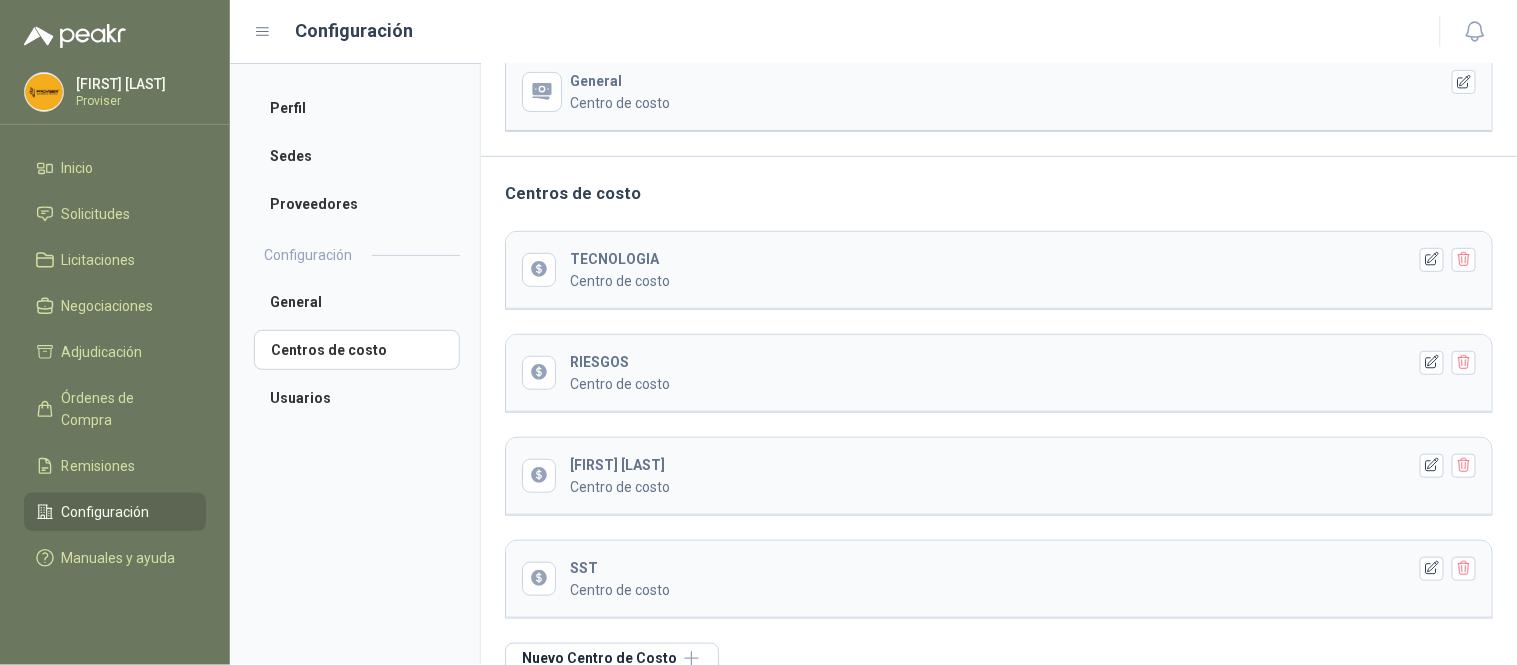 scroll, scrollTop: 196, scrollLeft: 0, axis: vertical 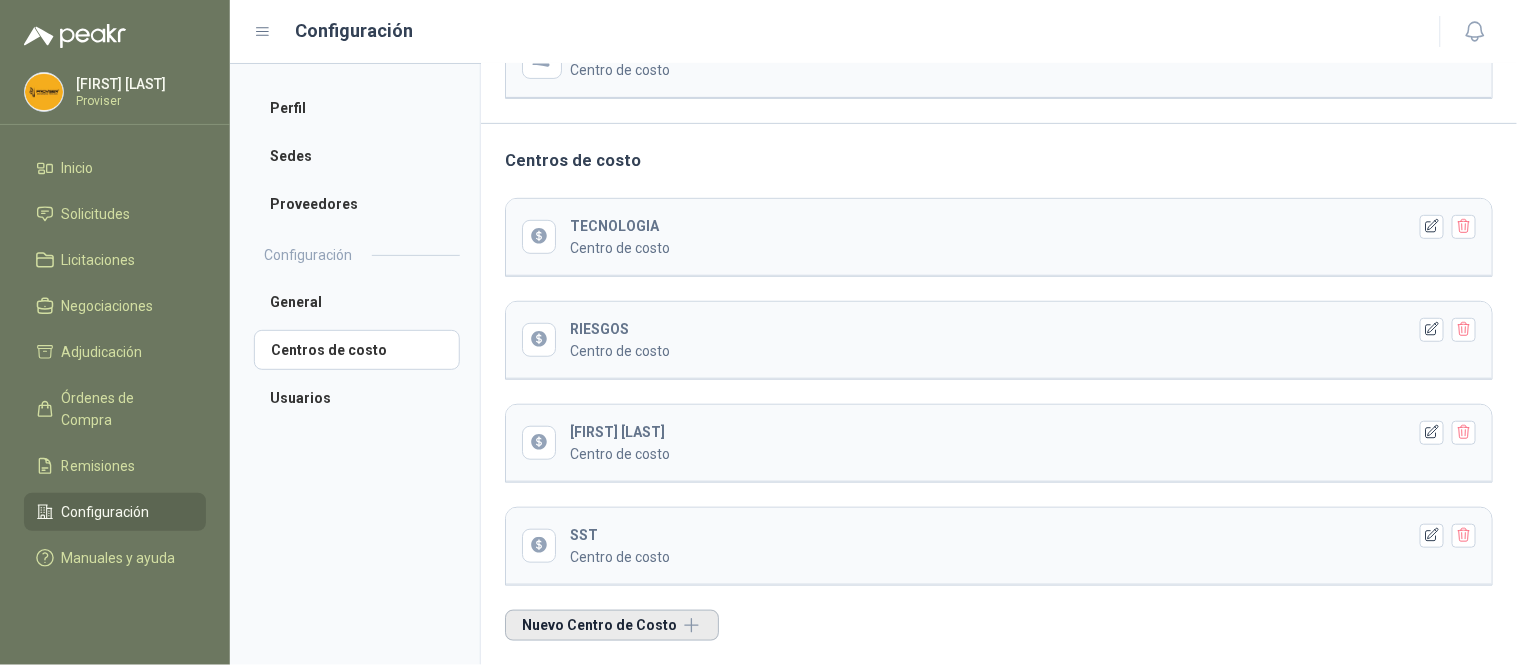 click on "Nuevo Centro de Costo" at bounding box center (612, 625) 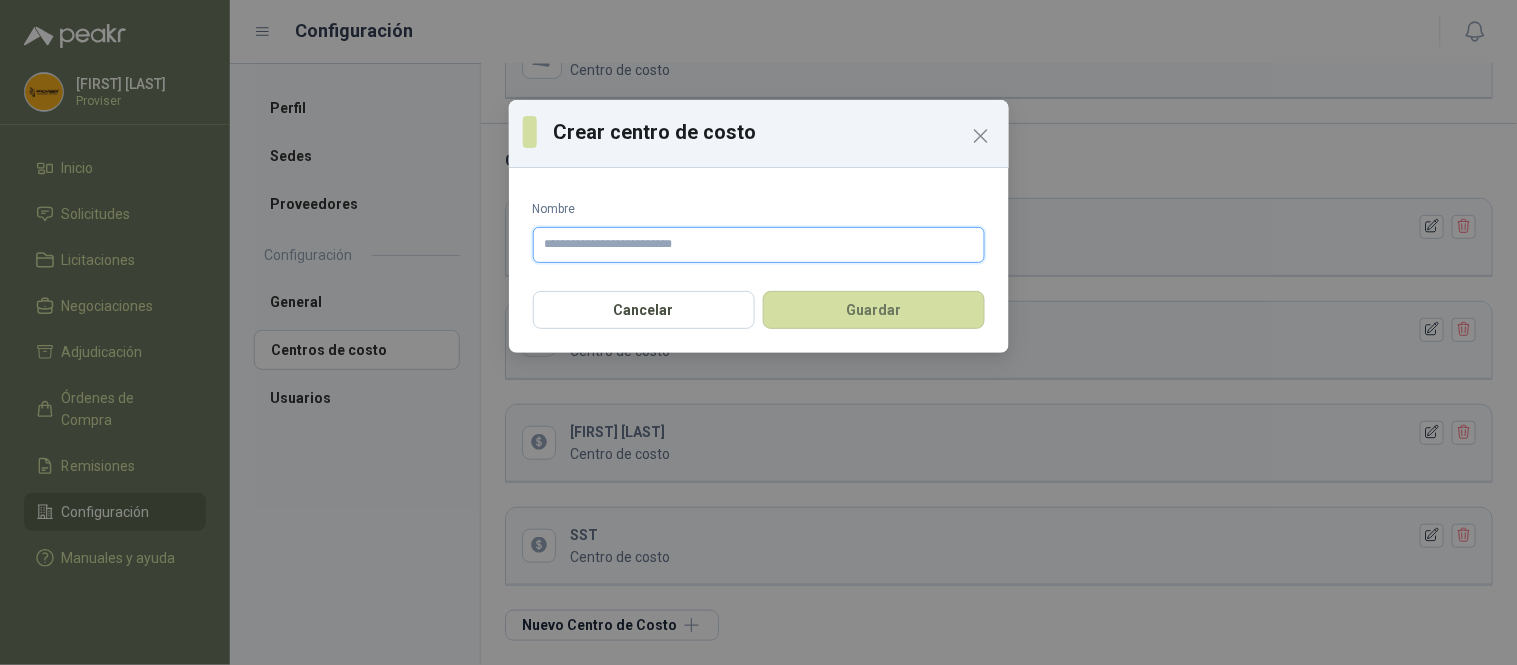 click on "Nombre" at bounding box center (759, 245) 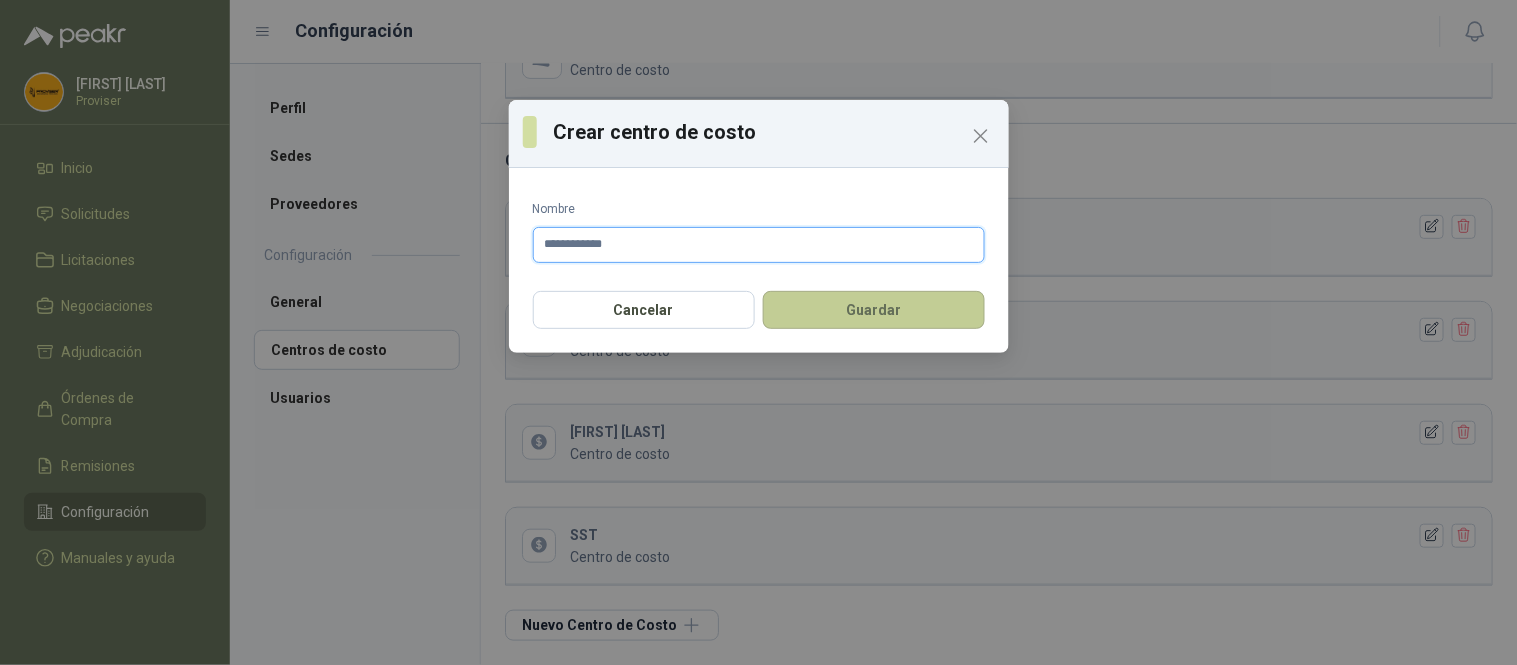 type on "**********" 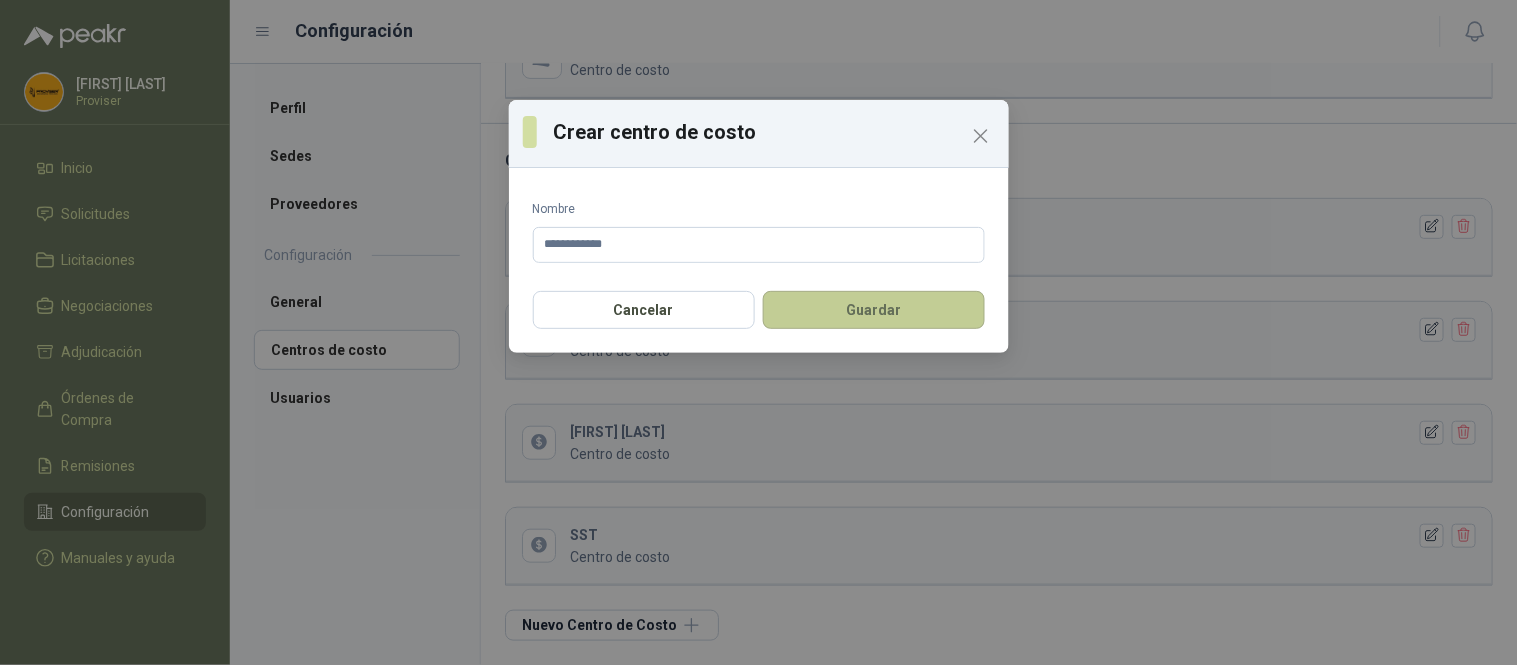 click on "Guardar" at bounding box center (874, 310) 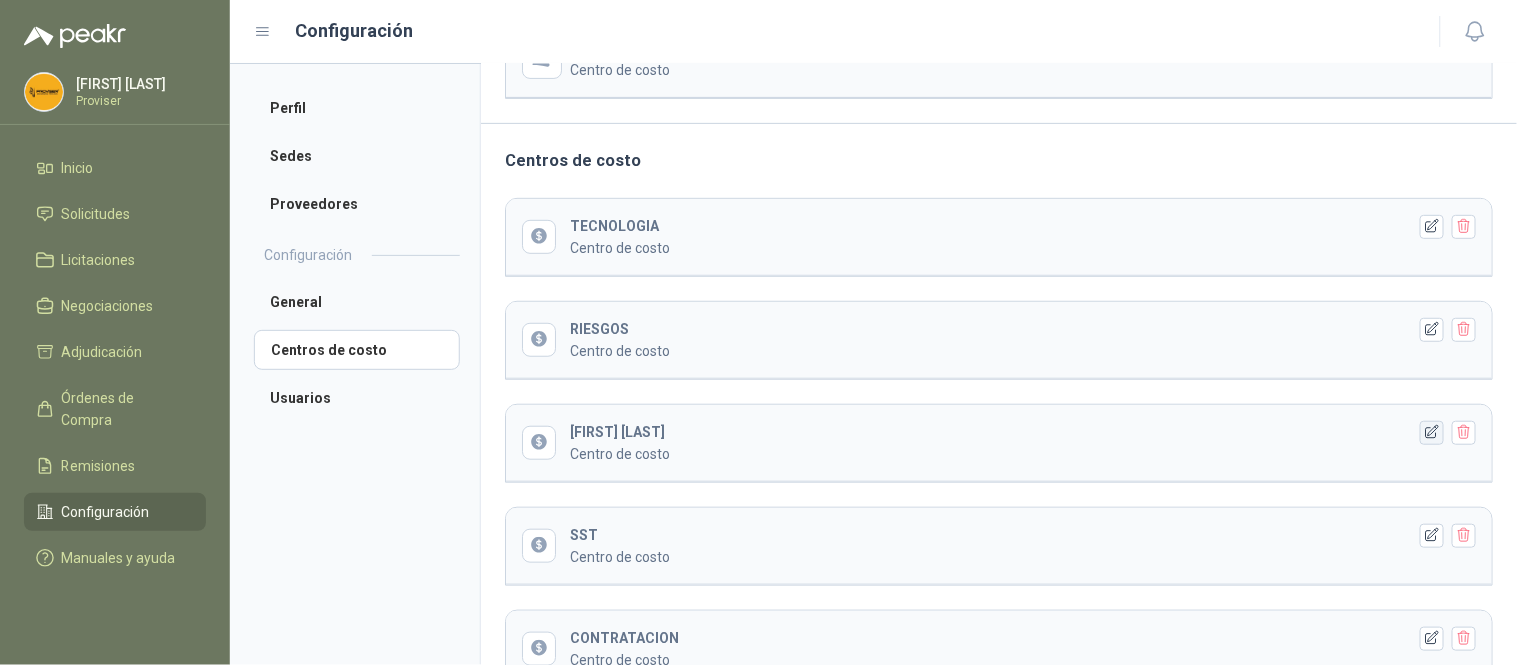 click 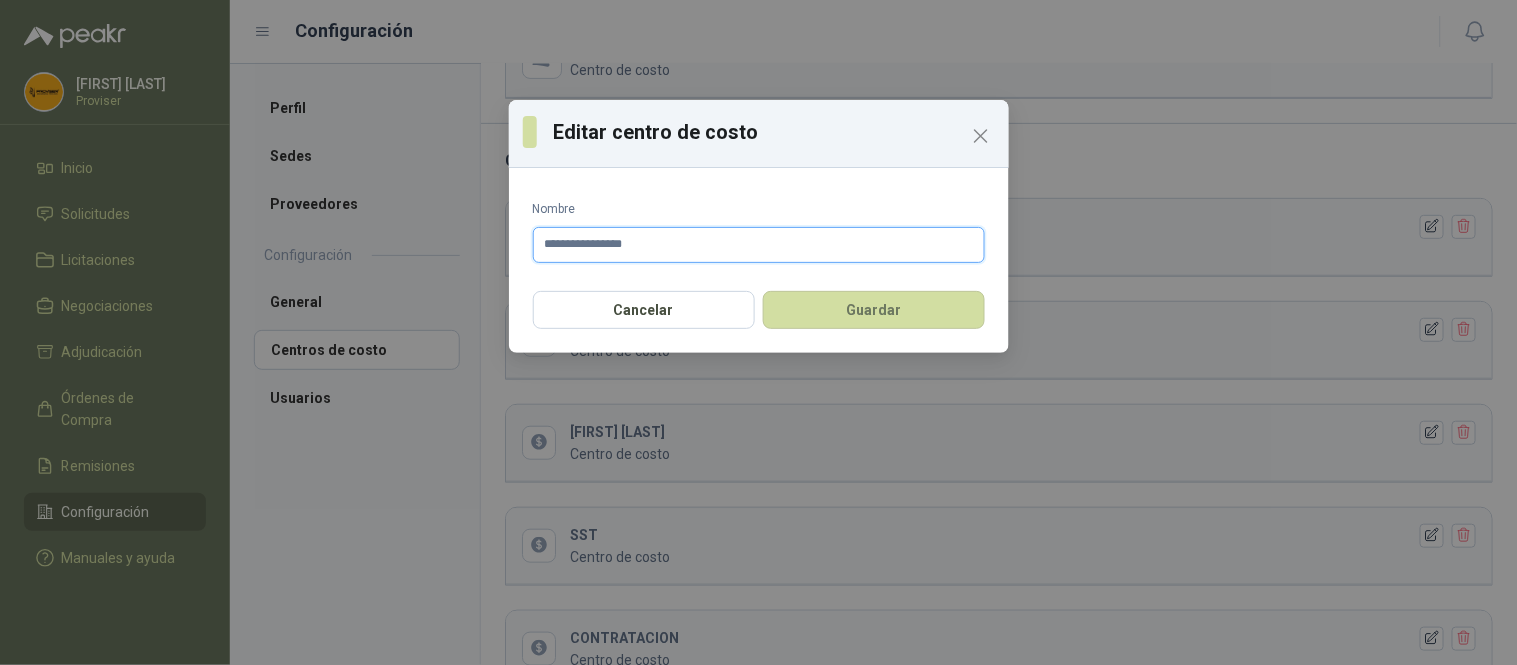 drag, startPoint x: 702, startPoint y: 245, endPoint x: 326, endPoint y: 223, distance: 376.64307 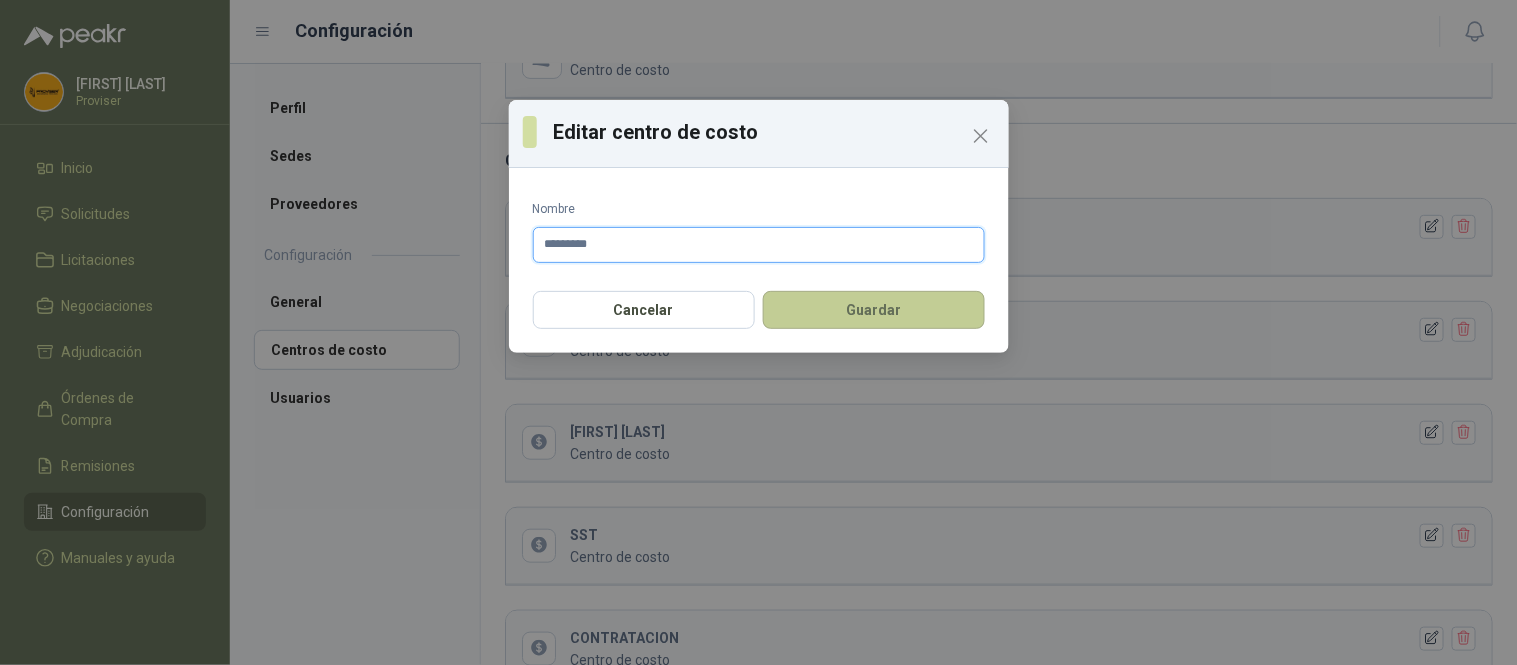 type on "*********" 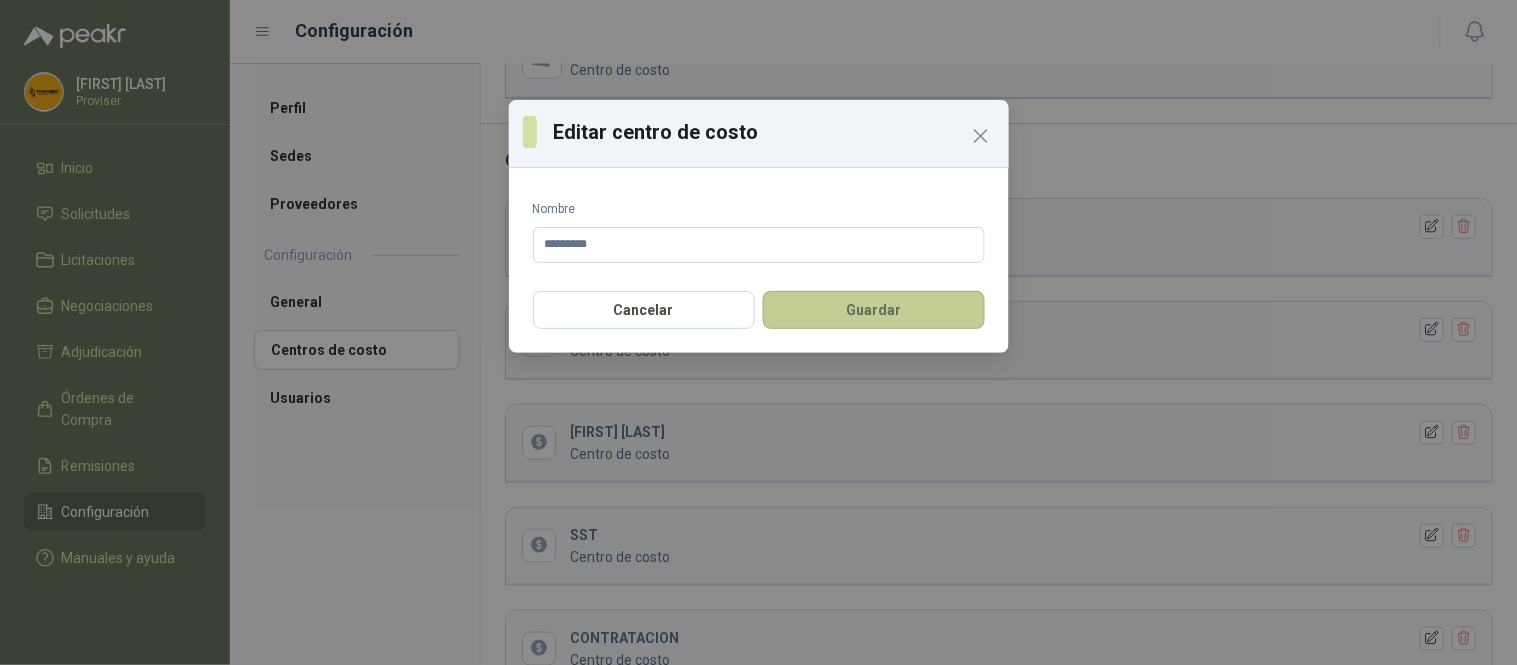 click on "Guardar" at bounding box center (874, 310) 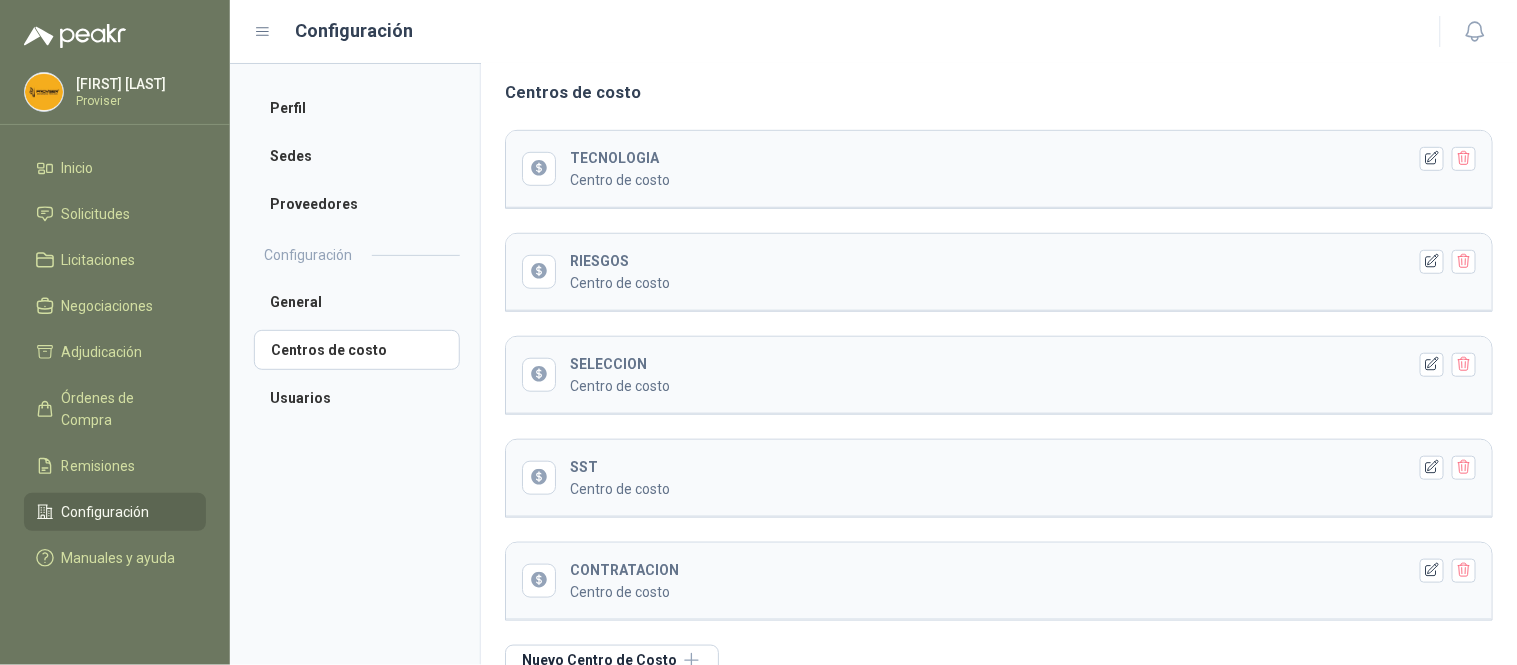 scroll, scrollTop: 300, scrollLeft: 0, axis: vertical 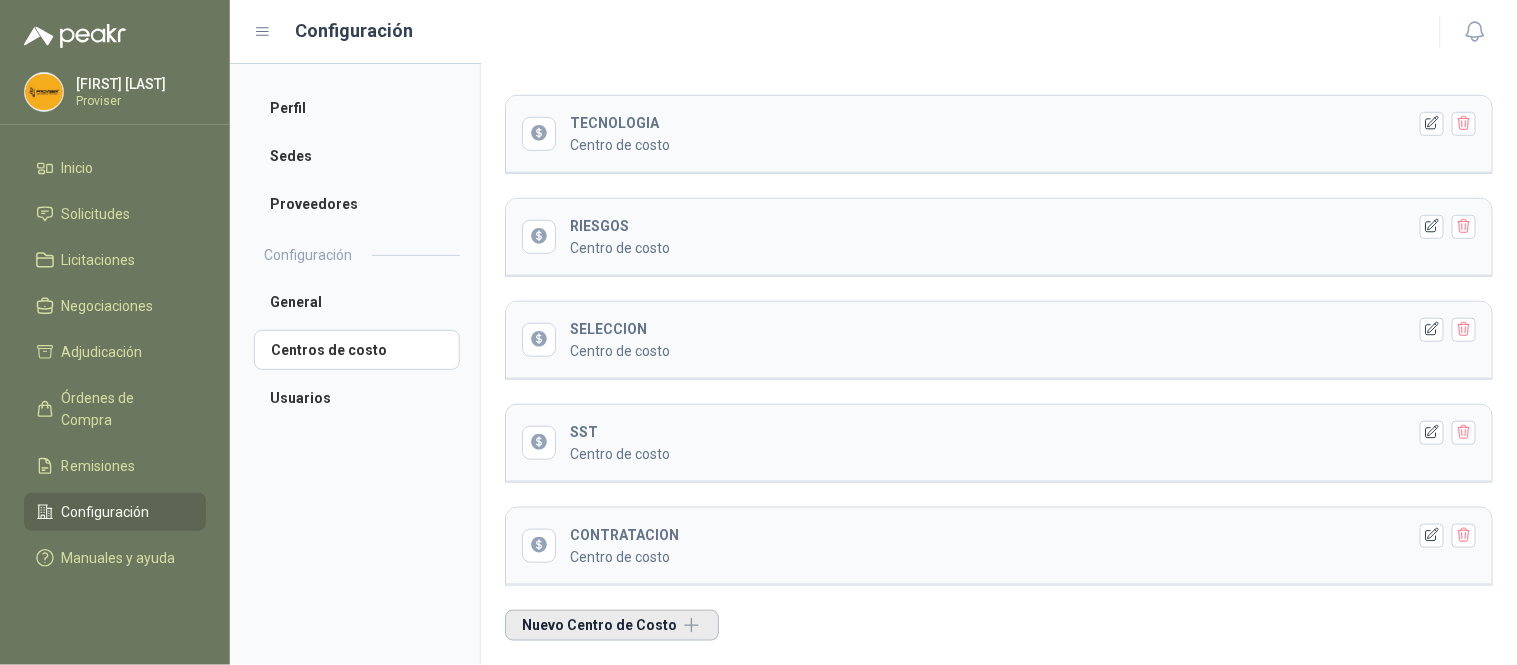 click on "Nuevo Centro de Costo" at bounding box center [612, 625] 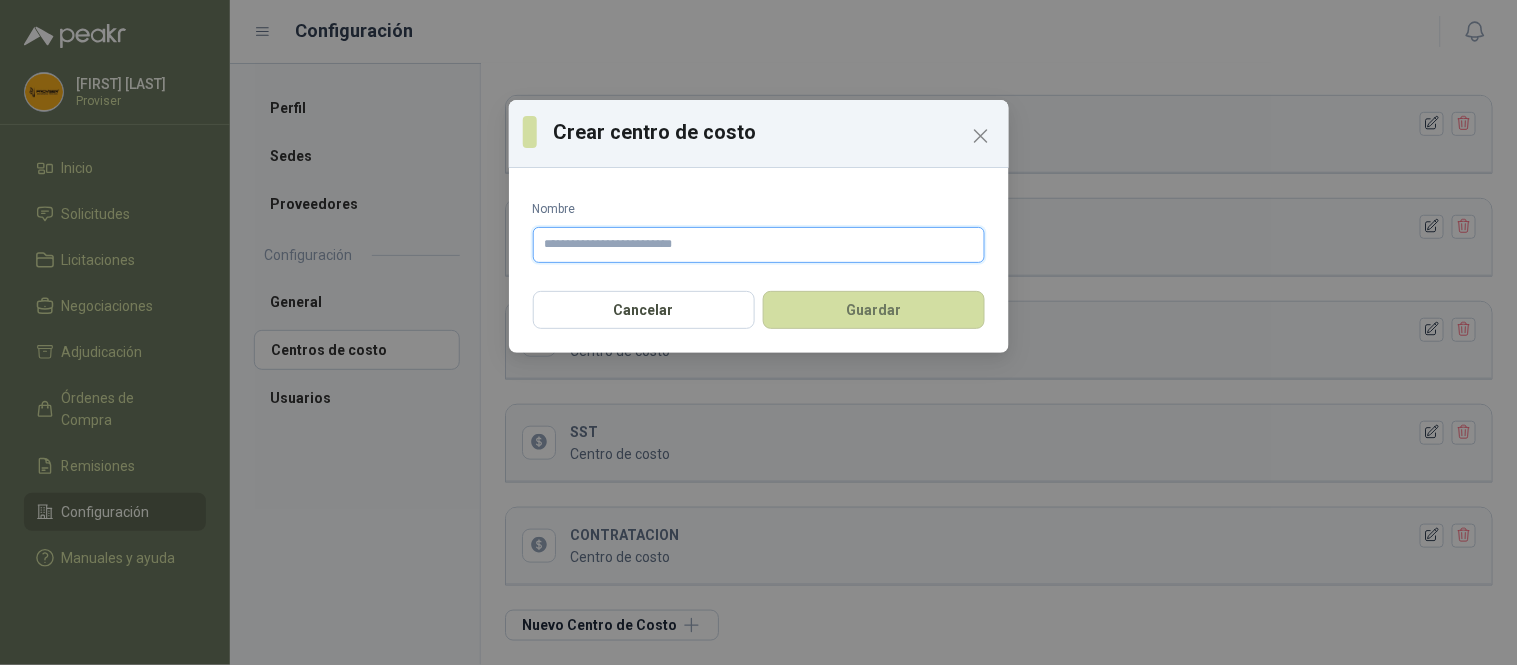 click on "Nombre" at bounding box center (759, 245) 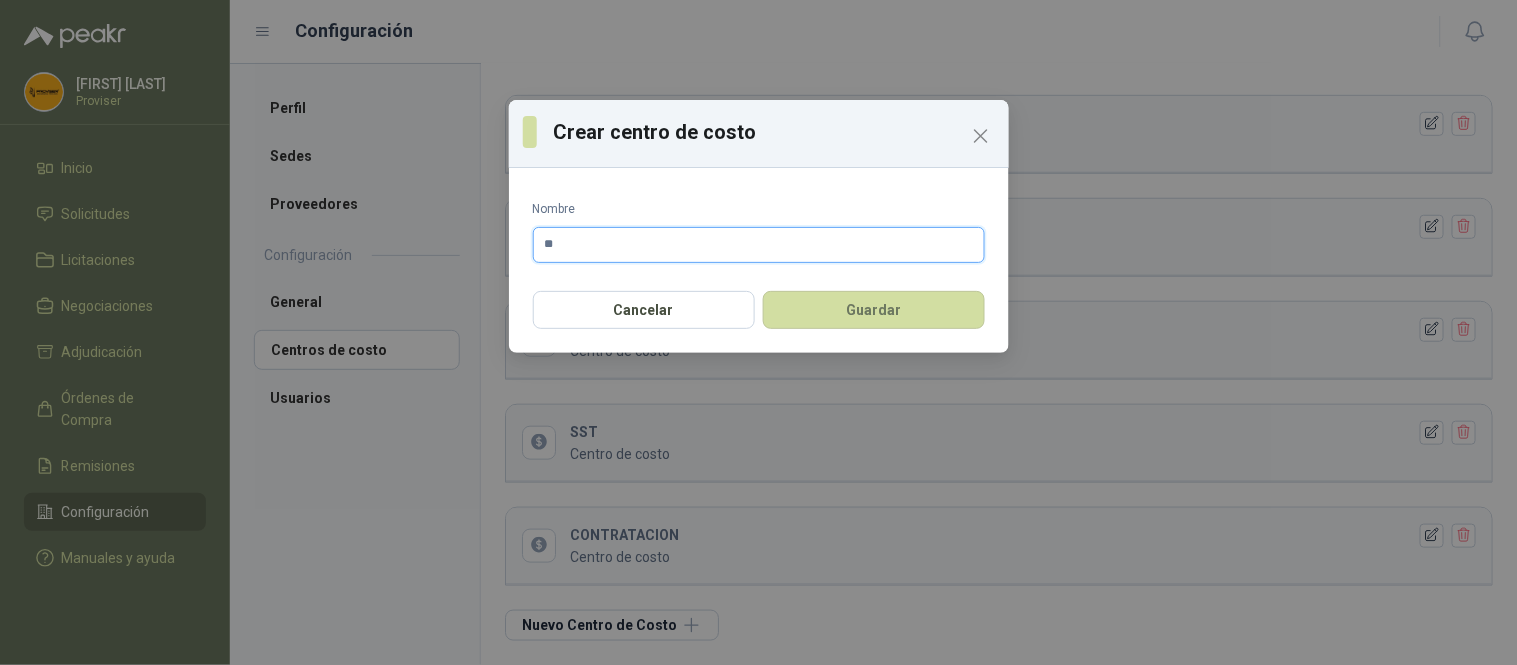 type on "*" 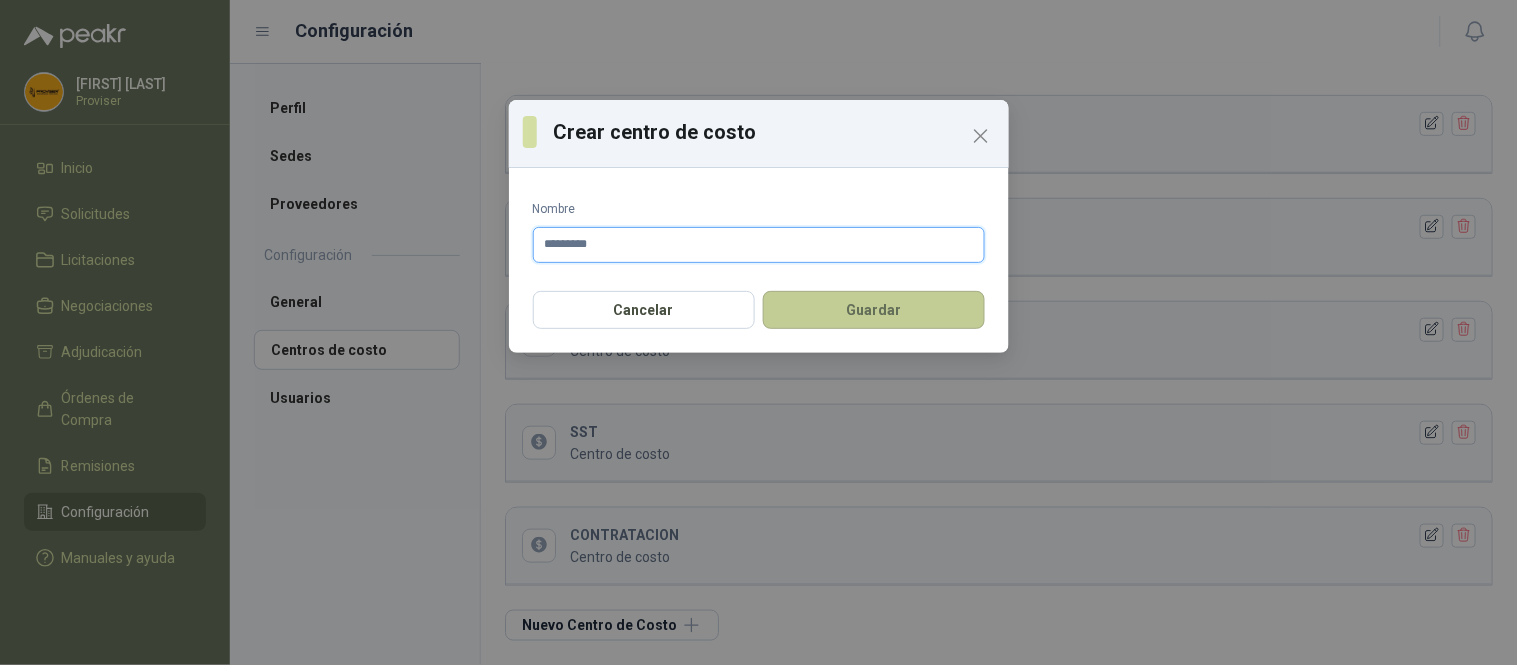 type on "*********" 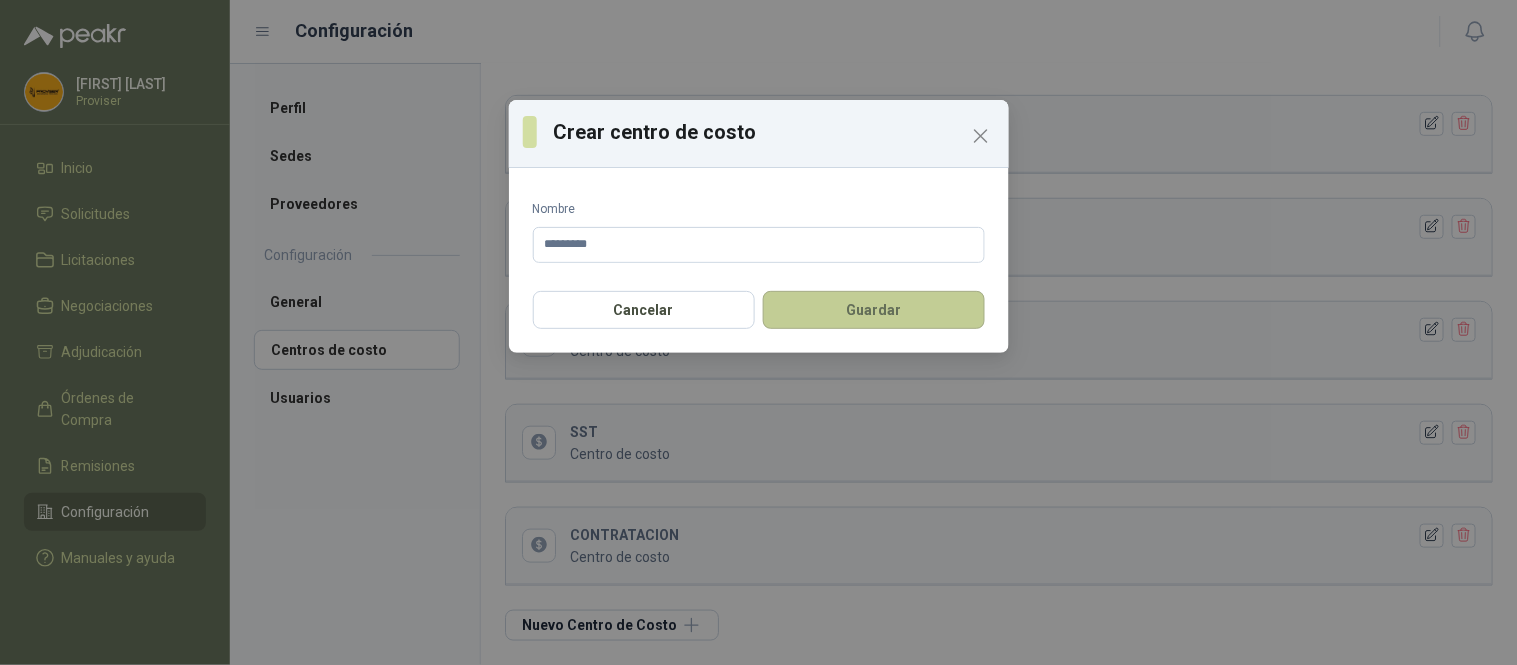 click on "Guardar" at bounding box center [874, 310] 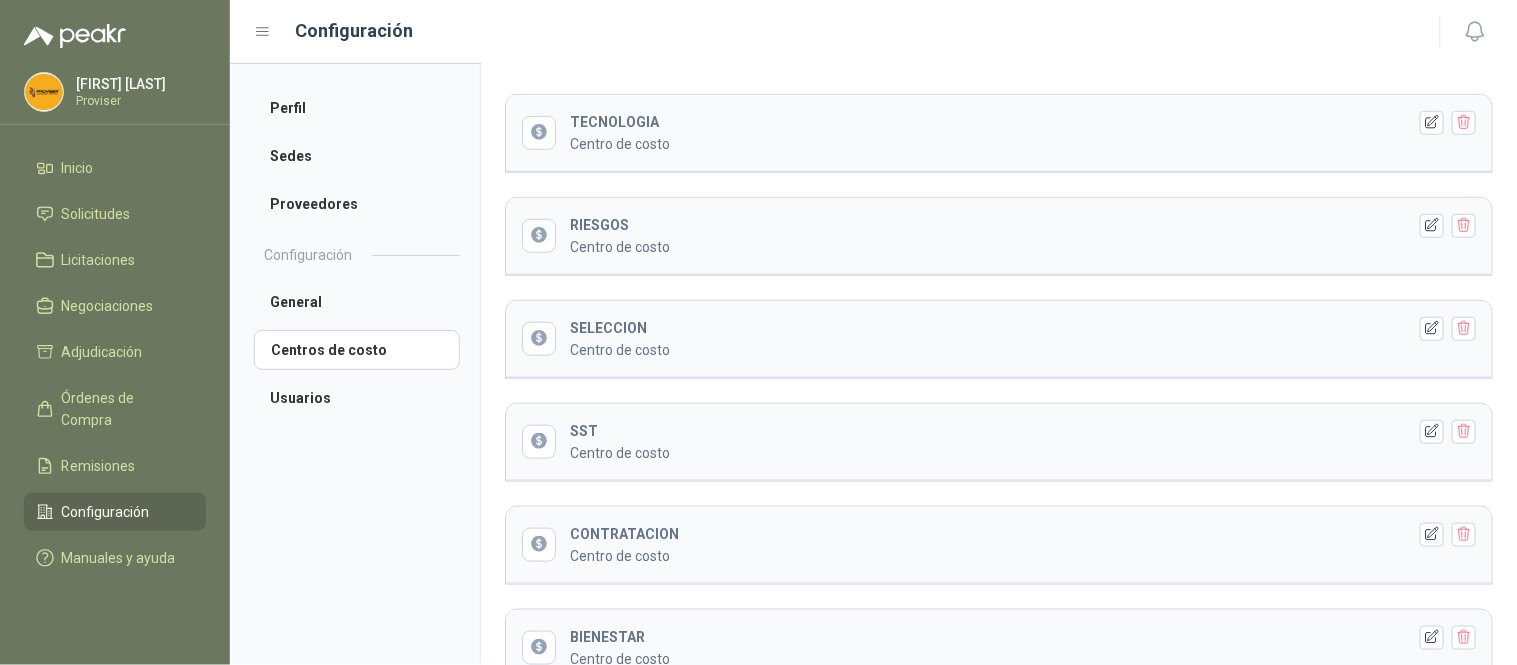 scroll, scrollTop: 403, scrollLeft: 0, axis: vertical 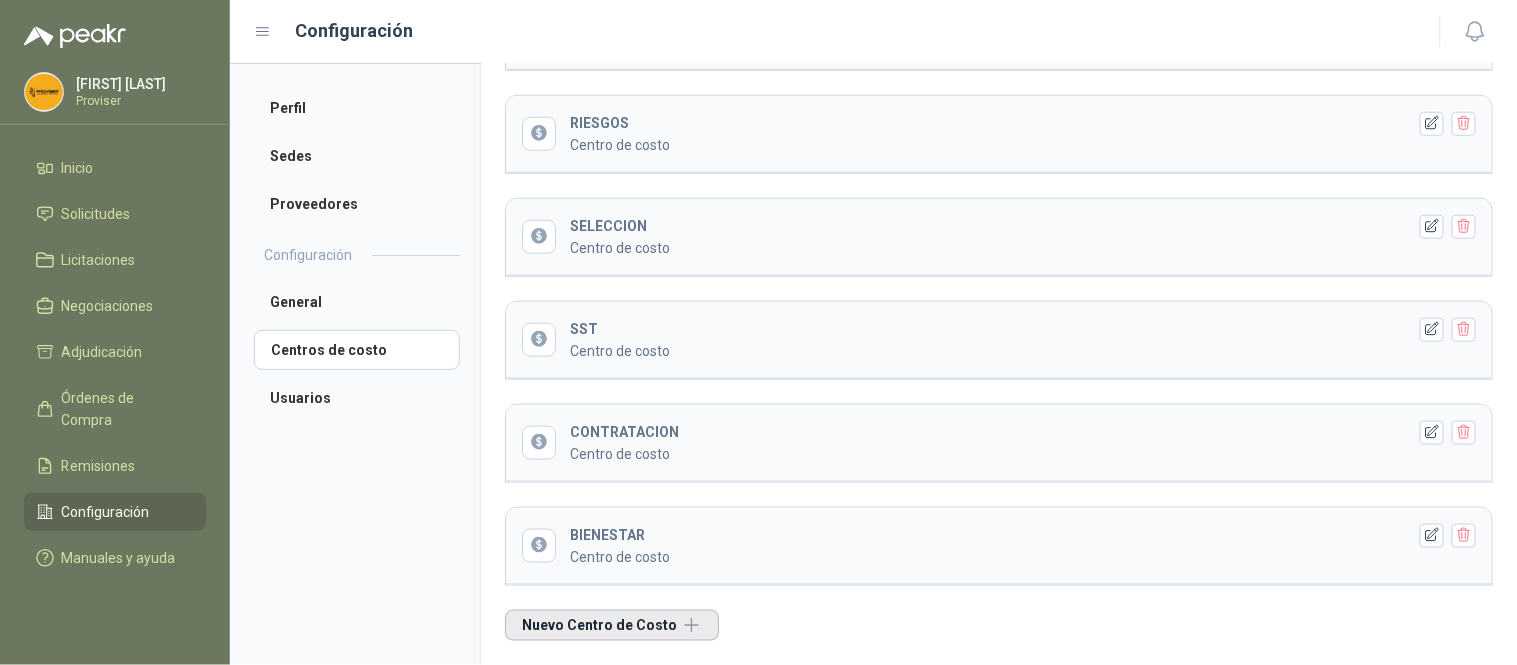 click on "Nuevo Centro de Costo" at bounding box center (612, 625) 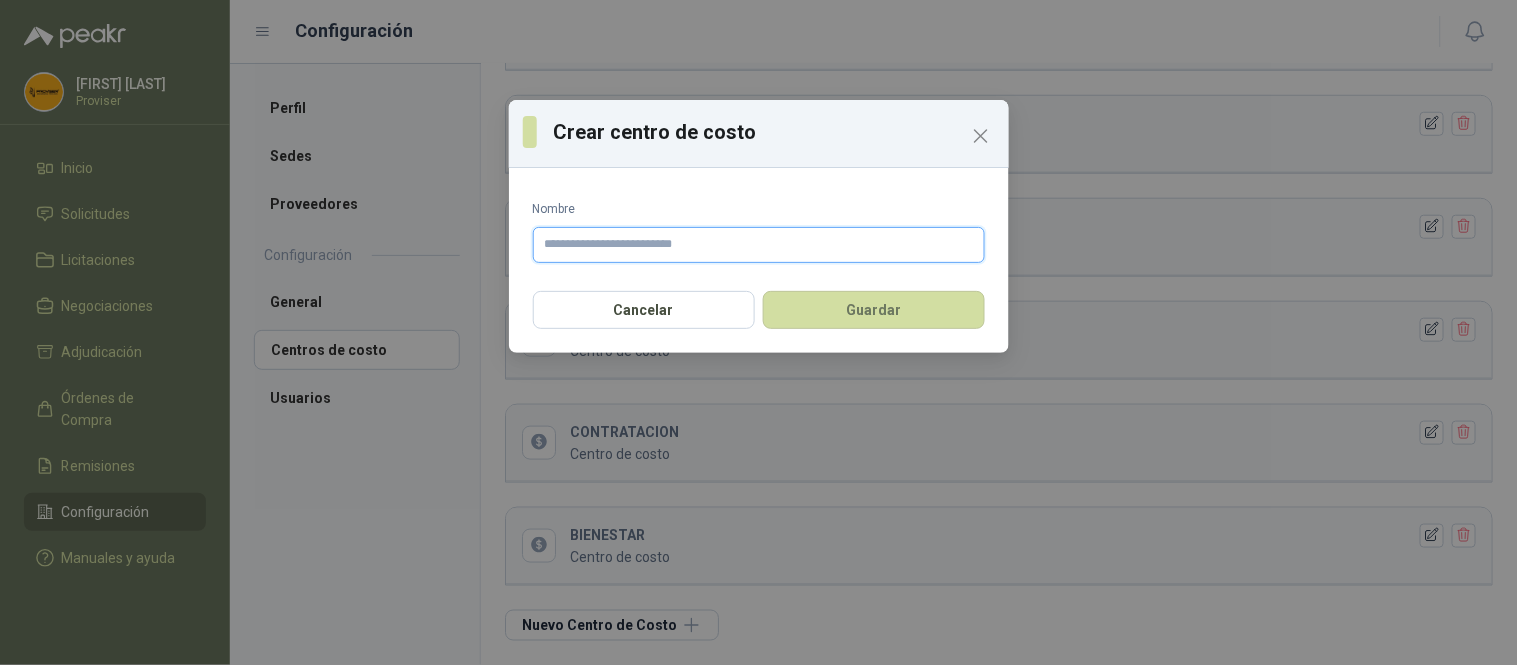 click on "Nombre" at bounding box center (759, 245) 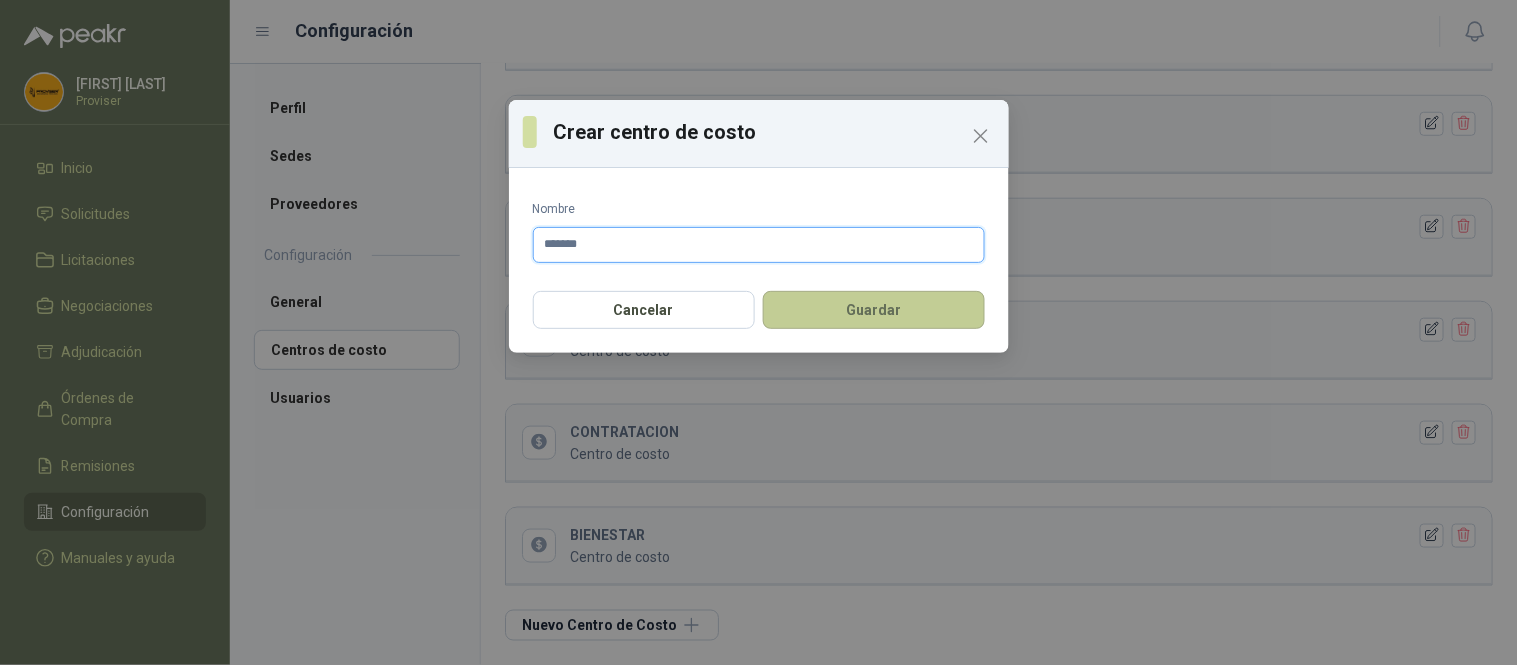 type on "*******" 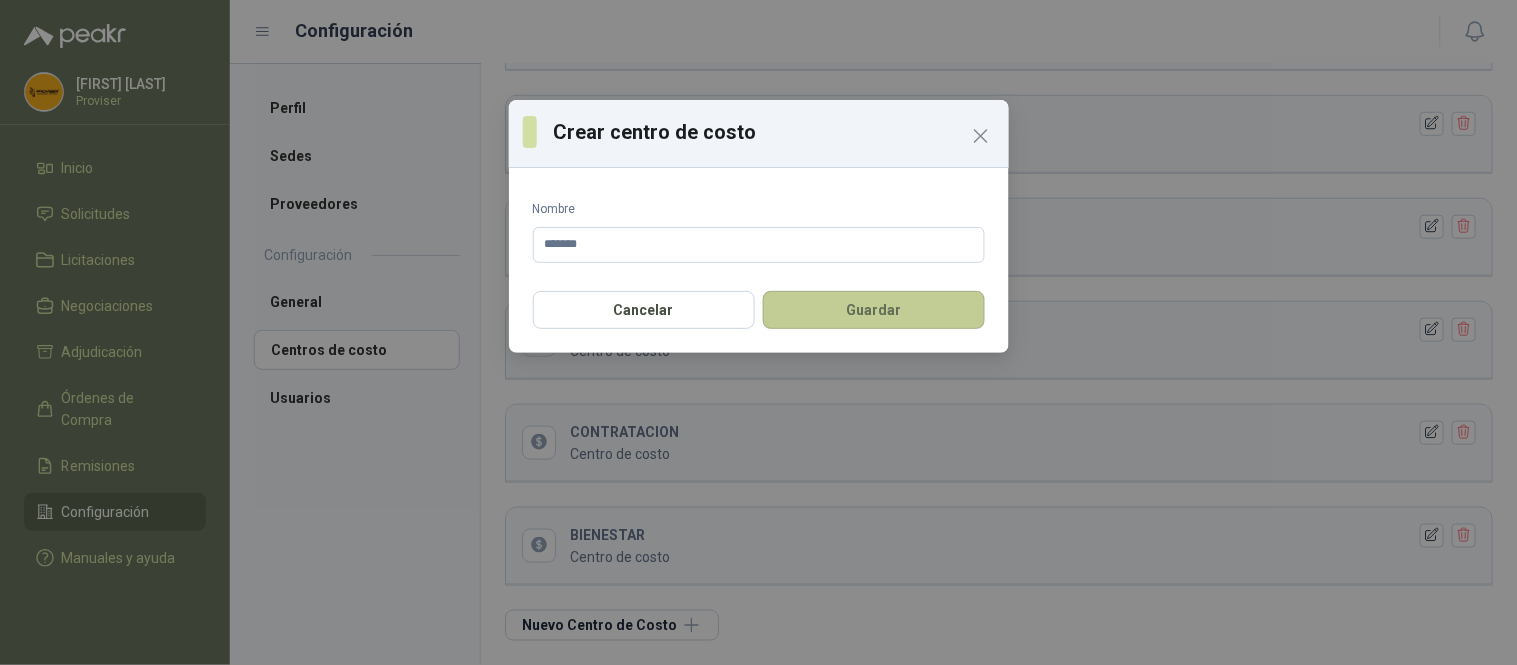 click on "Guardar" at bounding box center (874, 310) 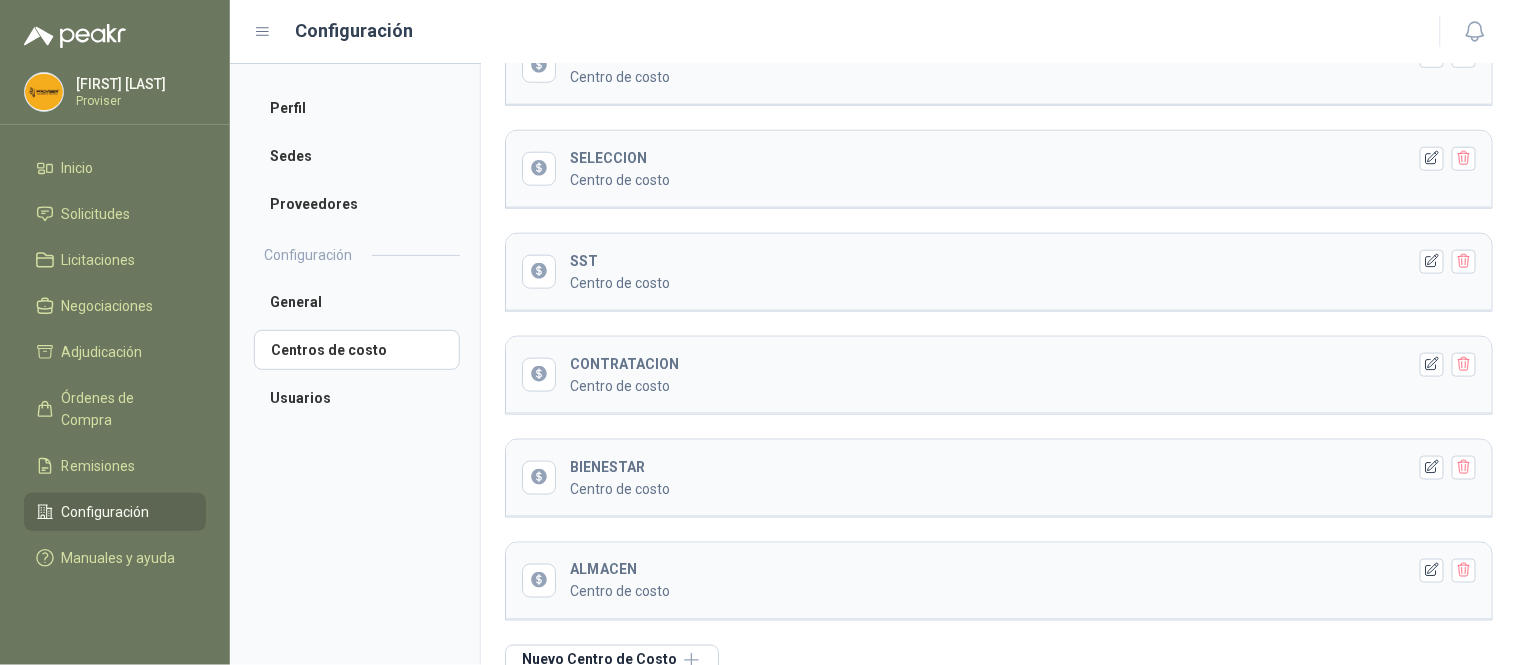 scroll, scrollTop: 506, scrollLeft: 0, axis: vertical 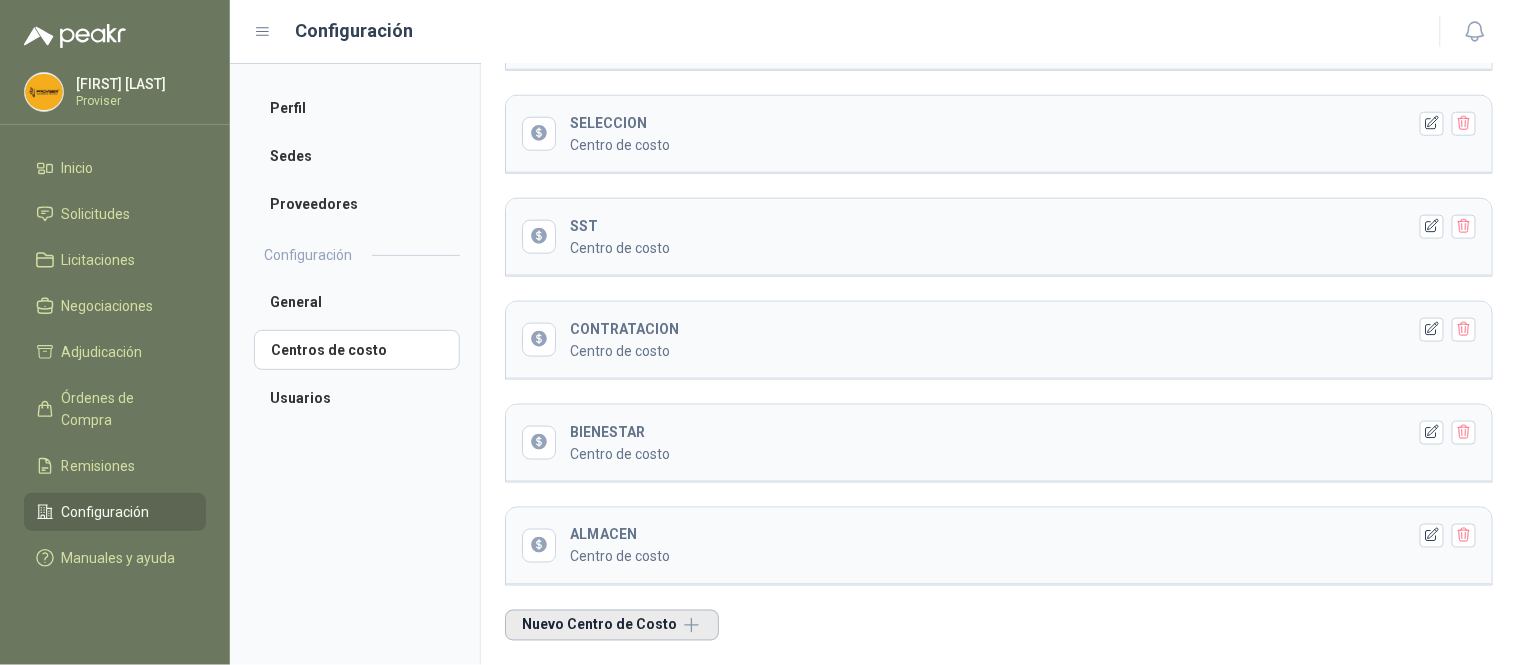 click on "Nuevo Centro de Costo" at bounding box center (612, 625) 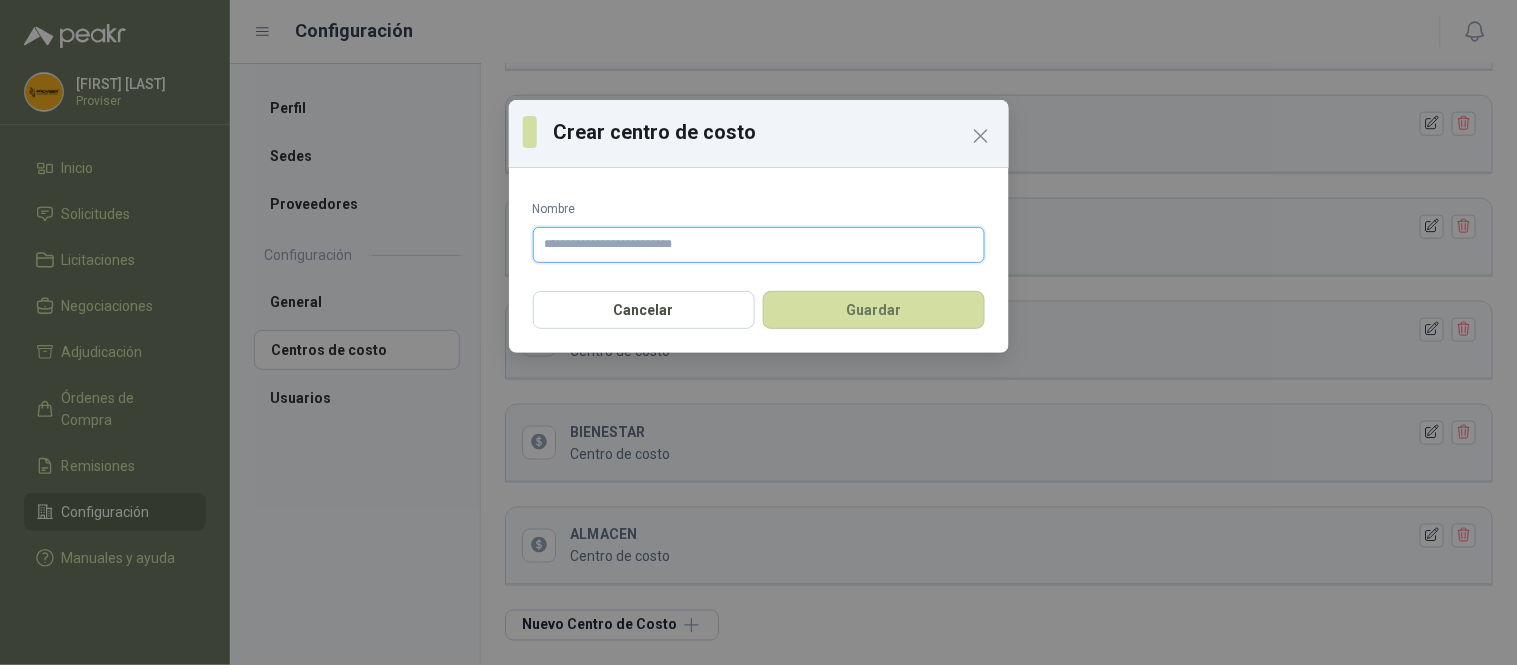 click on "Nombre" at bounding box center (759, 245) 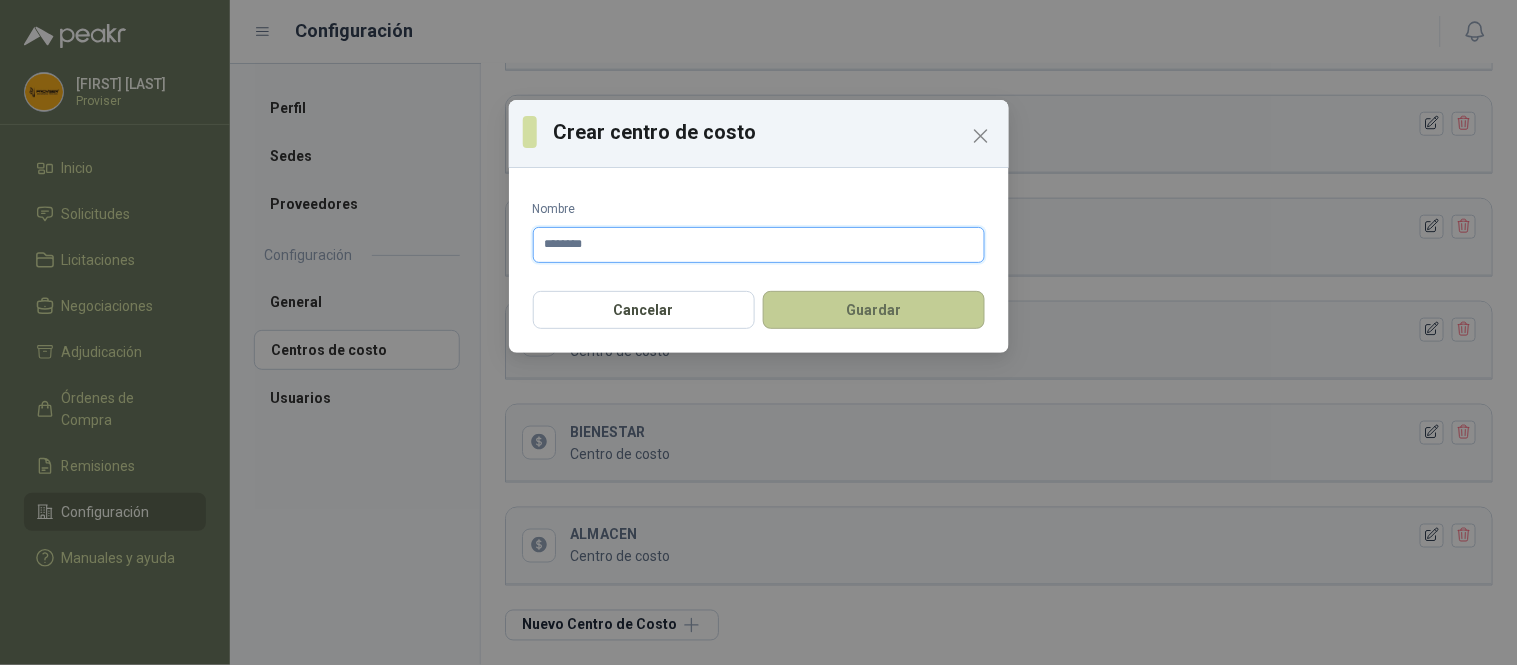 type on "********" 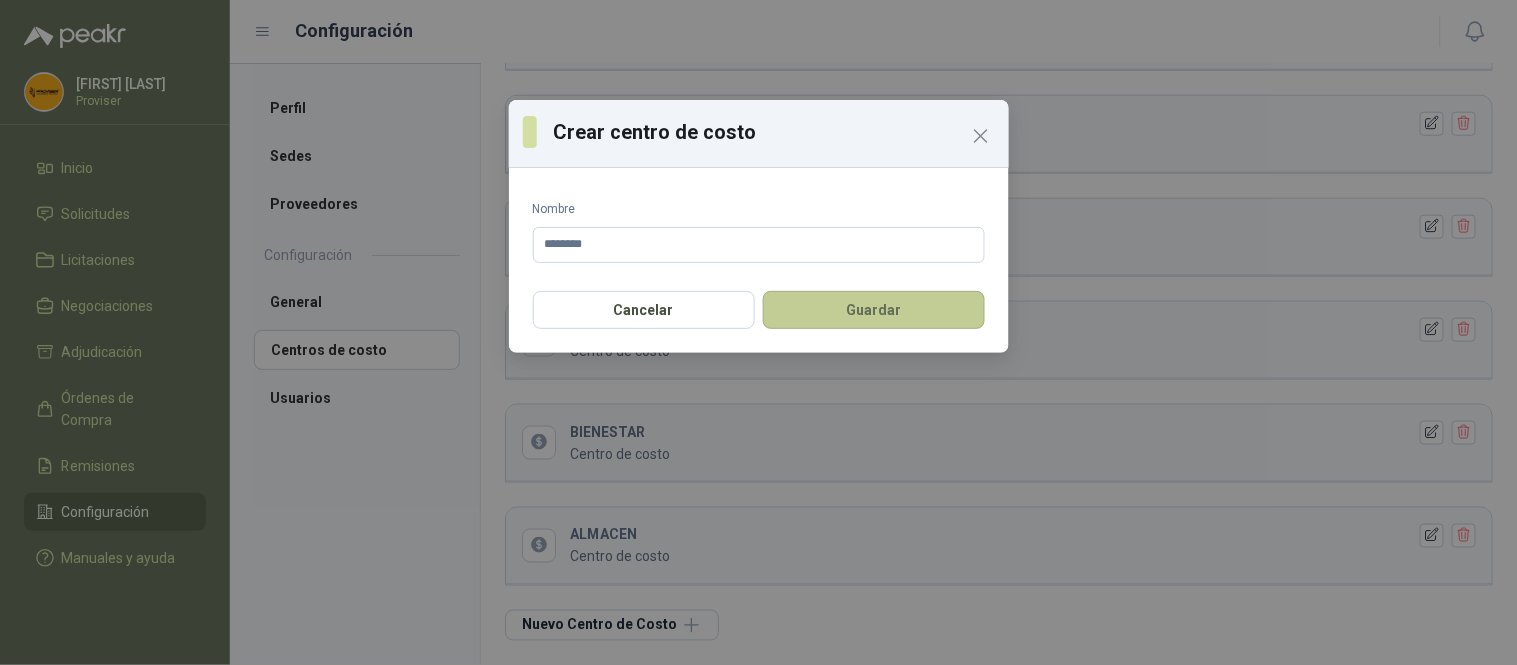 click on "Guardar" at bounding box center [874, 310] 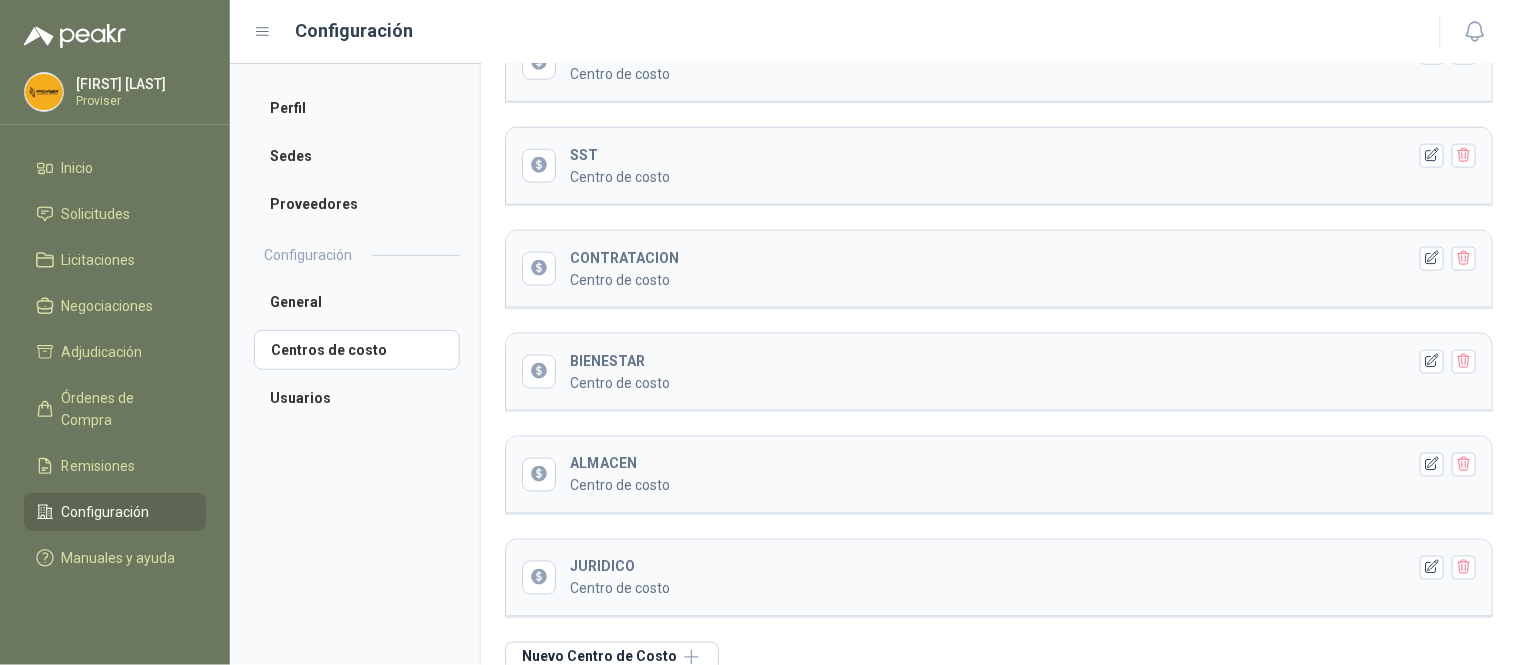 scroll, scrollTop: 610, scrollLeft: 0, axis: vertical 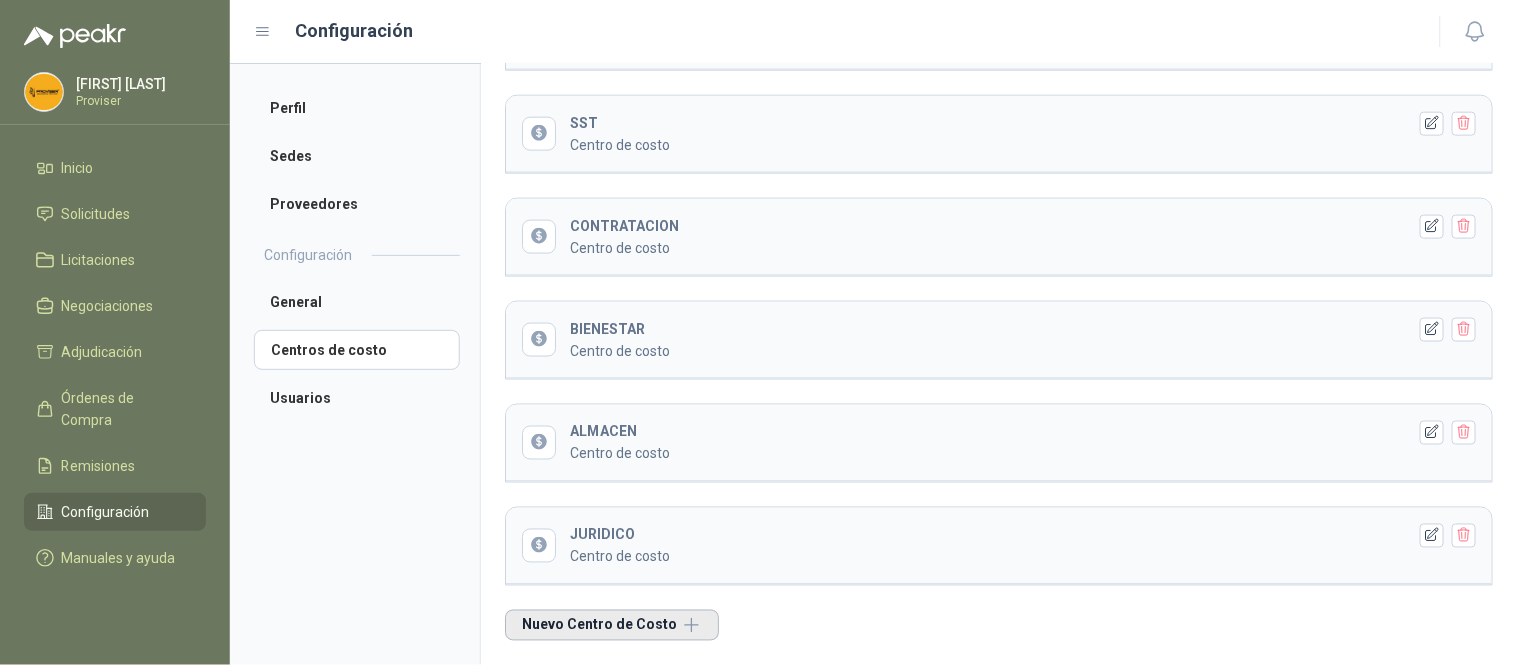 click on "Nuevo Centro de Costo" at bounding box center (612, 625) 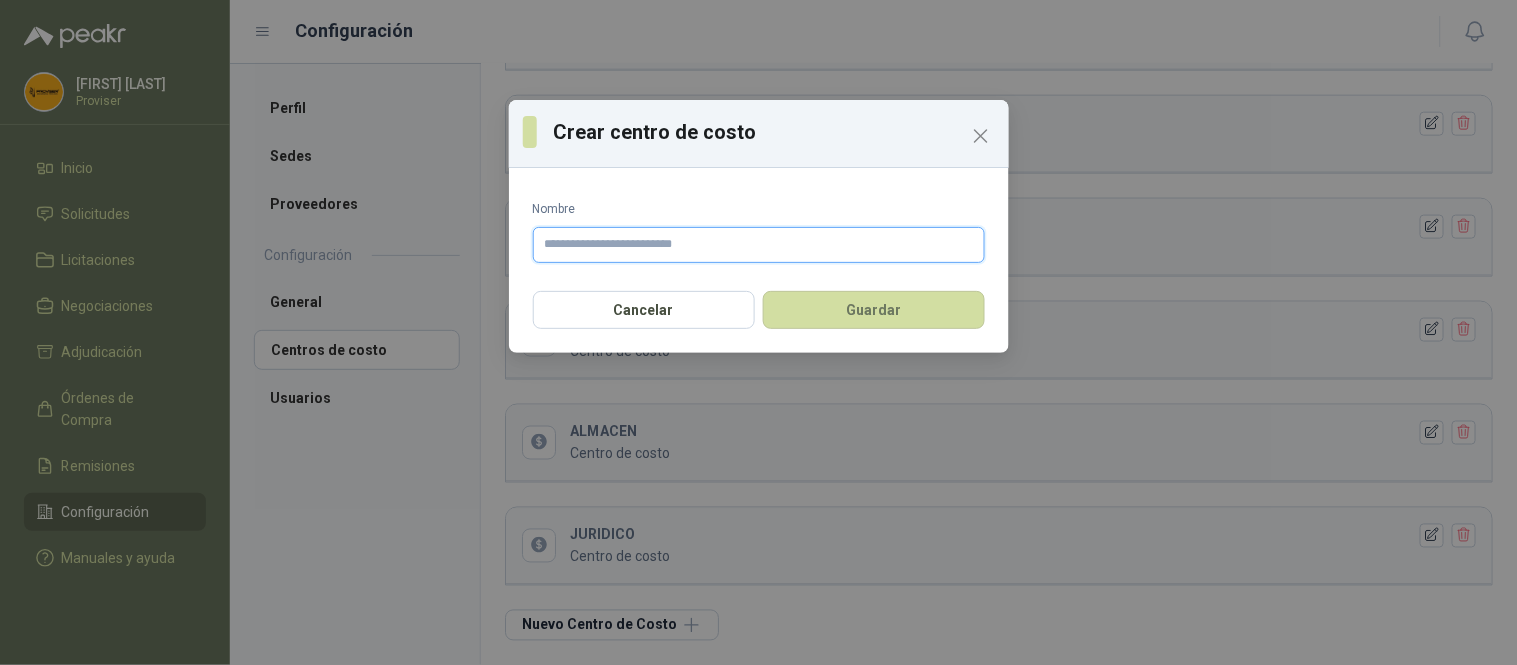 click on "Nombre" at bounding box center (759, 245) 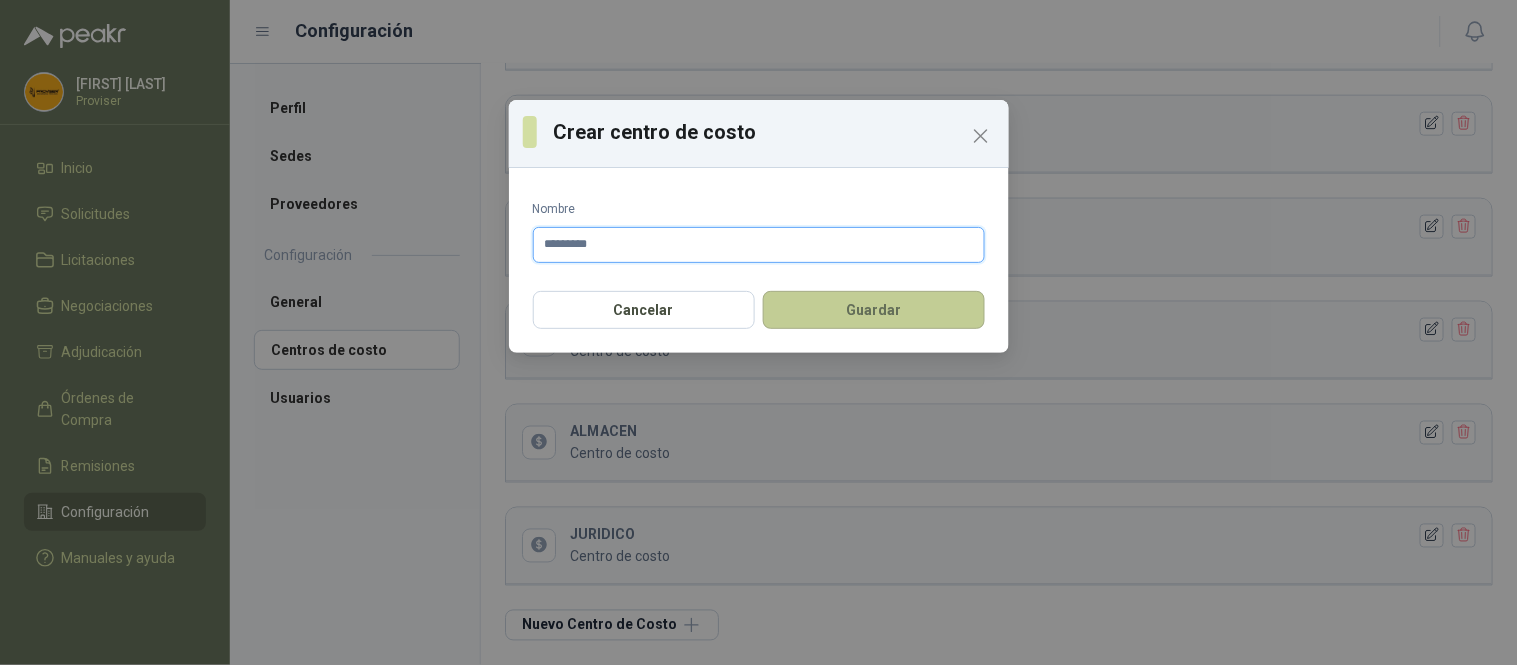 type on "*********" 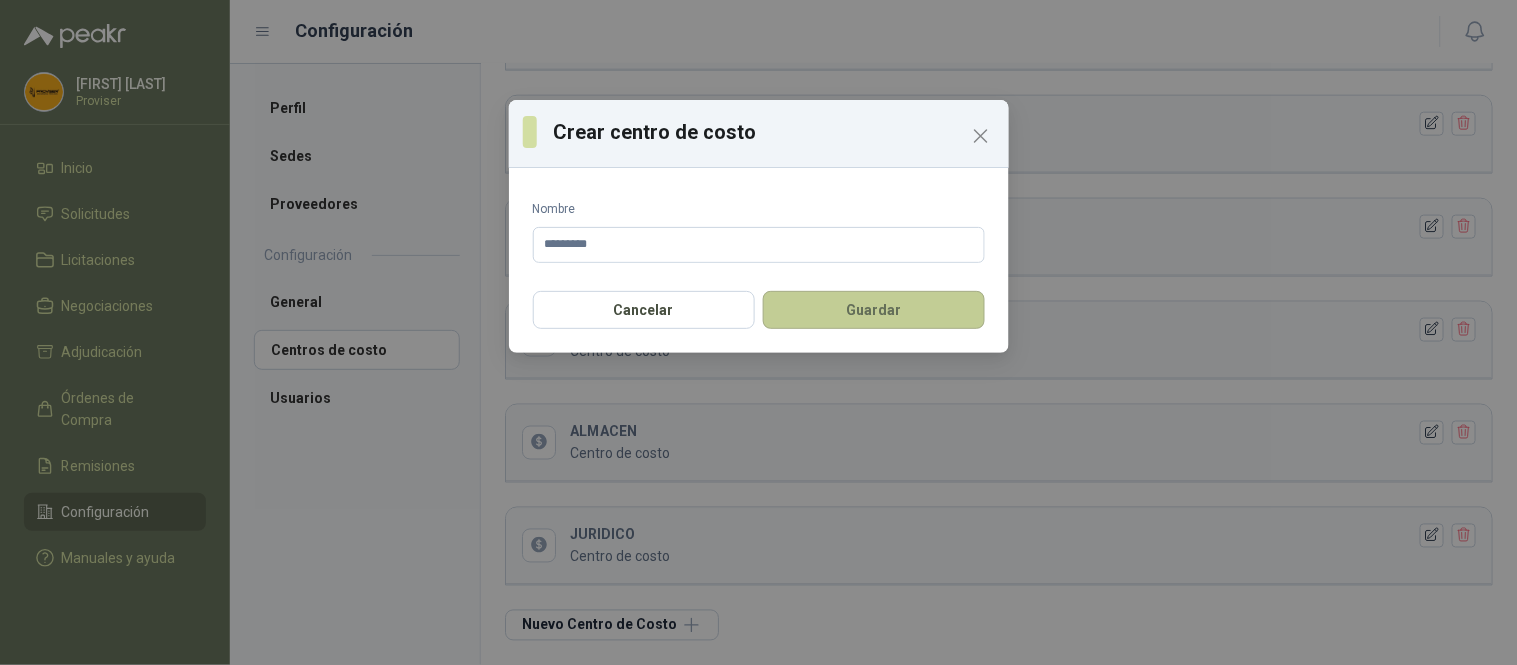 click on "Guardar" at bounding box center [874, 310] 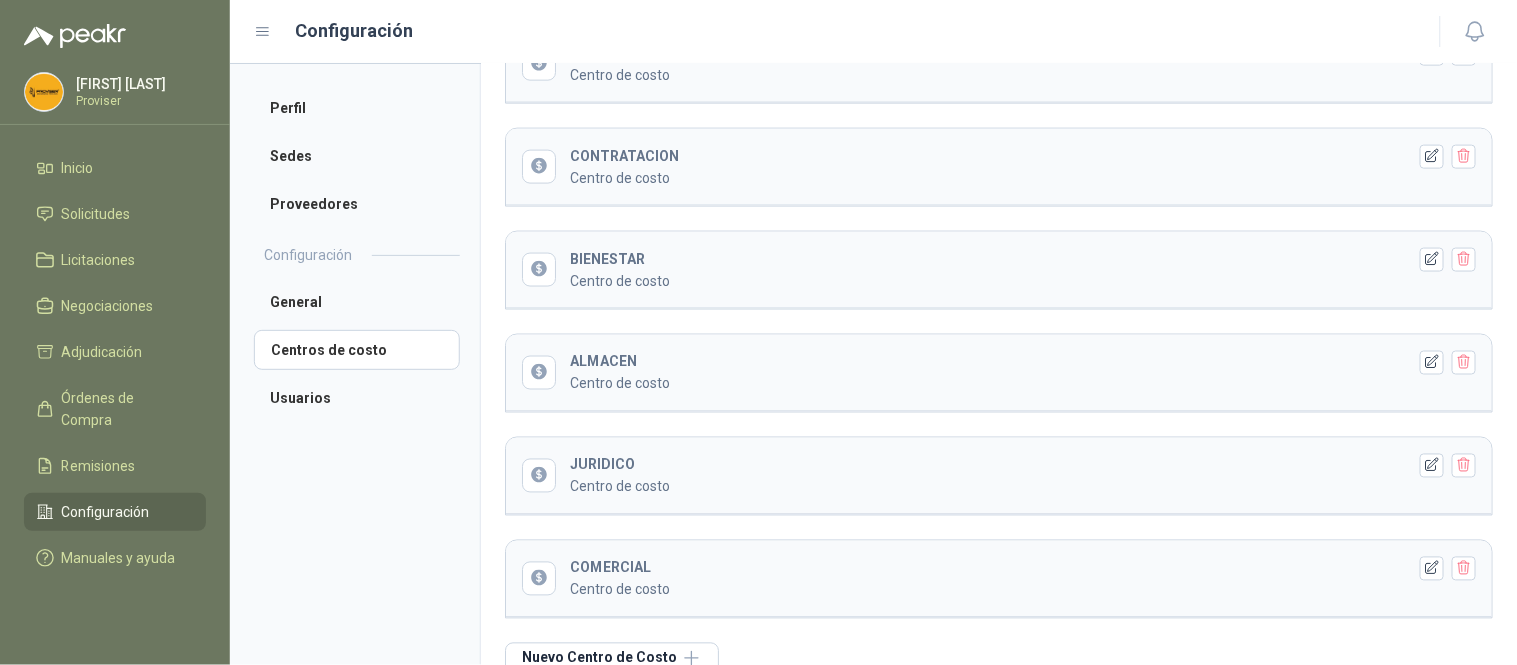scroll, scrollTop: 713, scrollLeft: 0, axis: vertical 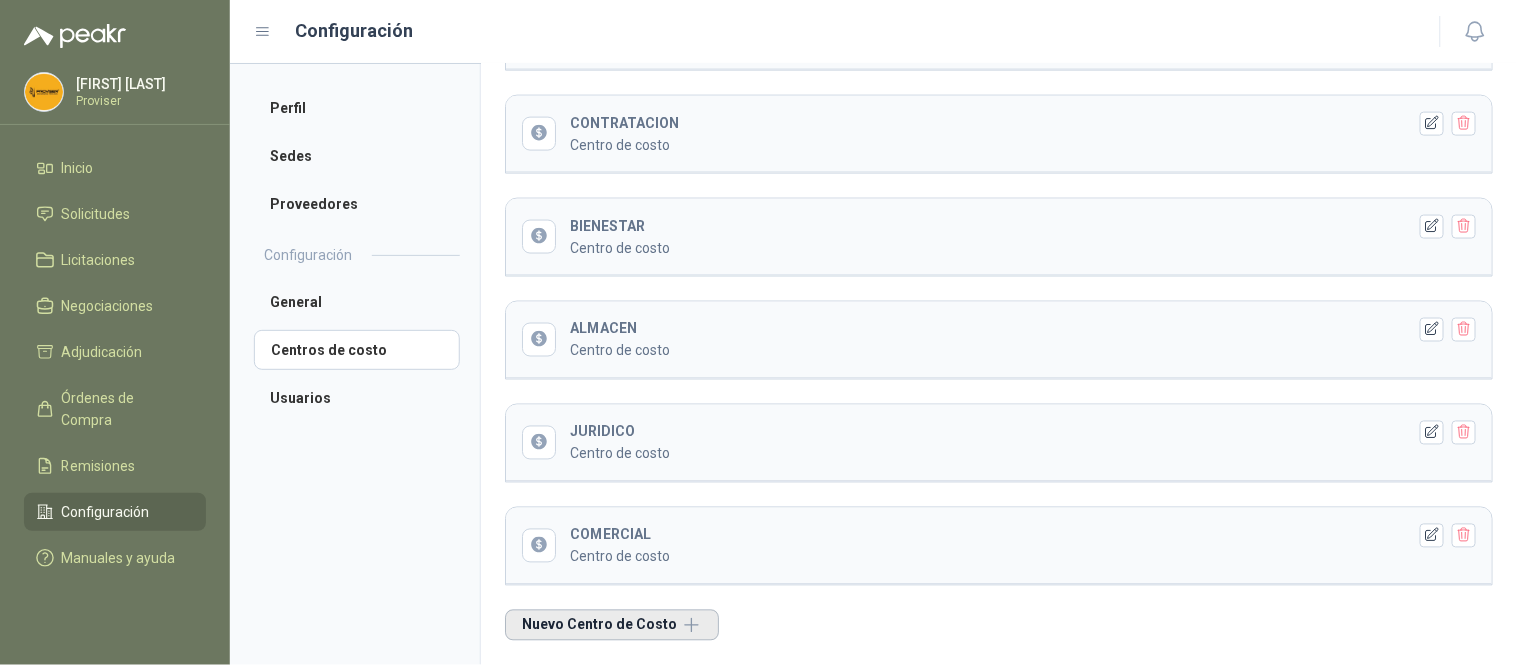 click on "Nuevo Centro de Costo" at bounding box center [612, 625] 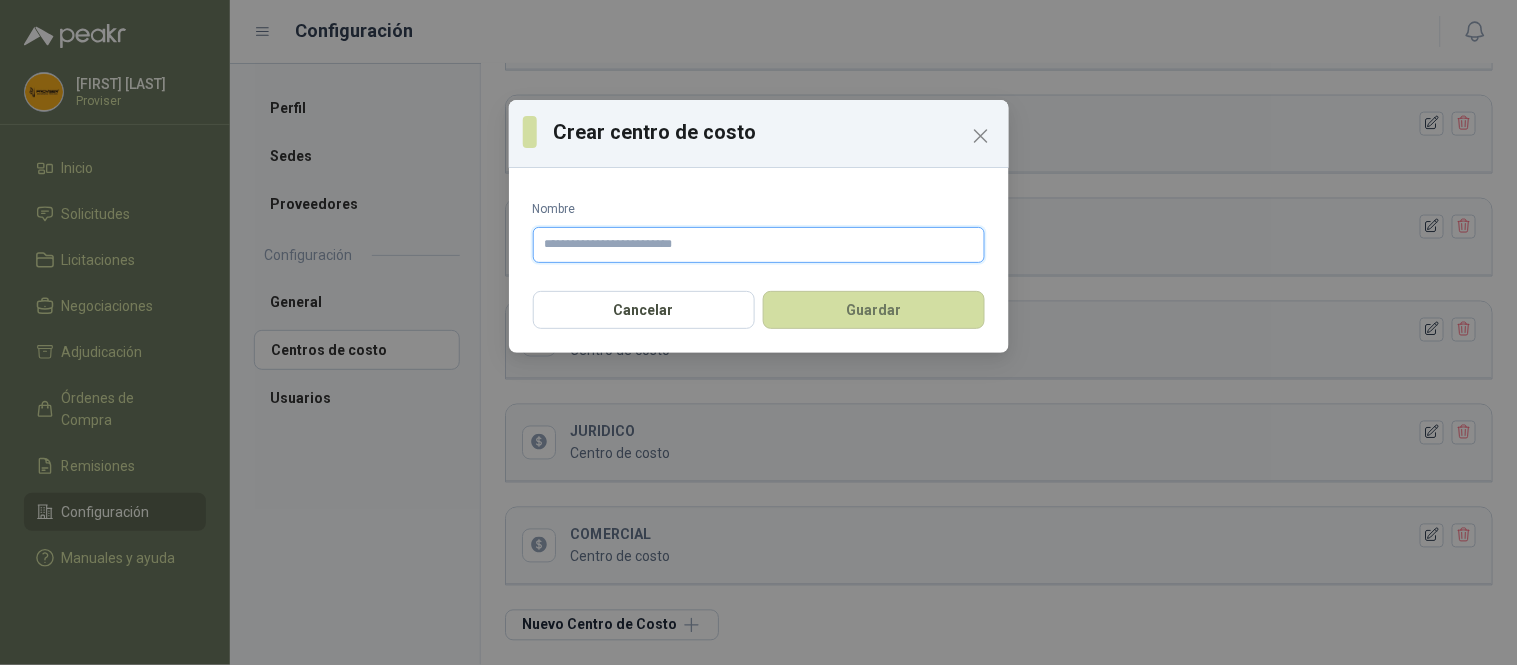 click on "Nombre" at bounding box center (759, 231) 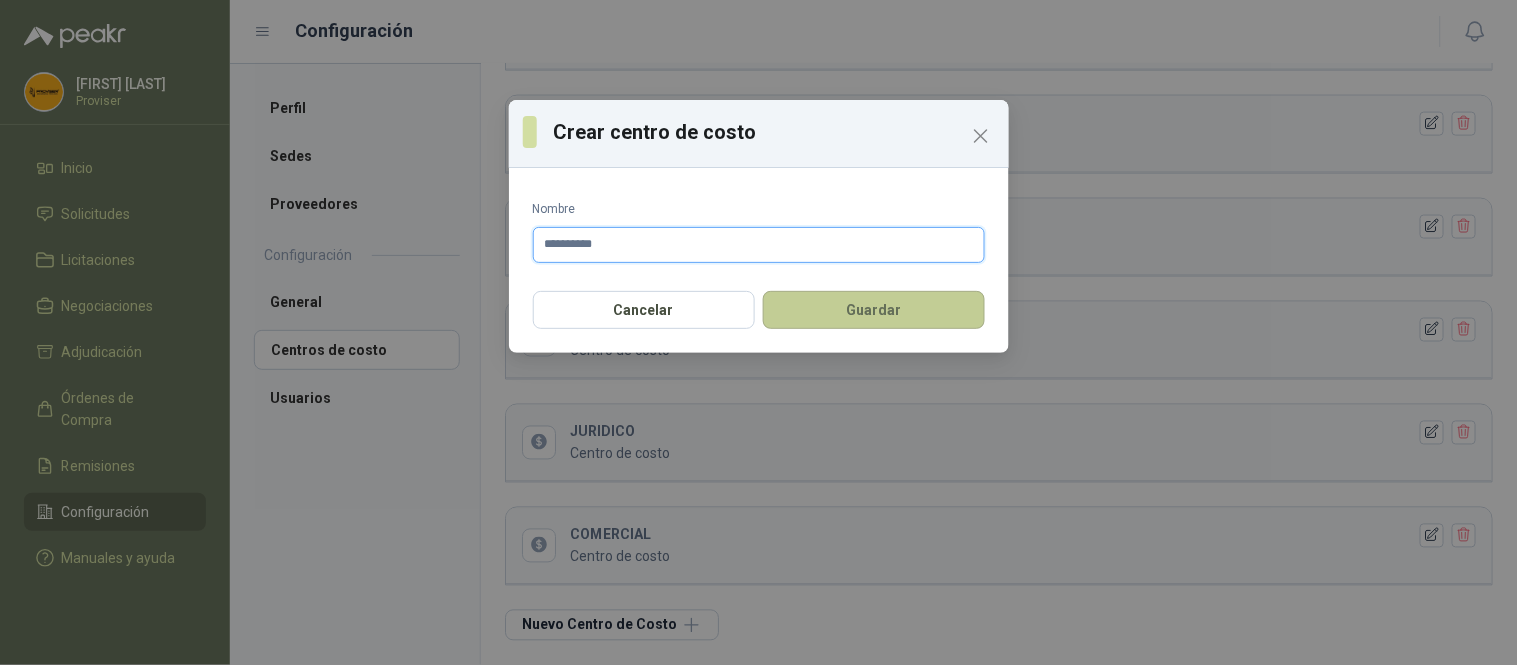 type on "**********" 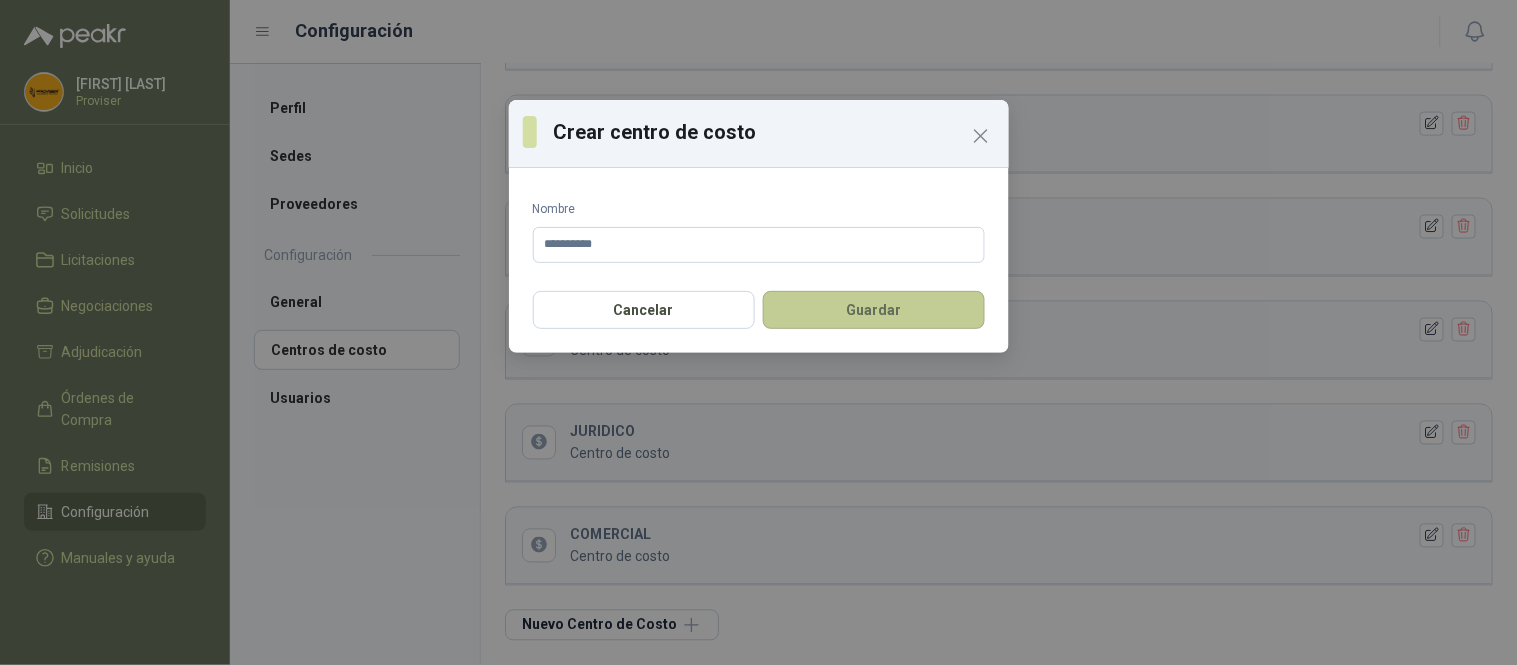 click on "Guardar" at bounding box center [874, 310] 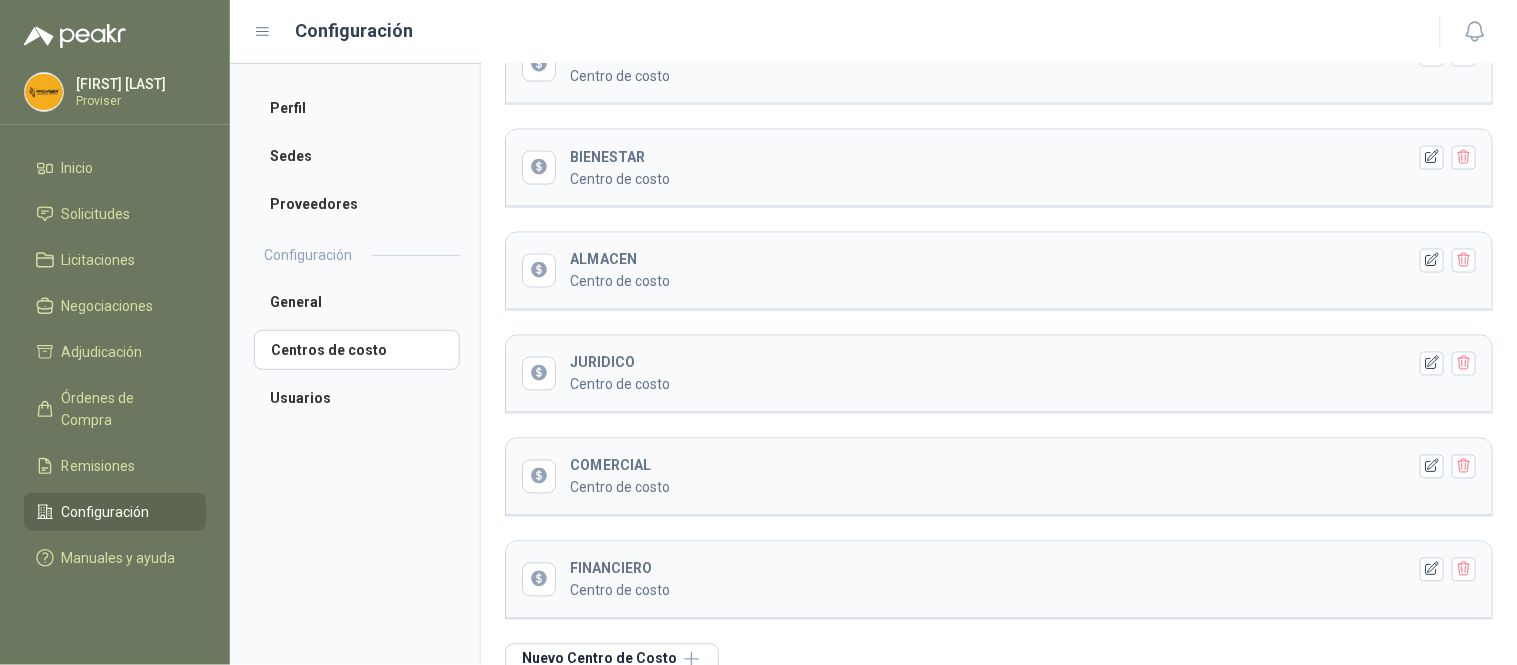 scroll, scrollTop: 816, scrollLeft: 0, axis: vertical 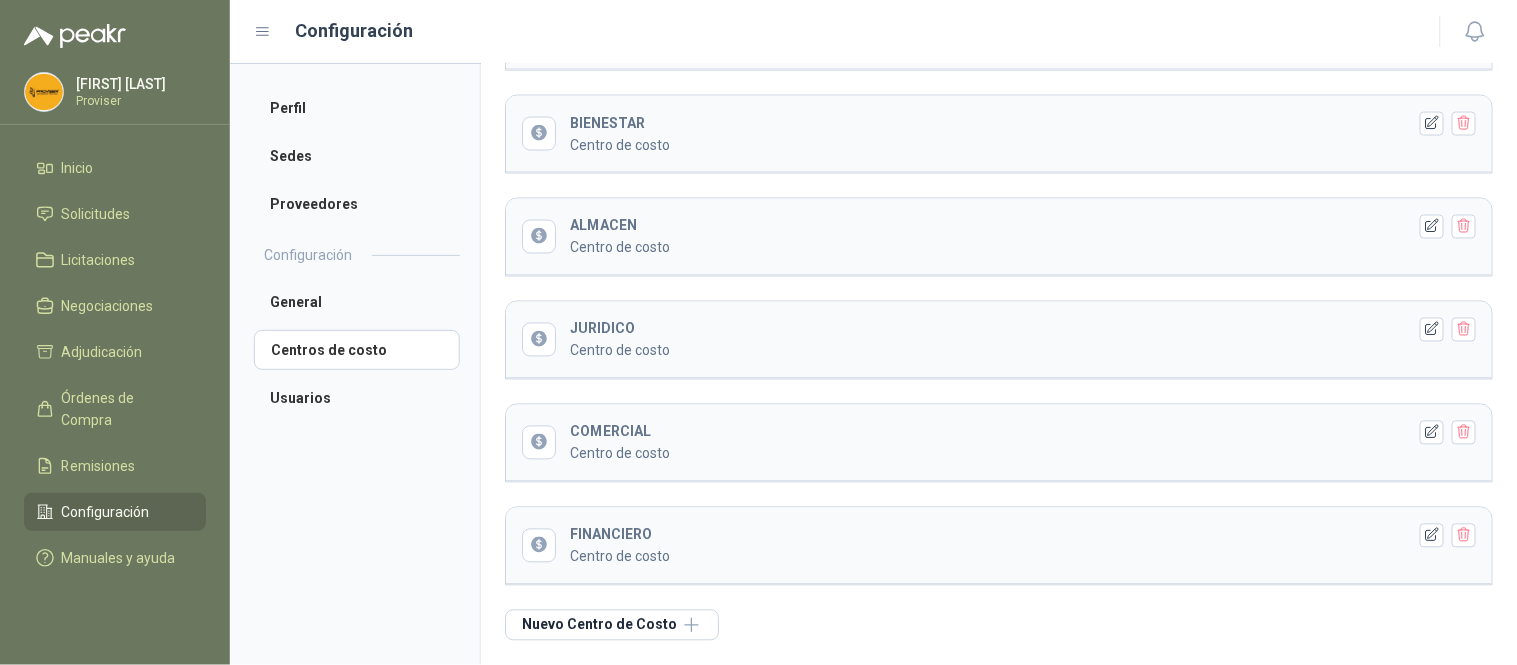 click on "Centro de costo" at bounding box center (993, 454) 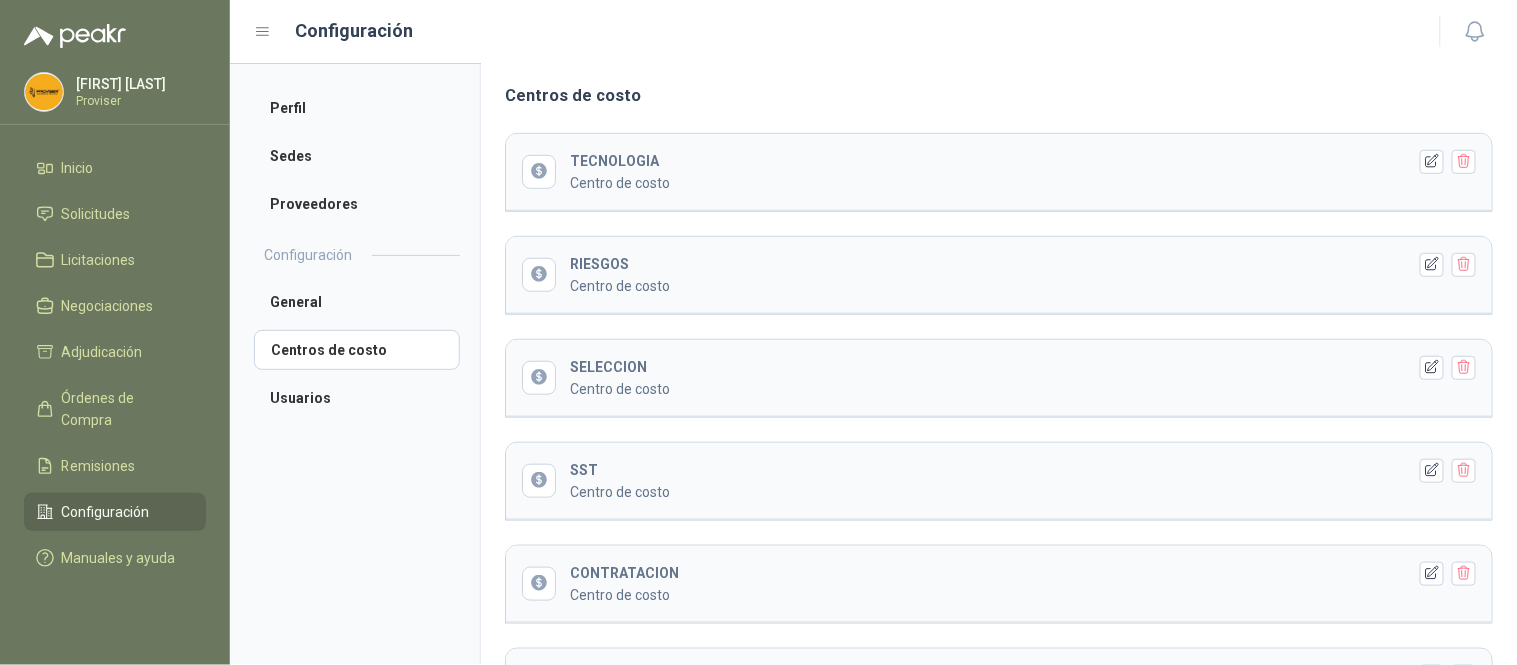 scroll, scrollTop: 150, scrollLeft: 0, axis: vertical 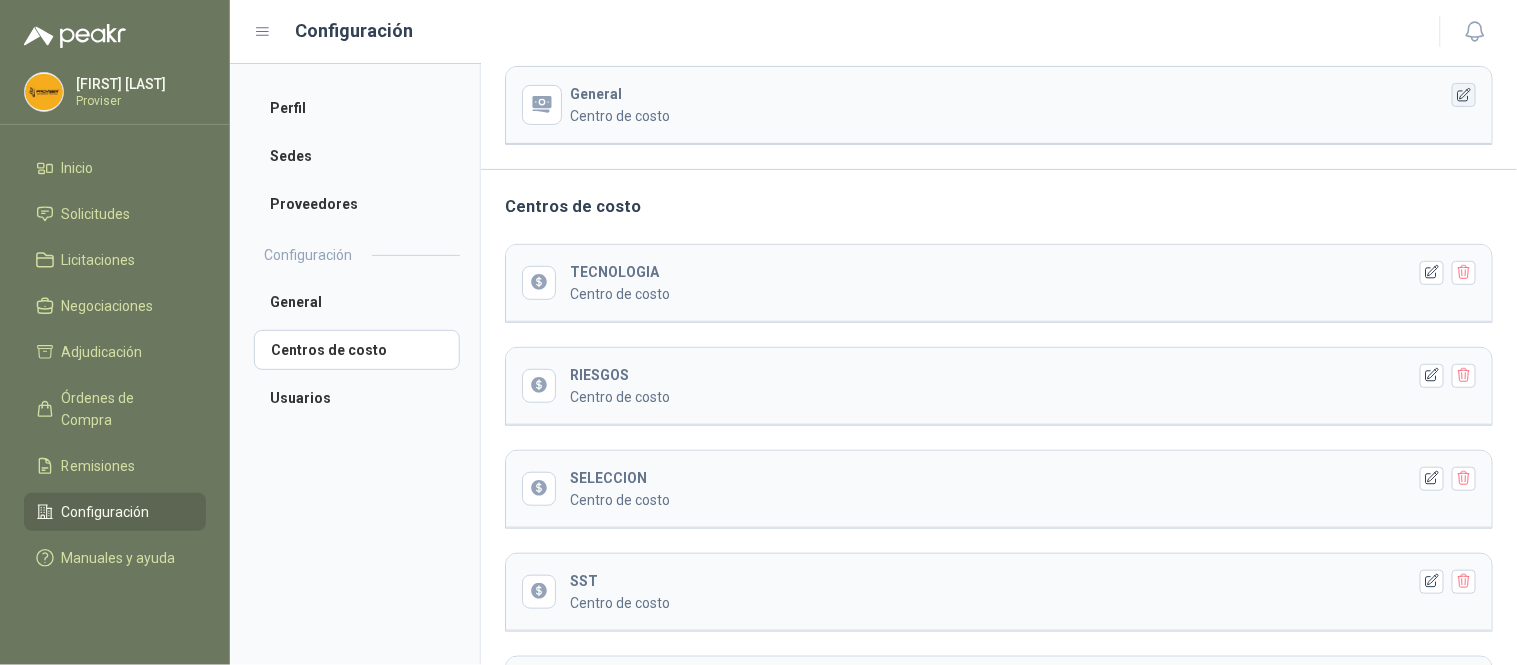 click 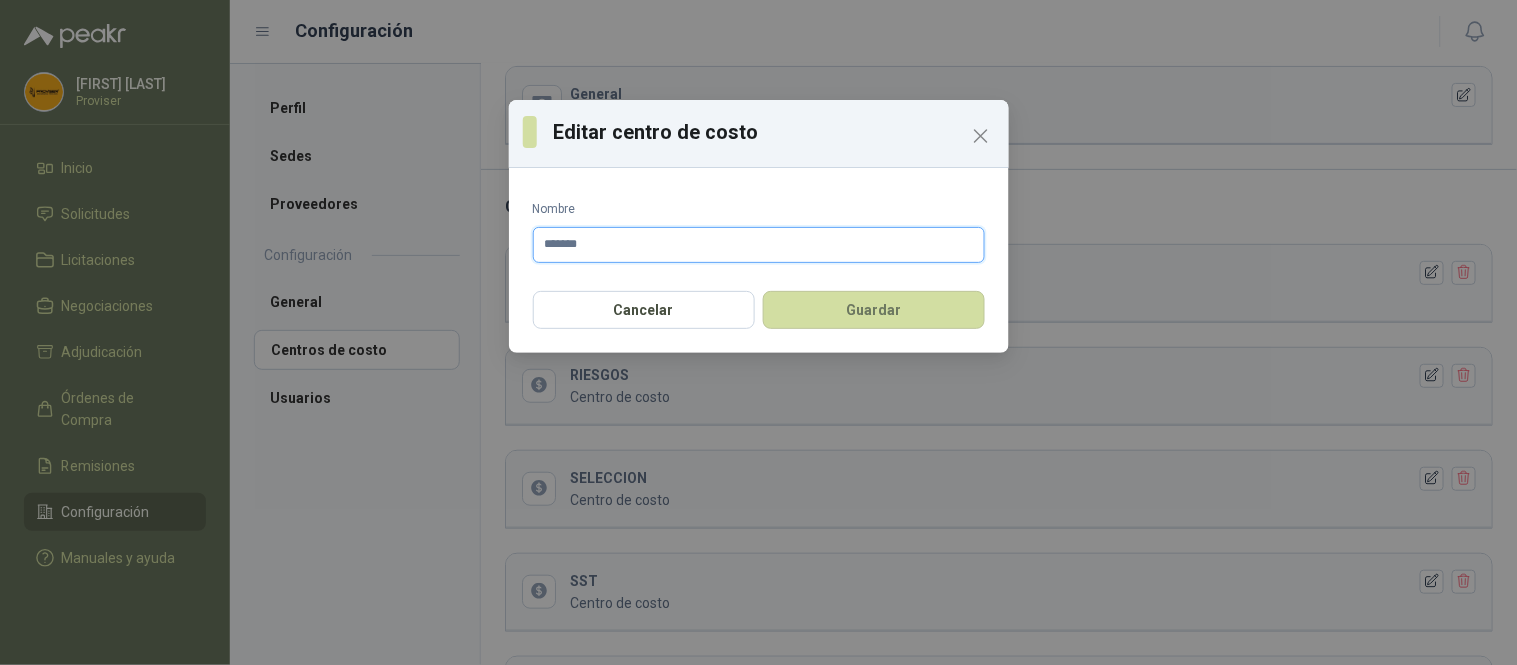 click on "*******" at bounding box center [759, 245] 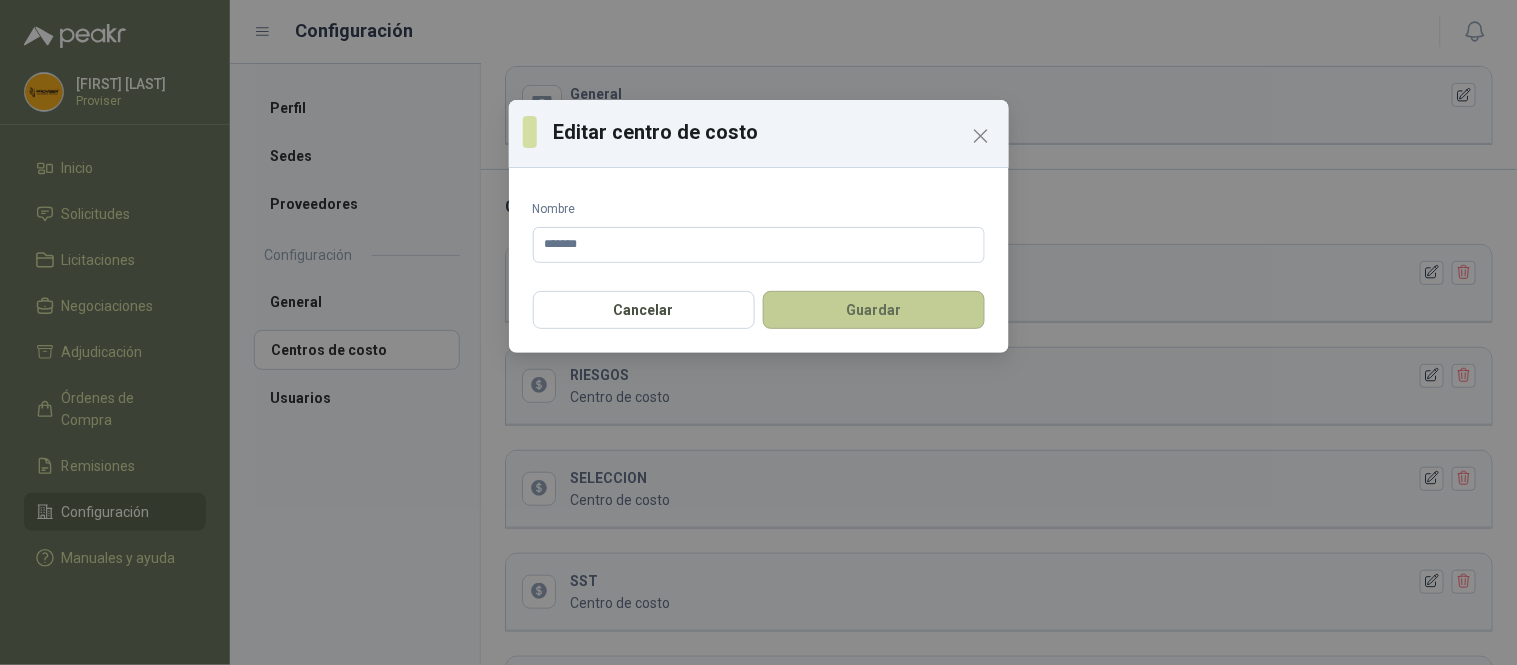 click on "Guardar" at bounding box center (874, 310) 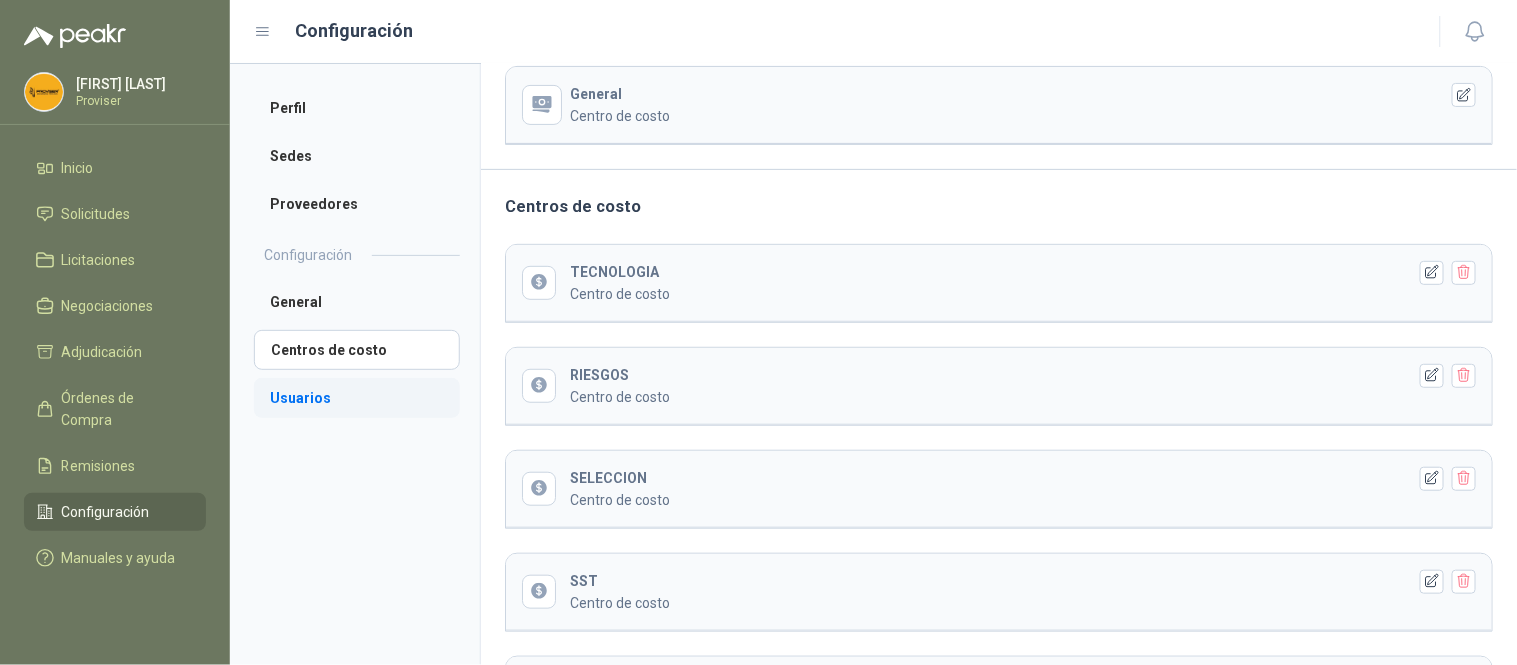 click on "Usuarios" at bounding box center [357, 398] 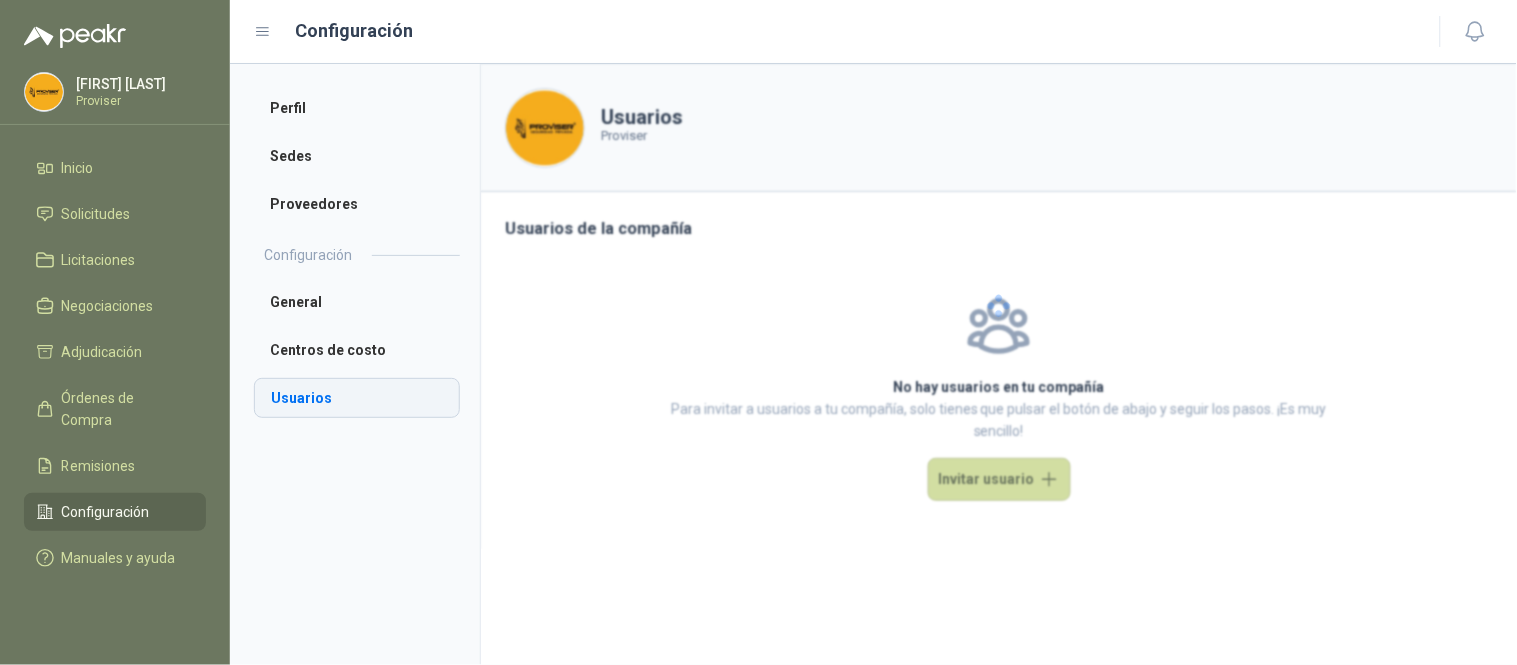 scroll, scrollTop: 0, scrollLeft: 0, axis: both 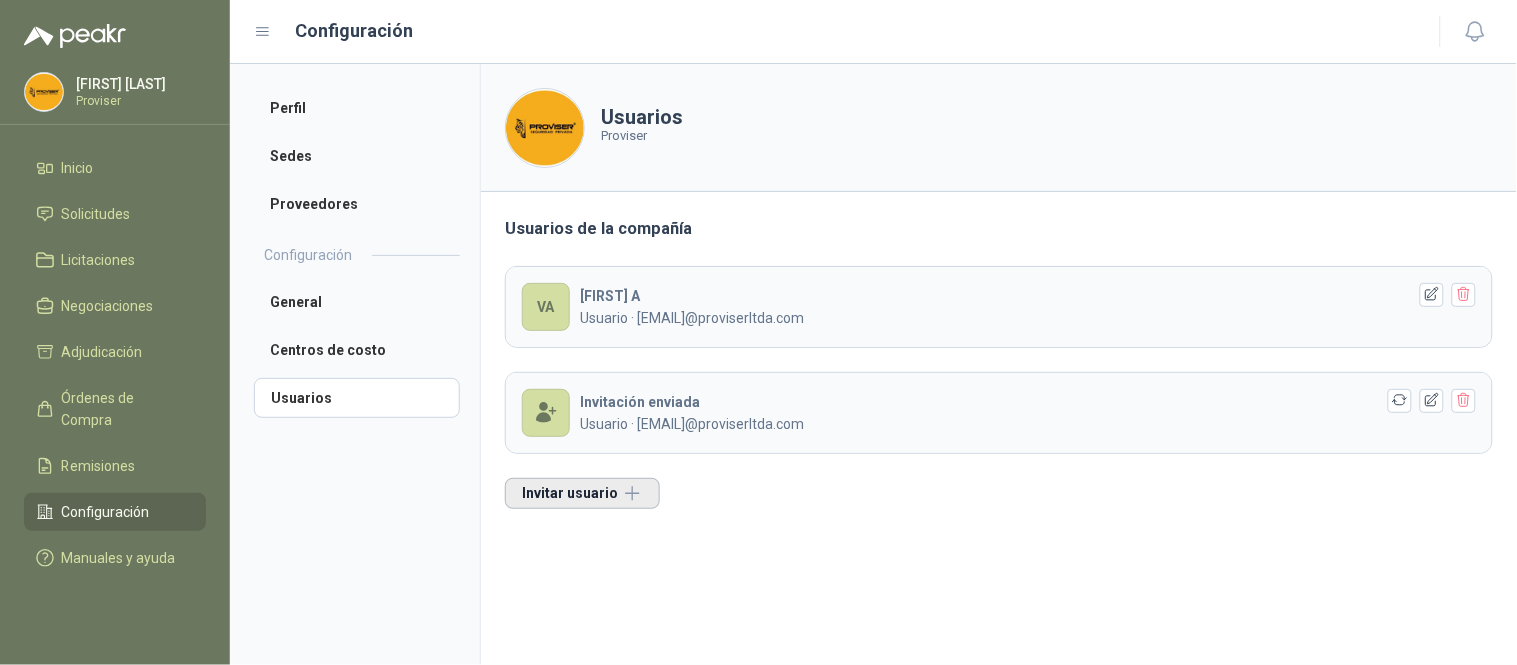 click on "Invitar usuario" at bounding box center (582, 493) 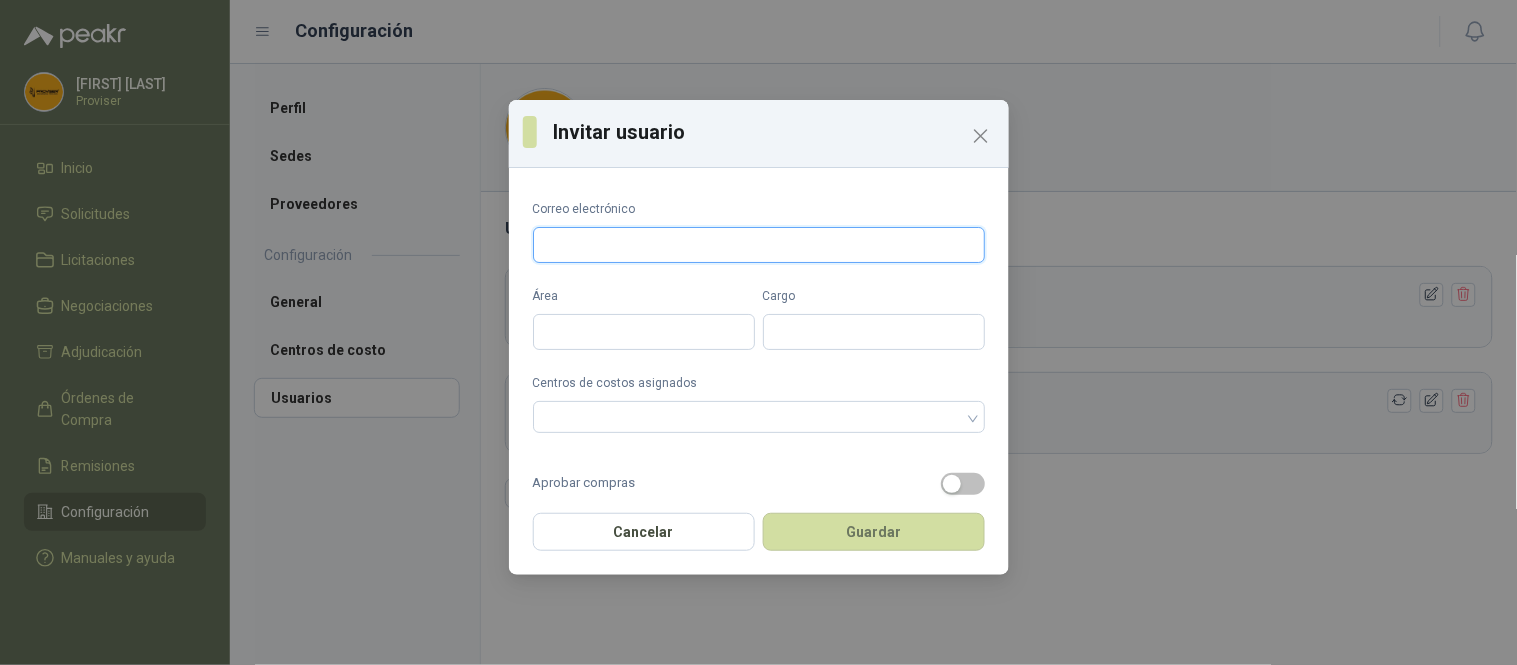 click on "Correo electrónico" at bounding box center [759, 245] 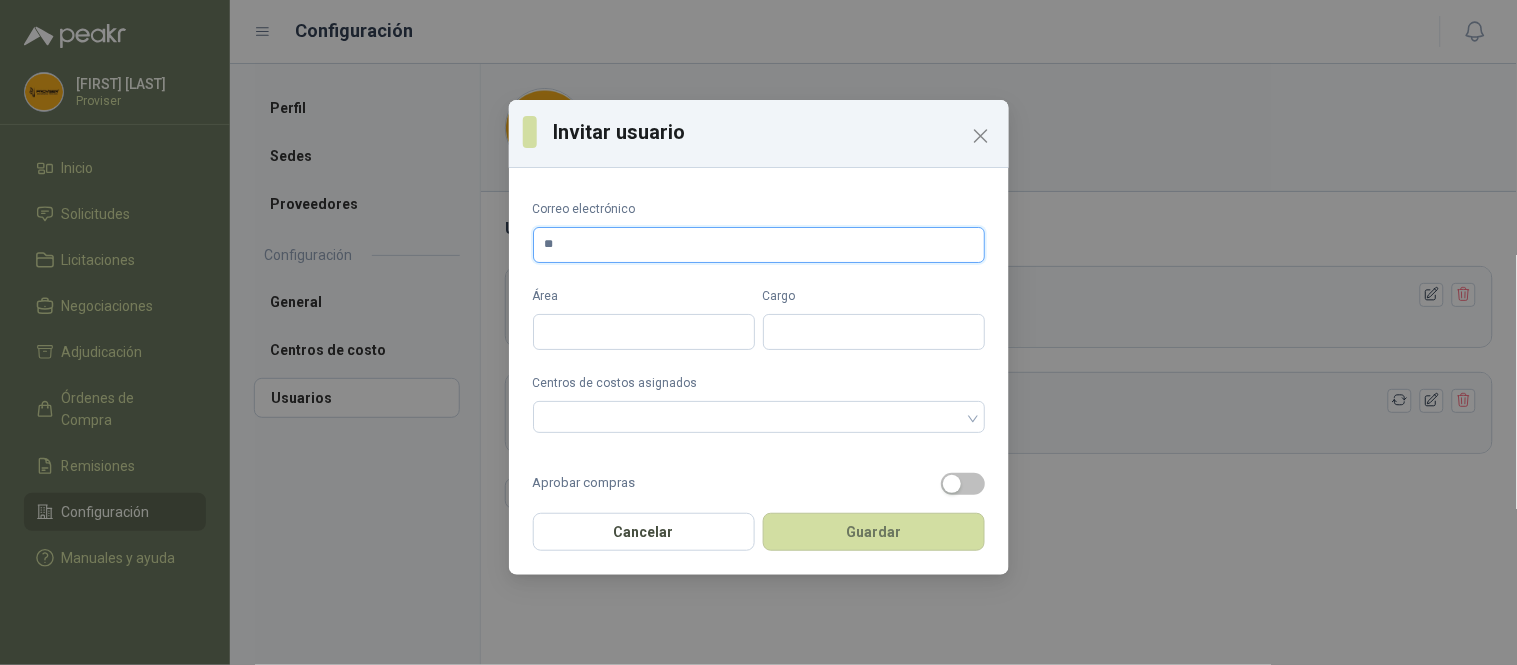 type on "*" 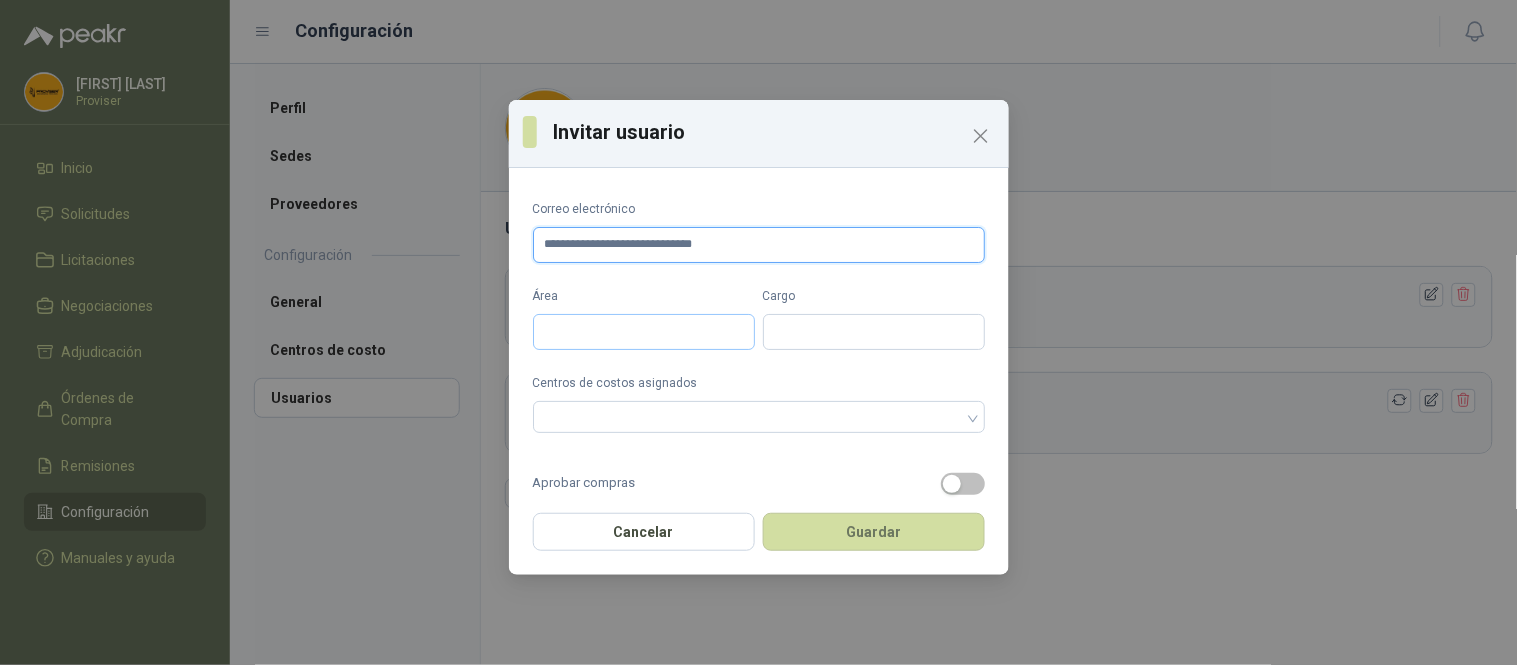 type on "**********" 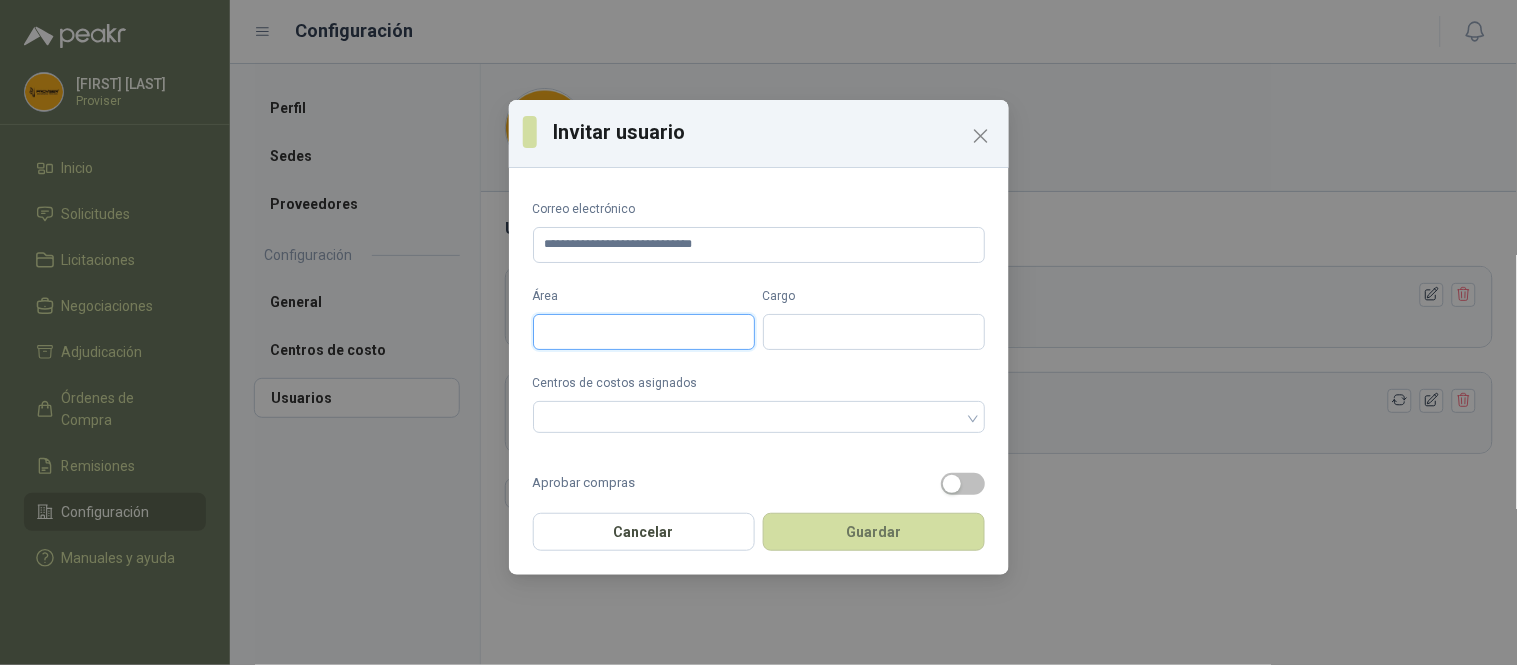 click on "Área" at bounding box center (644, 332) 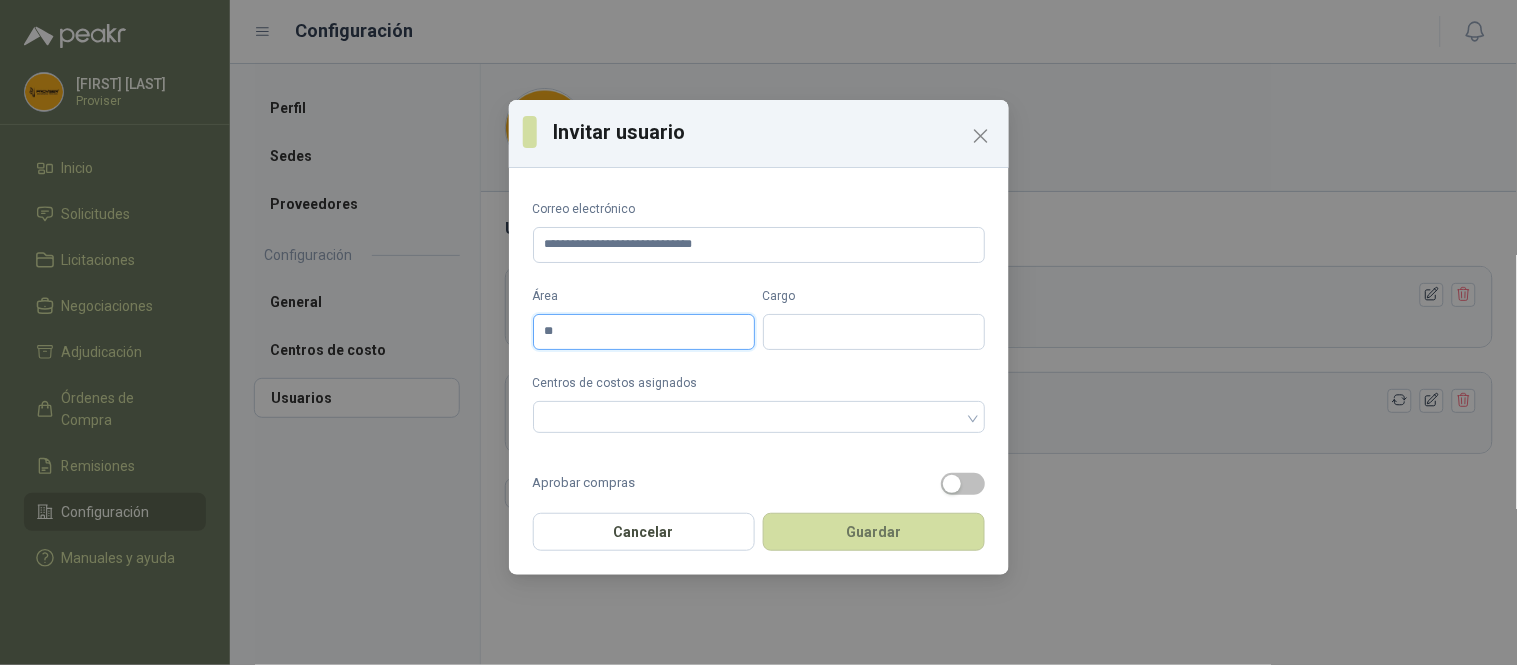 type on "*" 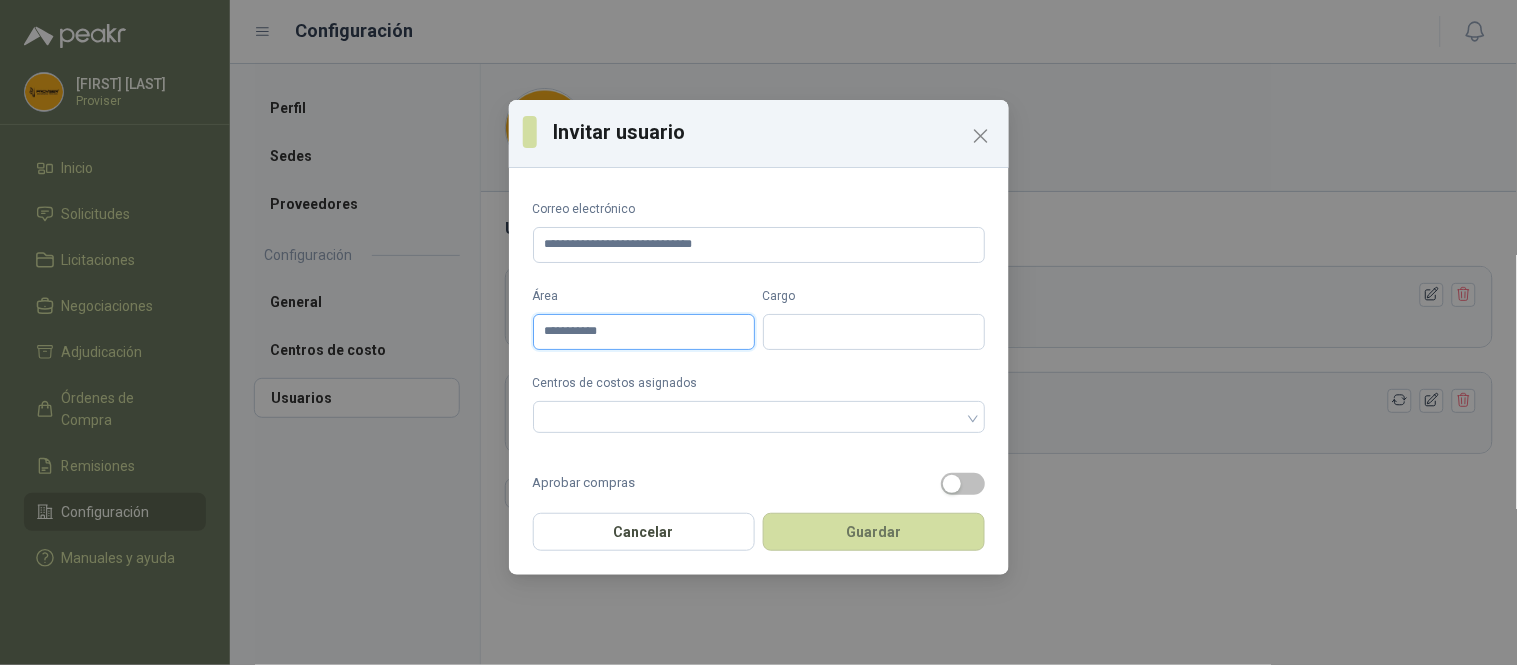 type on "**********" 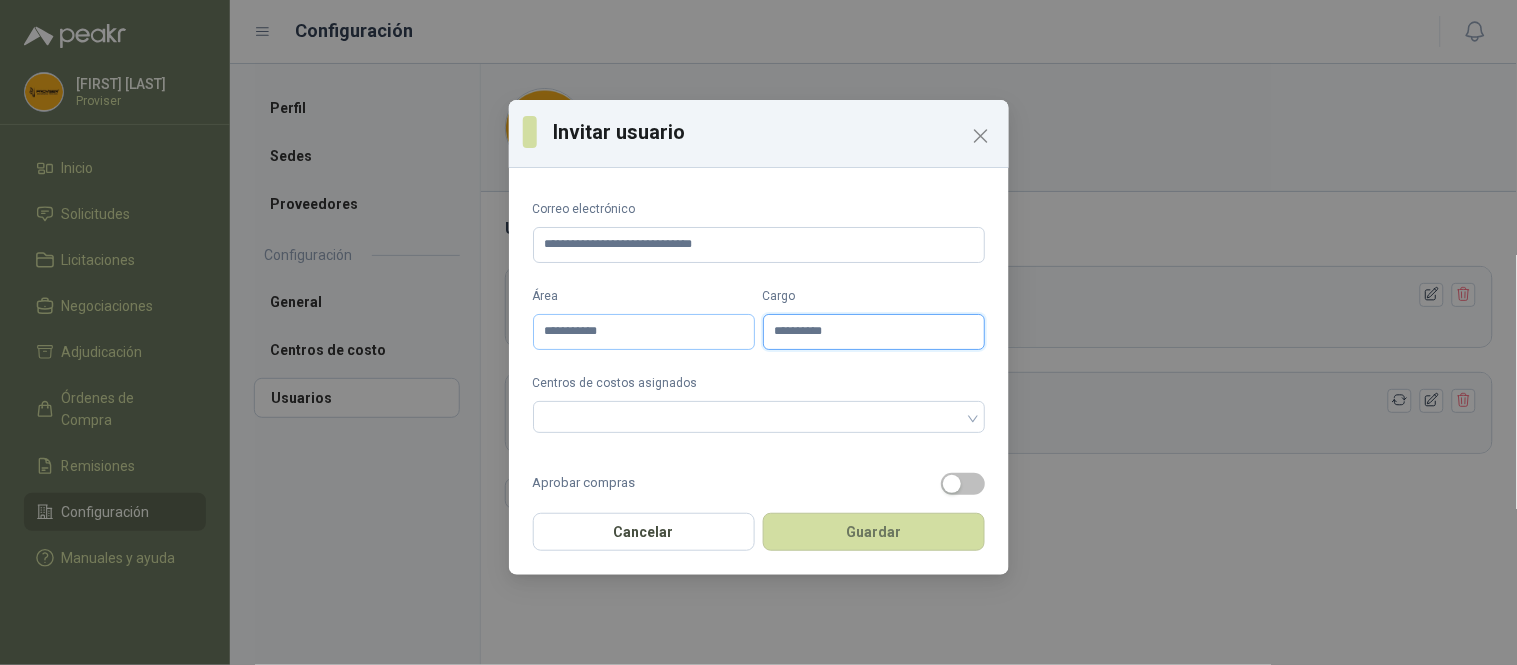 type on "**********" 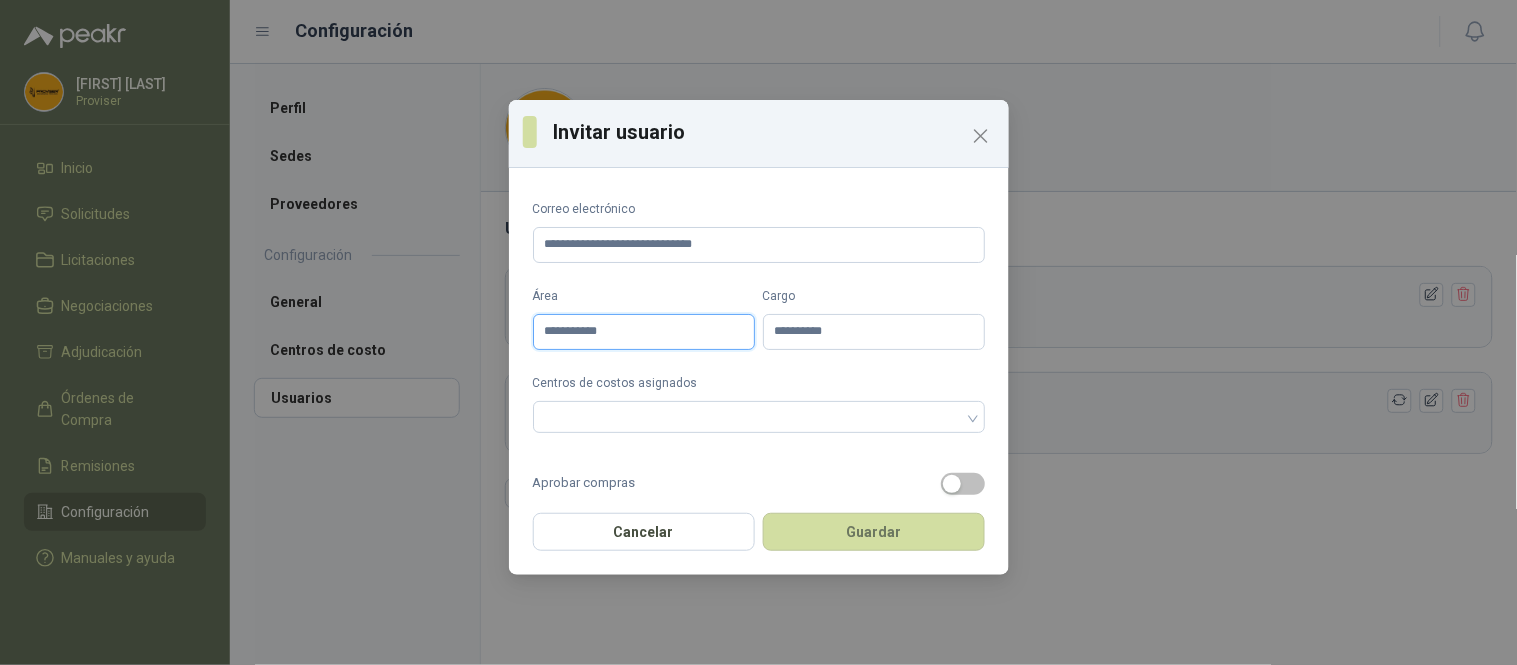 drag, startPoint x: 635, startPoint y: 331, endPoint x: 511, endPoint y: 322, distance: 124.32619 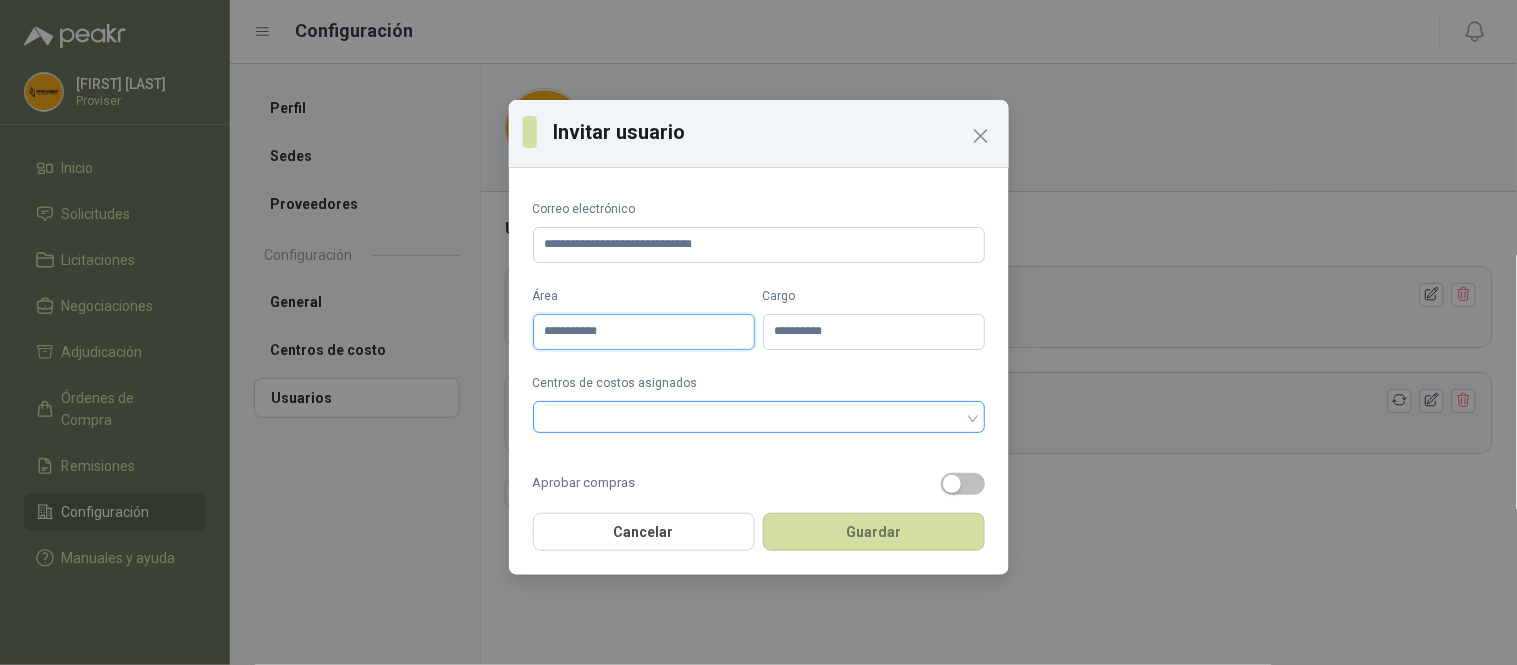 click at bounding box center (748, 417) 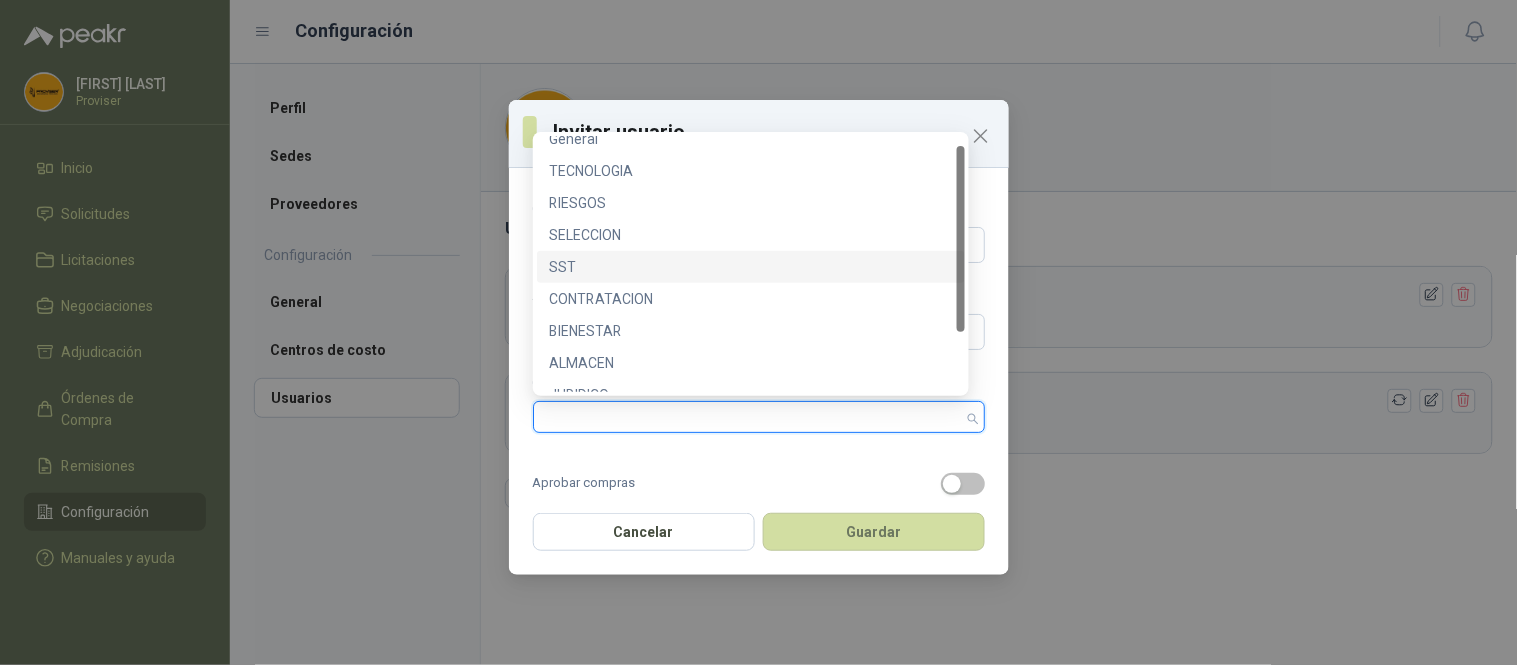 scroll, scrollTop: 0, scrollLeft: 0, axis: both 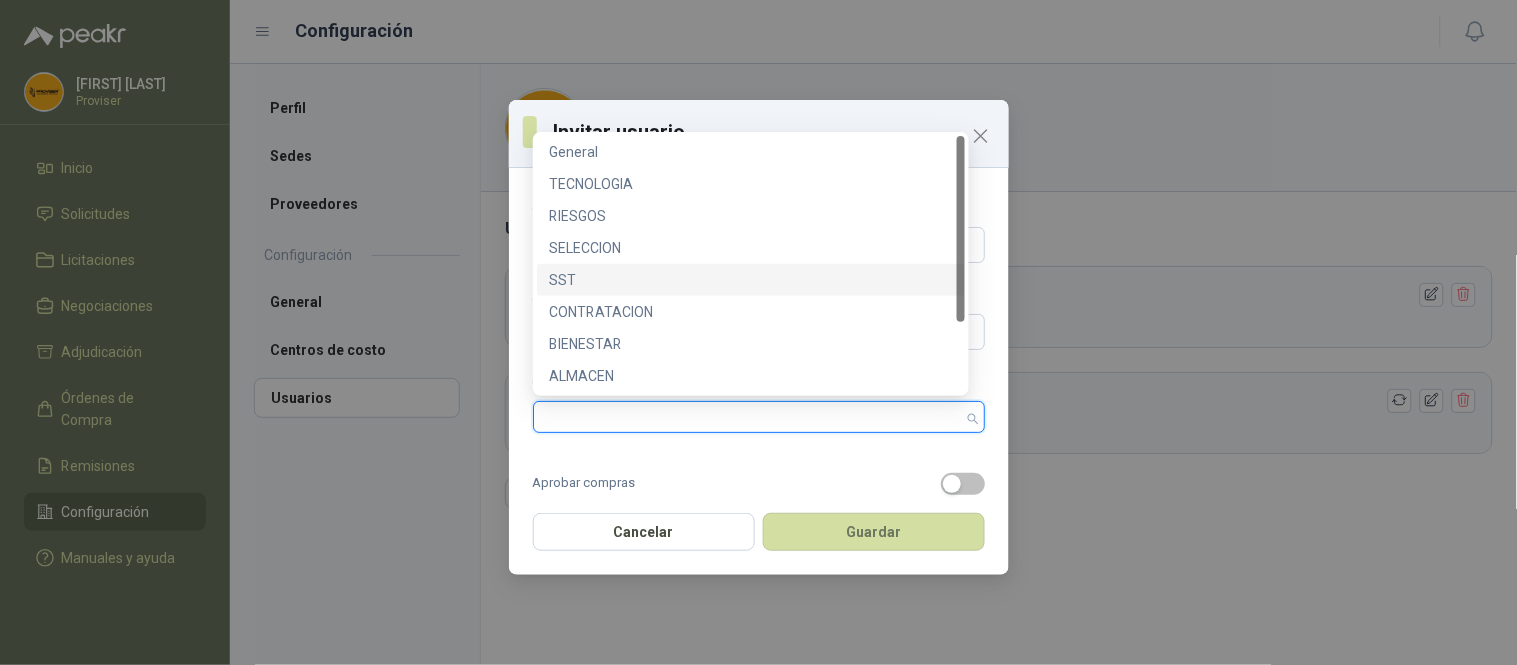 click at bounding box center (961, 229) 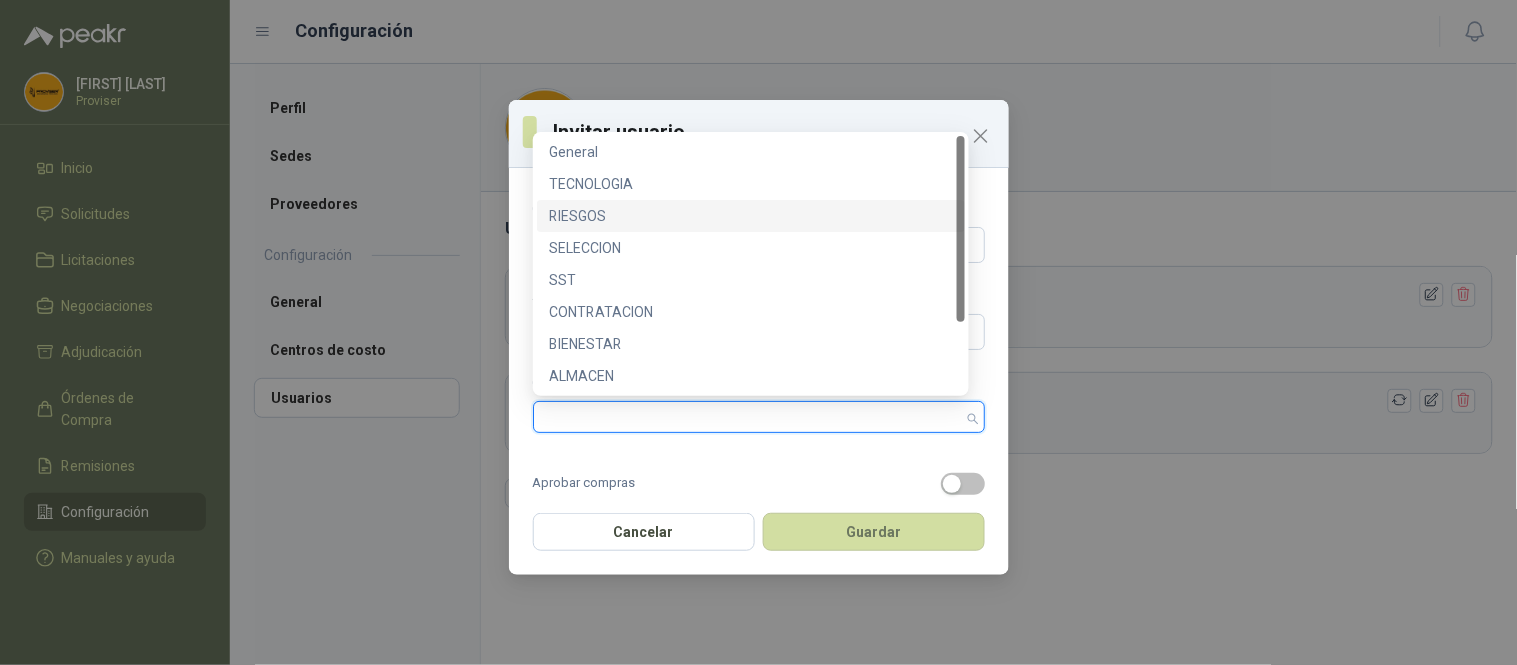 click on "RIESGOS" at bounding box center [751, 216] 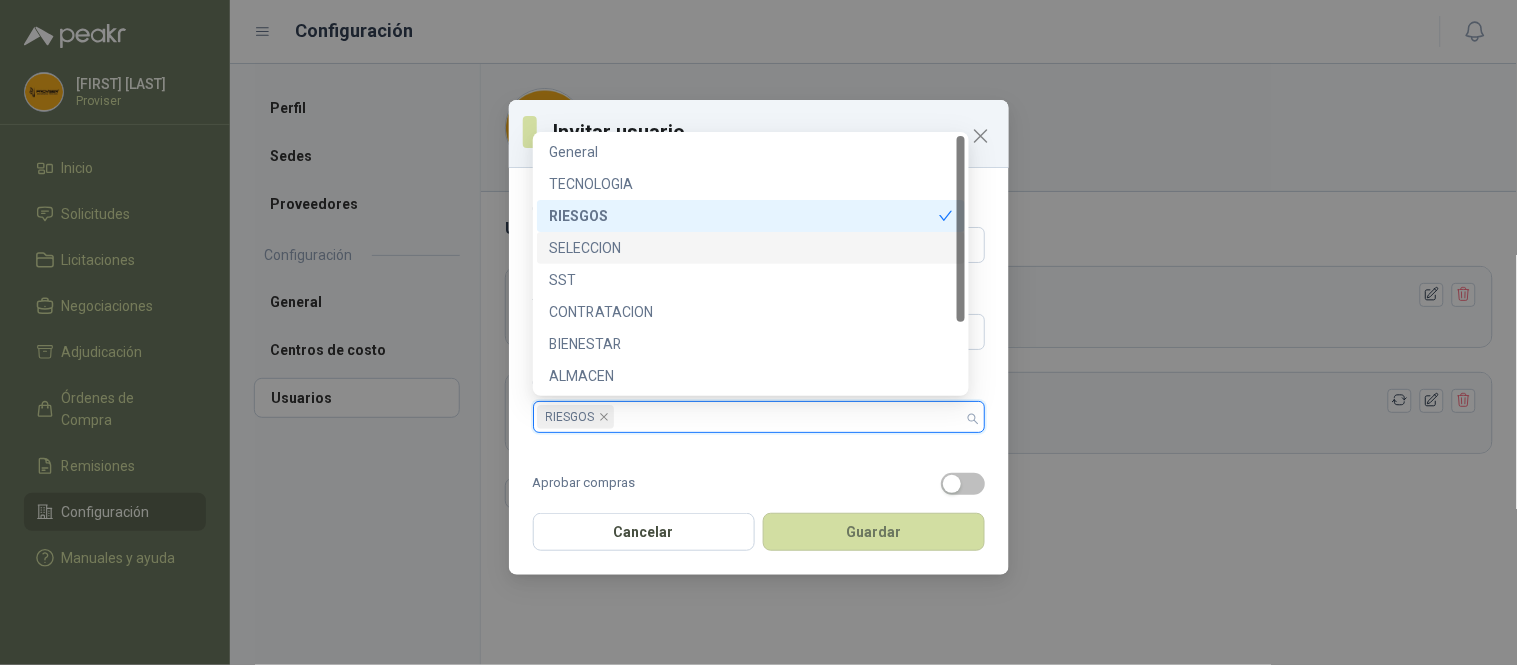click on "SELECCION" at bounding box center (751, 248) 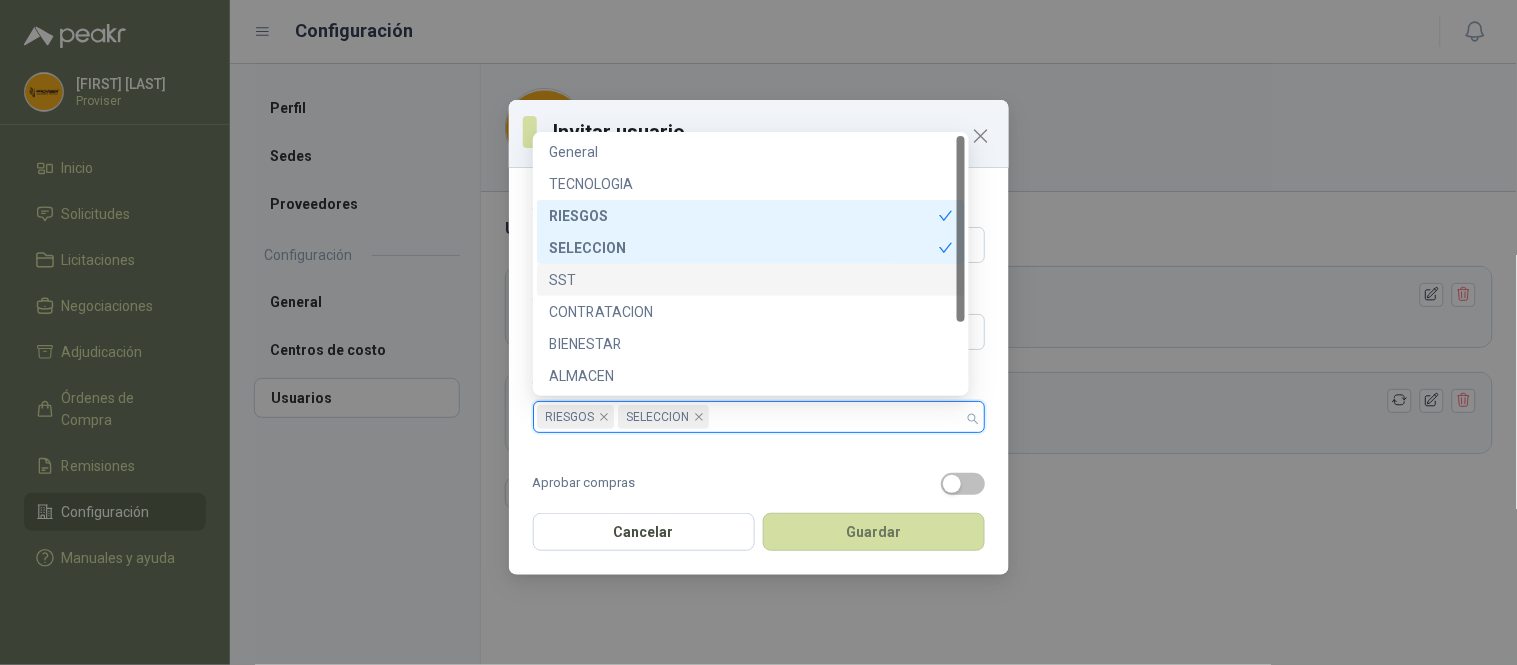 click on "SST" at bounding box center (751, 280) 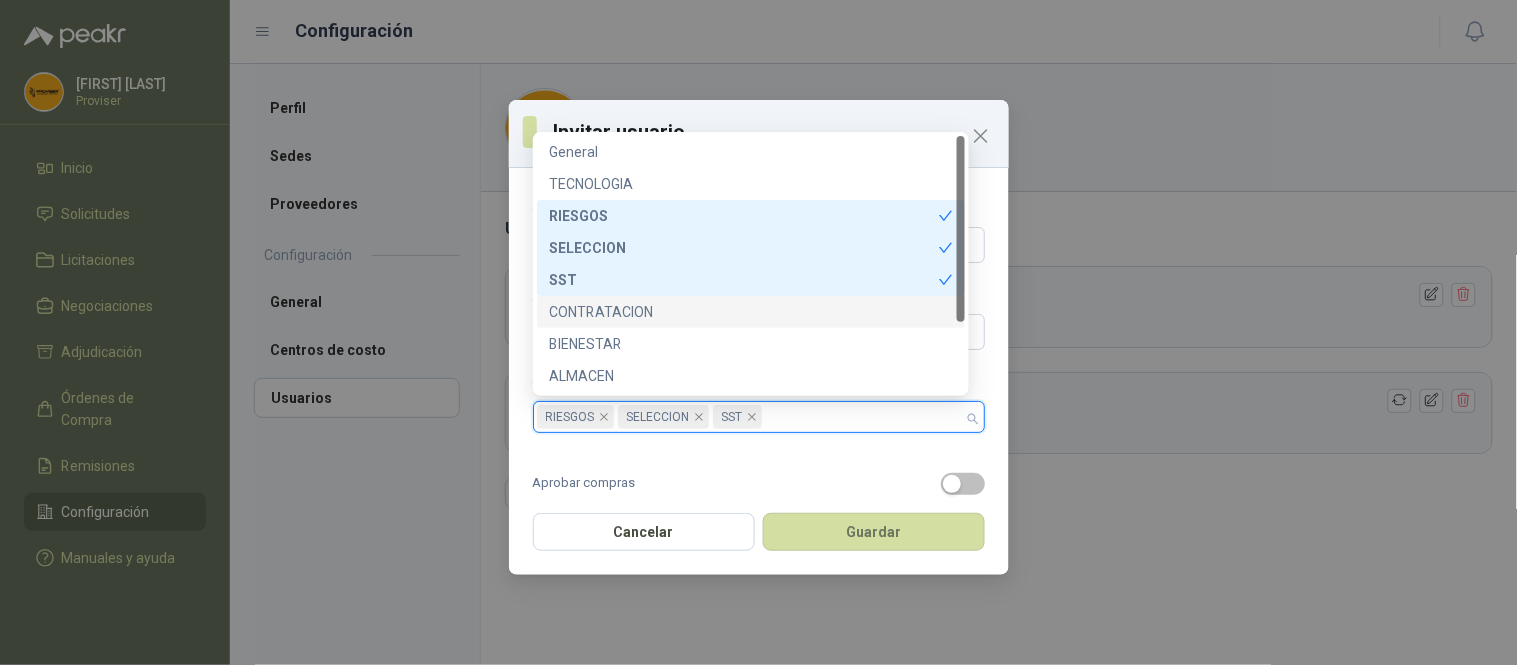 click on "CONTRATACION" at bounding box center [751, 312] 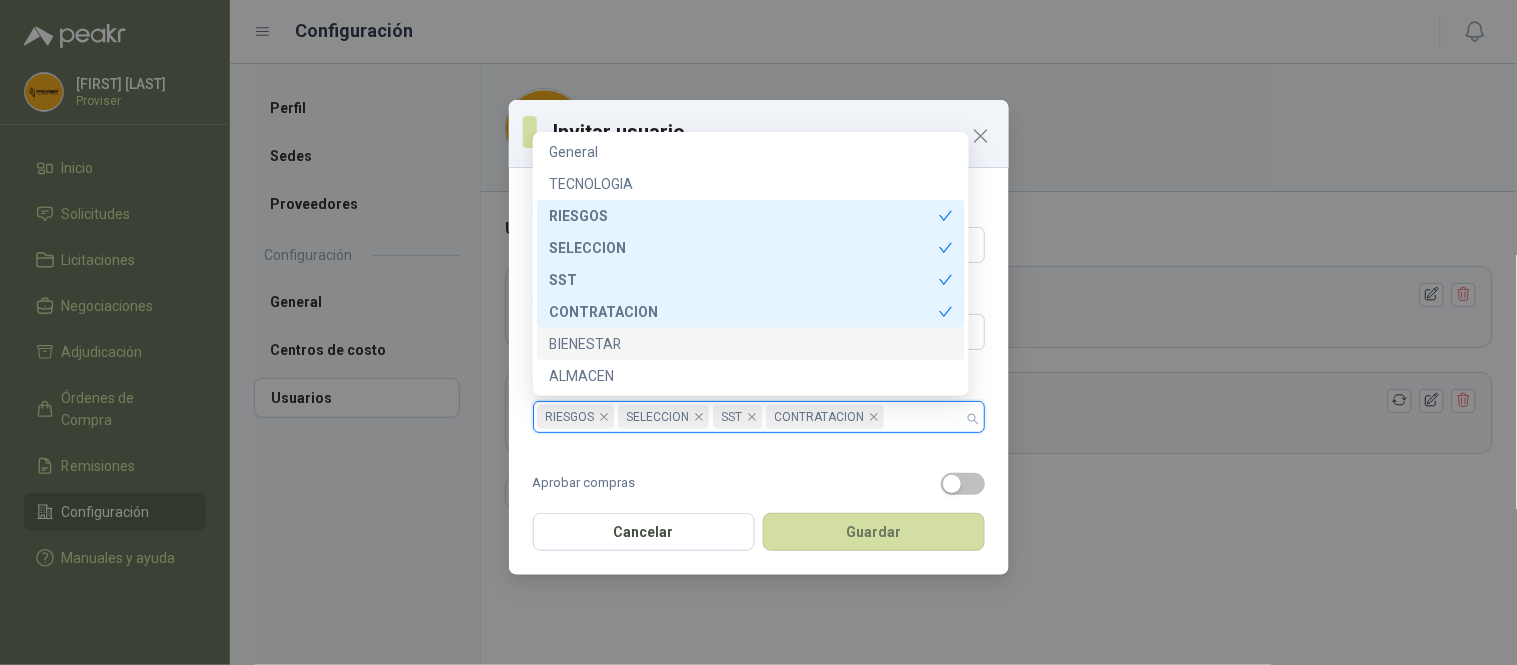click on "BIENESTAR" at bounding box center (751, 344) 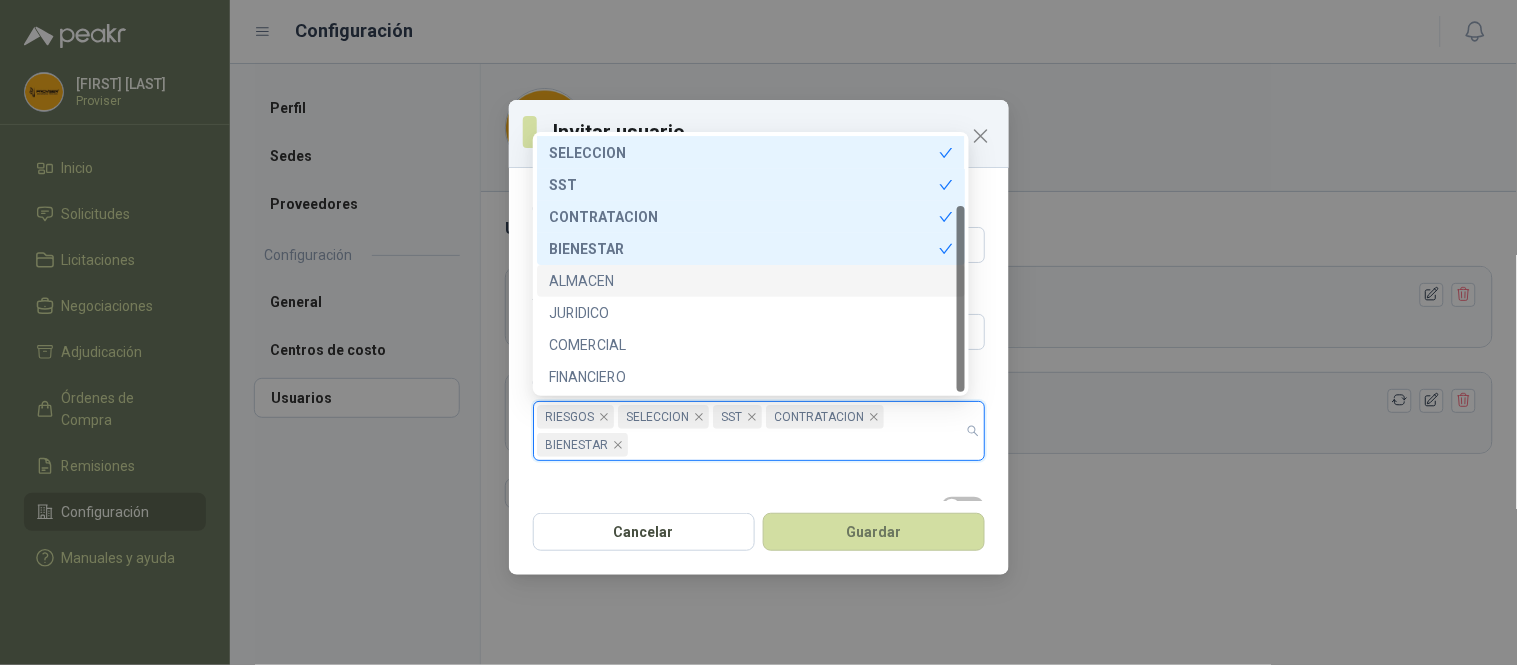 scroll, scrollTop: 0, scrollLeft: 0, axis: both 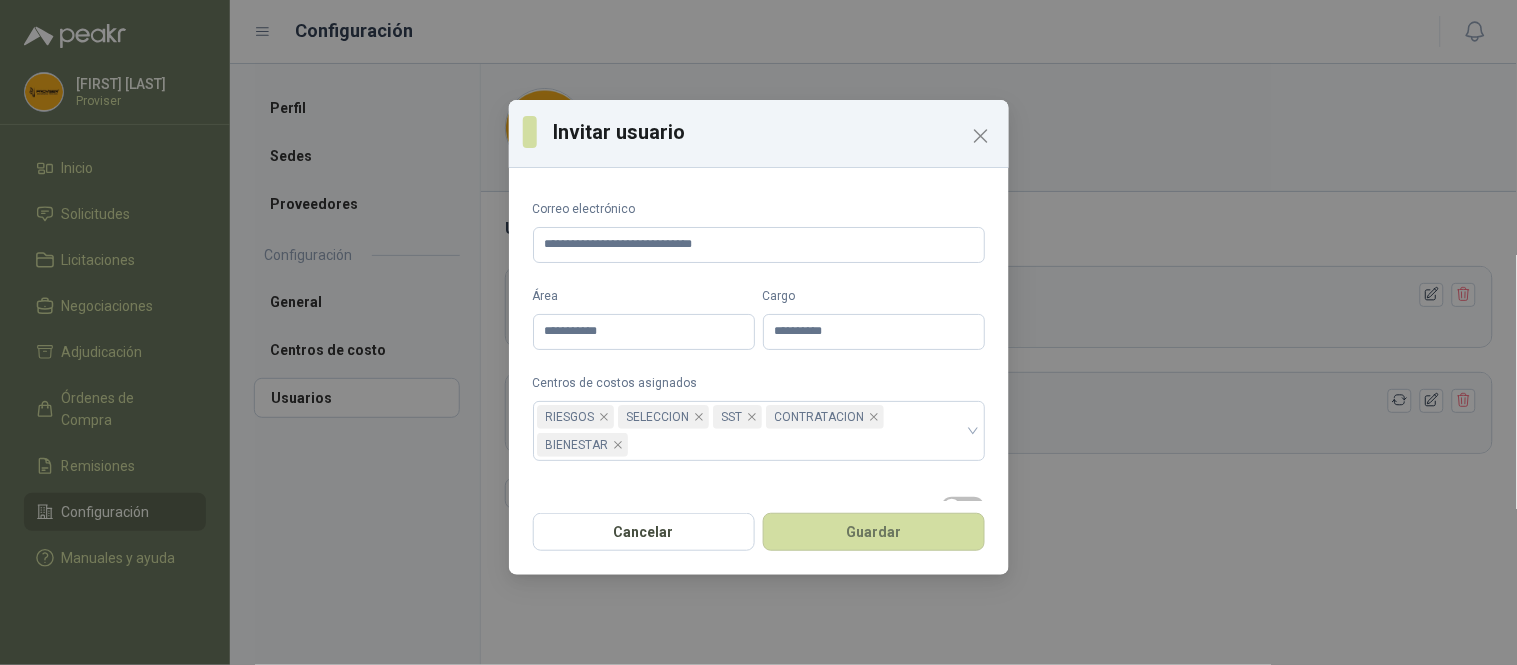 click on "**********" at bounding box center (759, 601) 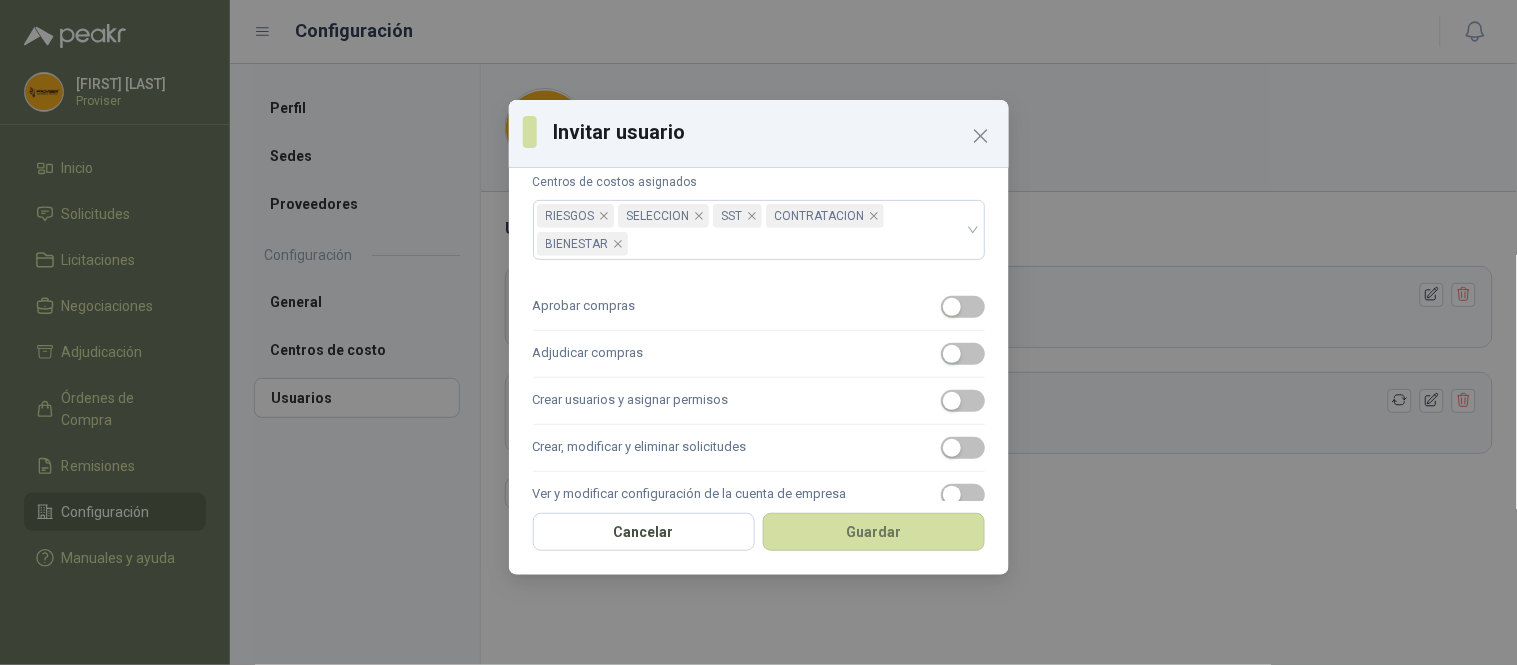 scroll, scrollTop: 230, scrollLeft: 0, axis: vertical 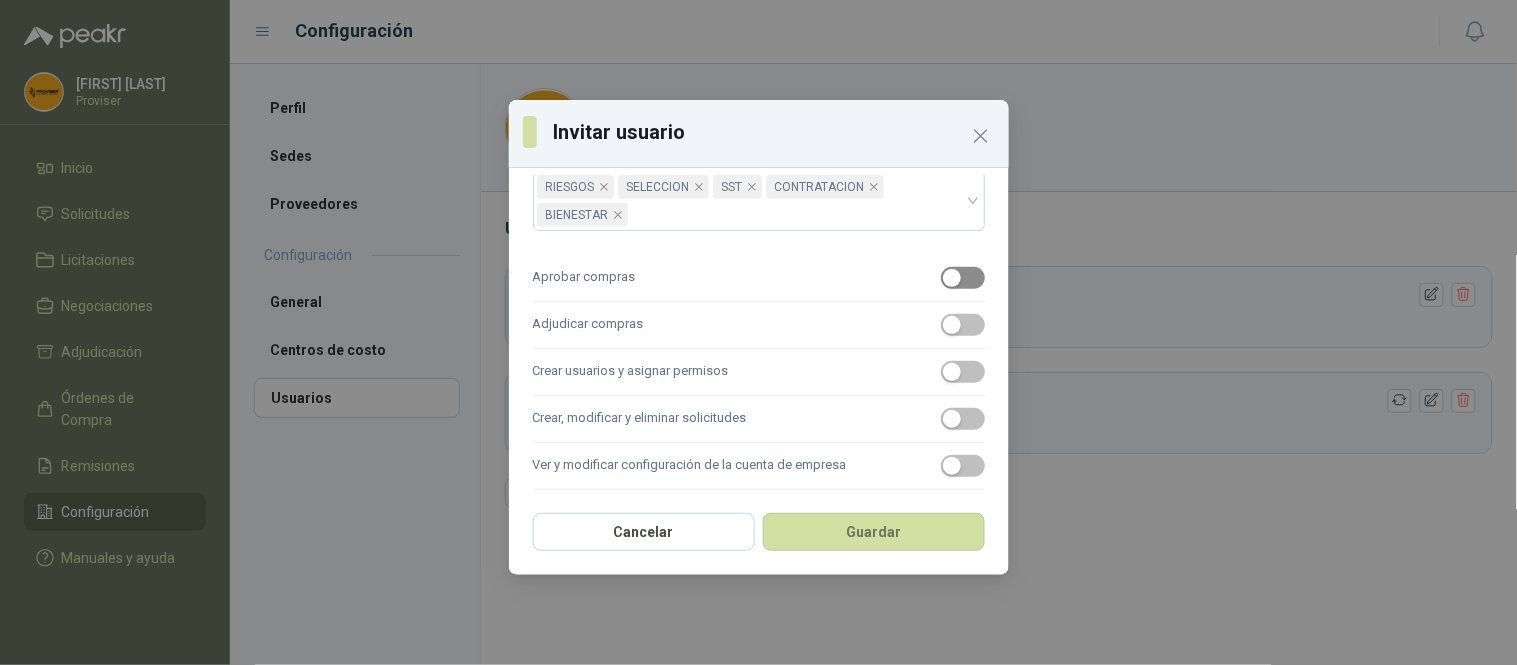 click at bounding box center [963, 278] 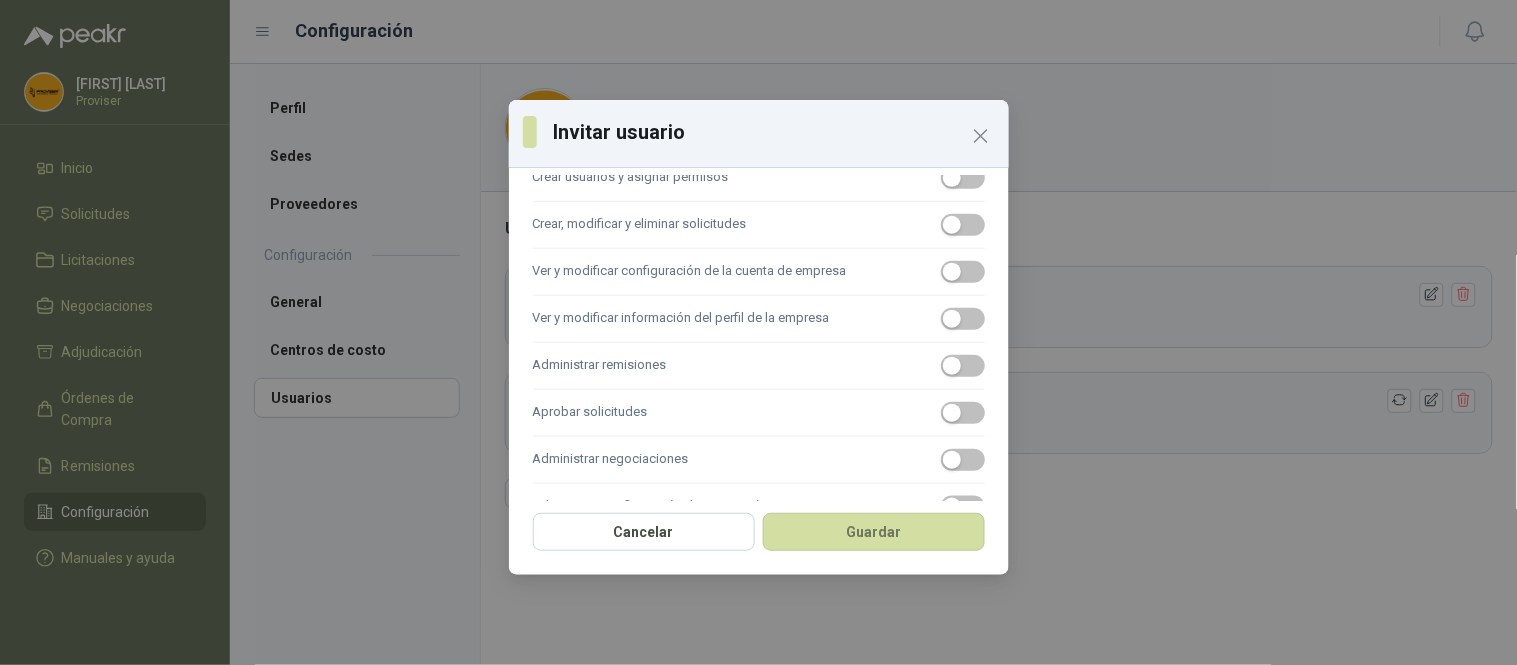 scroll, scrollTop: 433, scrollLeft: 0, axis: vertical 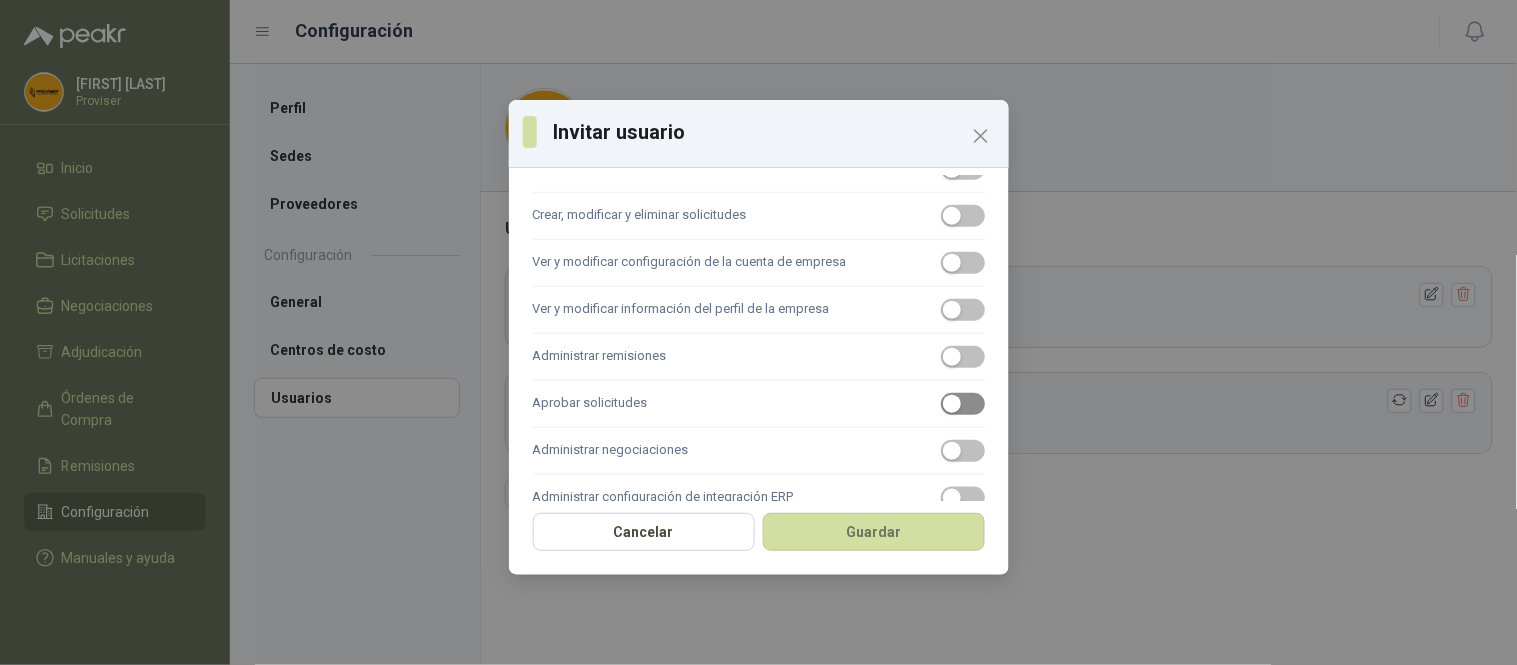 click at bounding box center (963, 404) 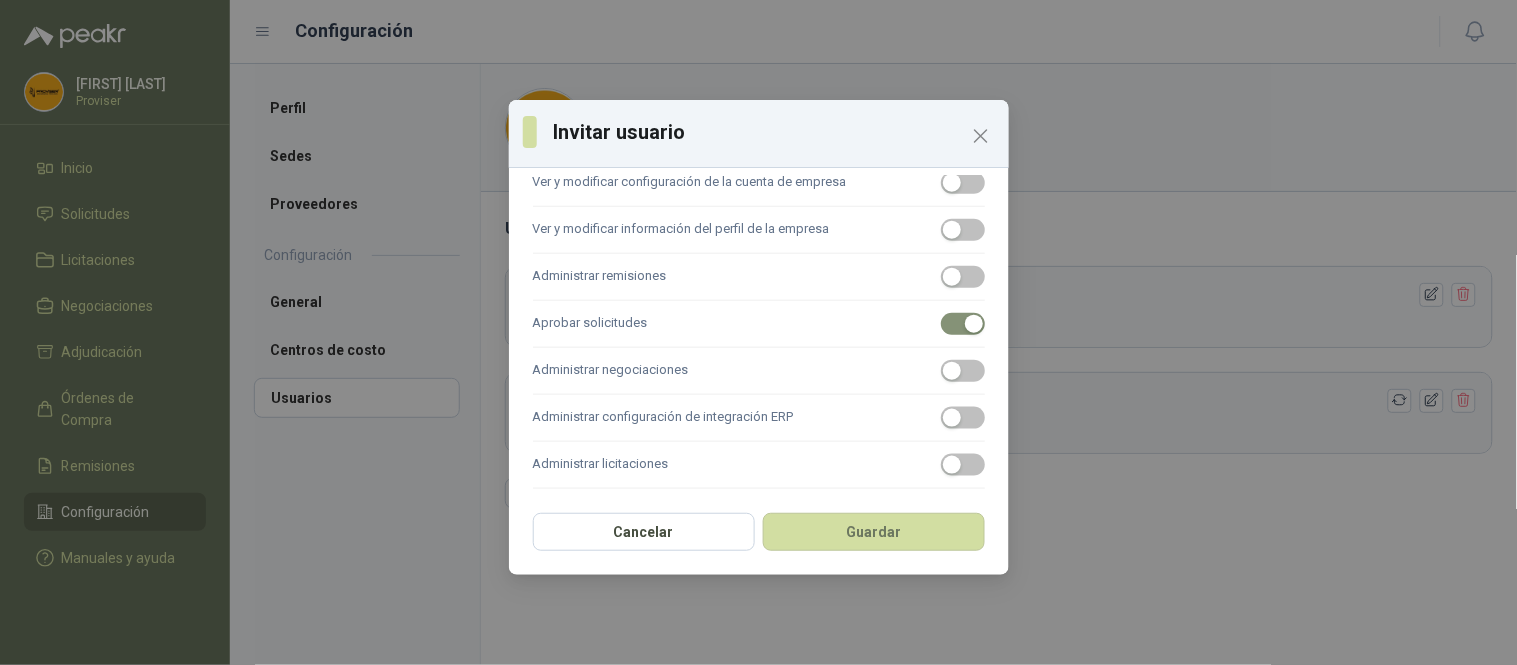 scroll, scrollTop: 516, scrollLeft: 0, axis: vertical 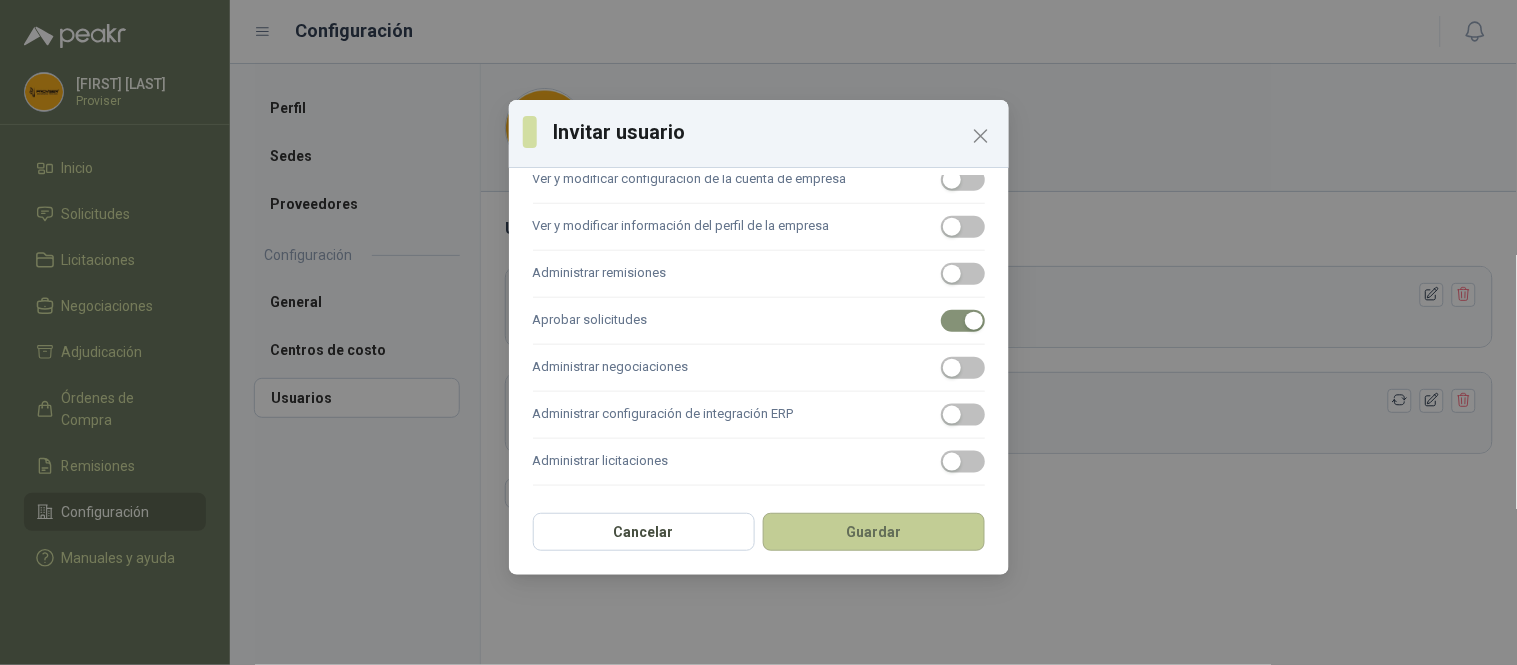 click on "Guardar" at bounding box center [874, 532] 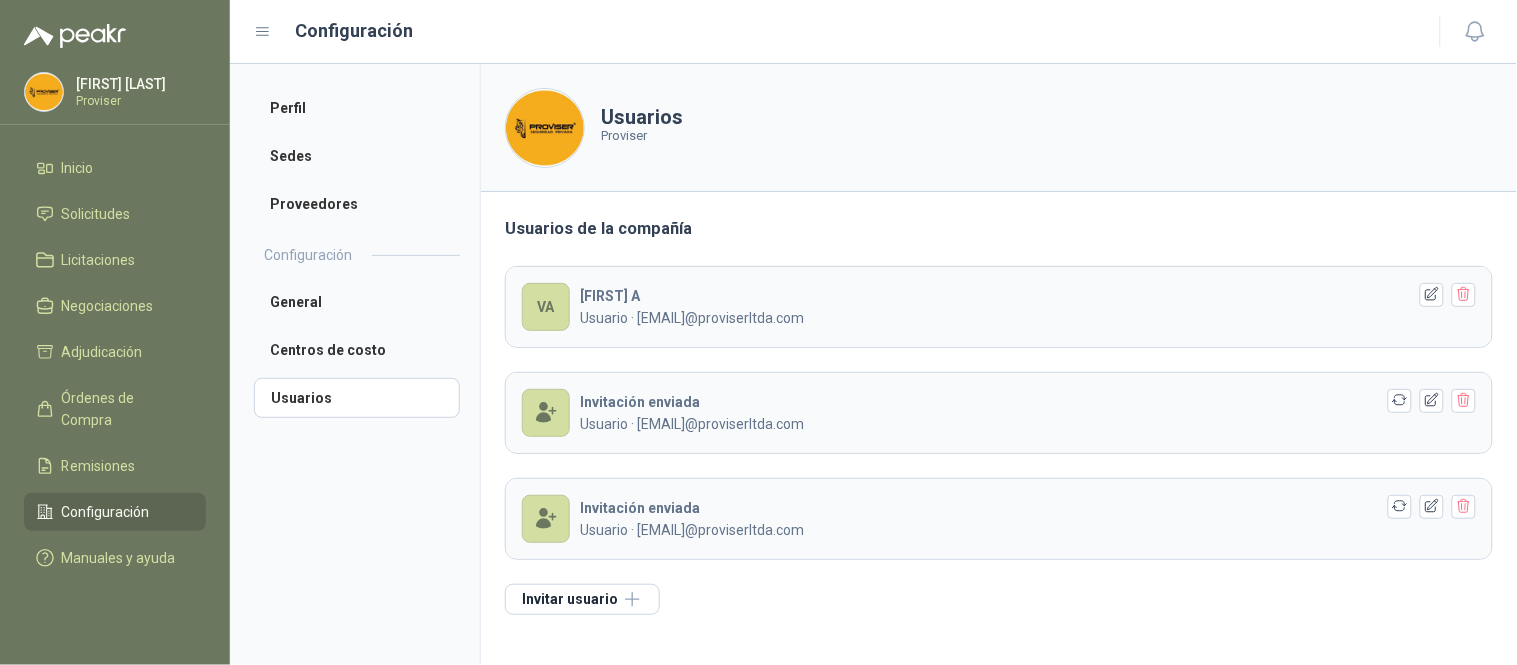 click on "[FIRST]   [LAST]" at bounding box center (138, 84) 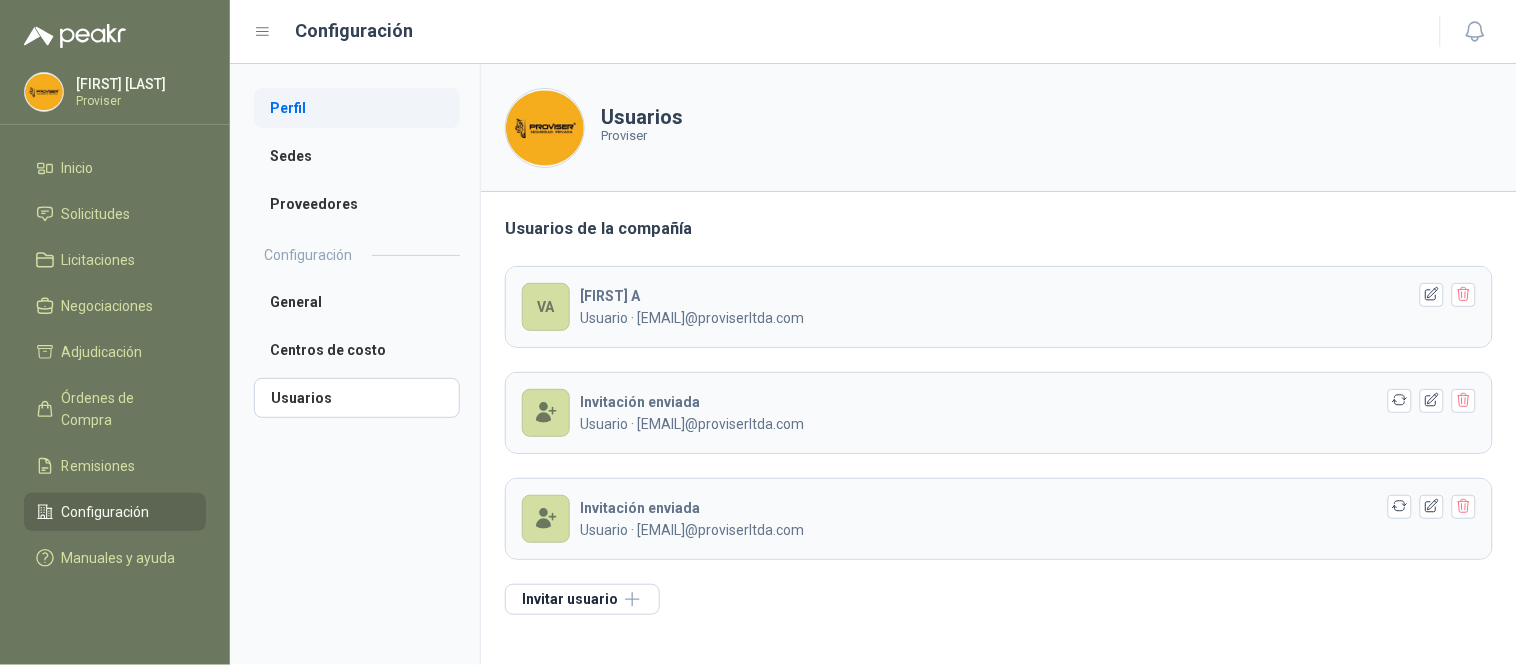 click on "Perfil" at bounding box center (357, 108) 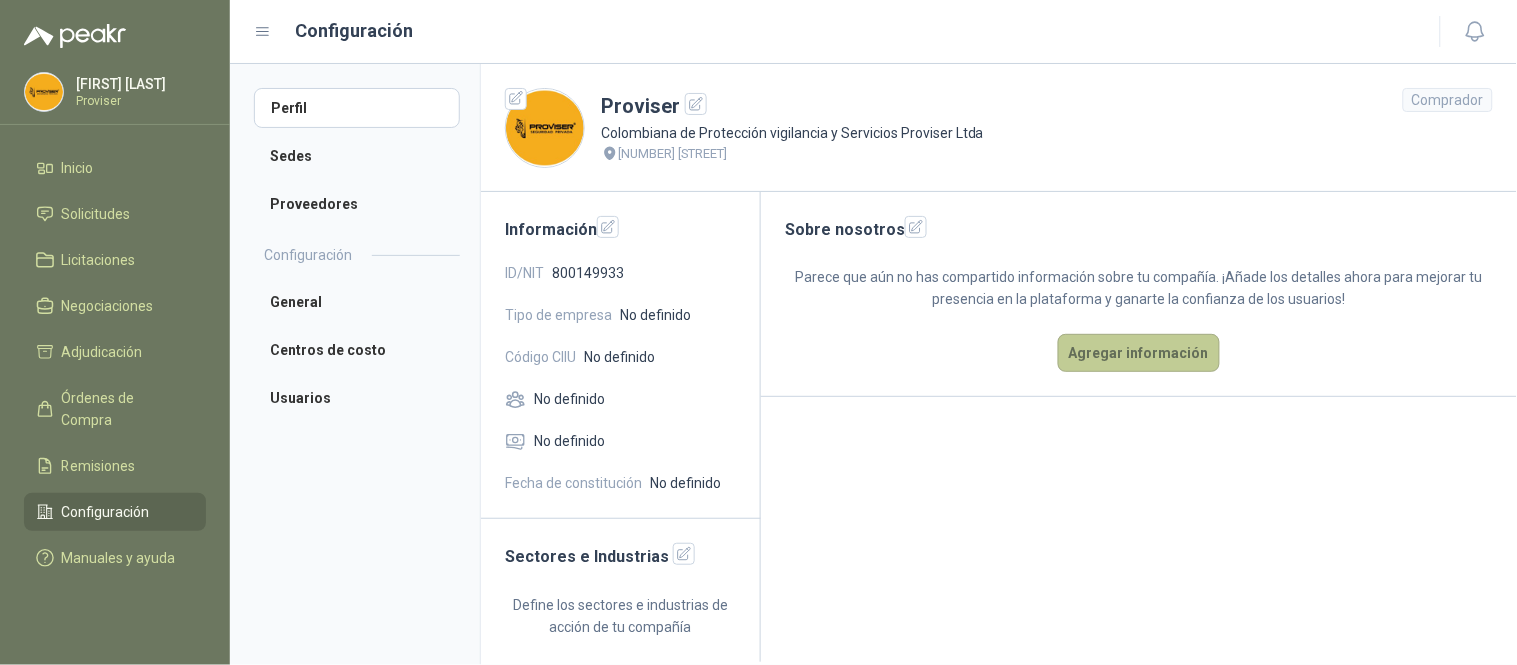 click on "Agregar información" at bounding box center (1139, 353) 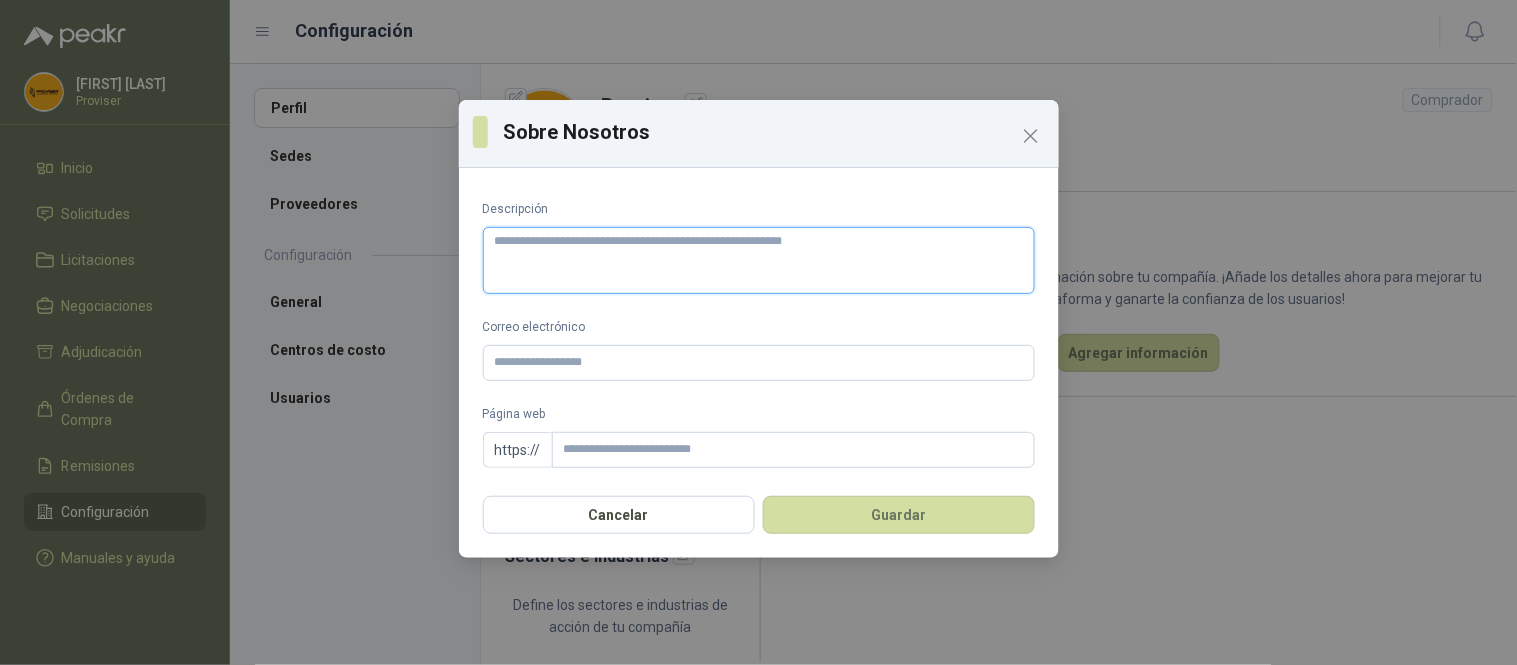 click on "Descripción" at bounding box center (759, 260) 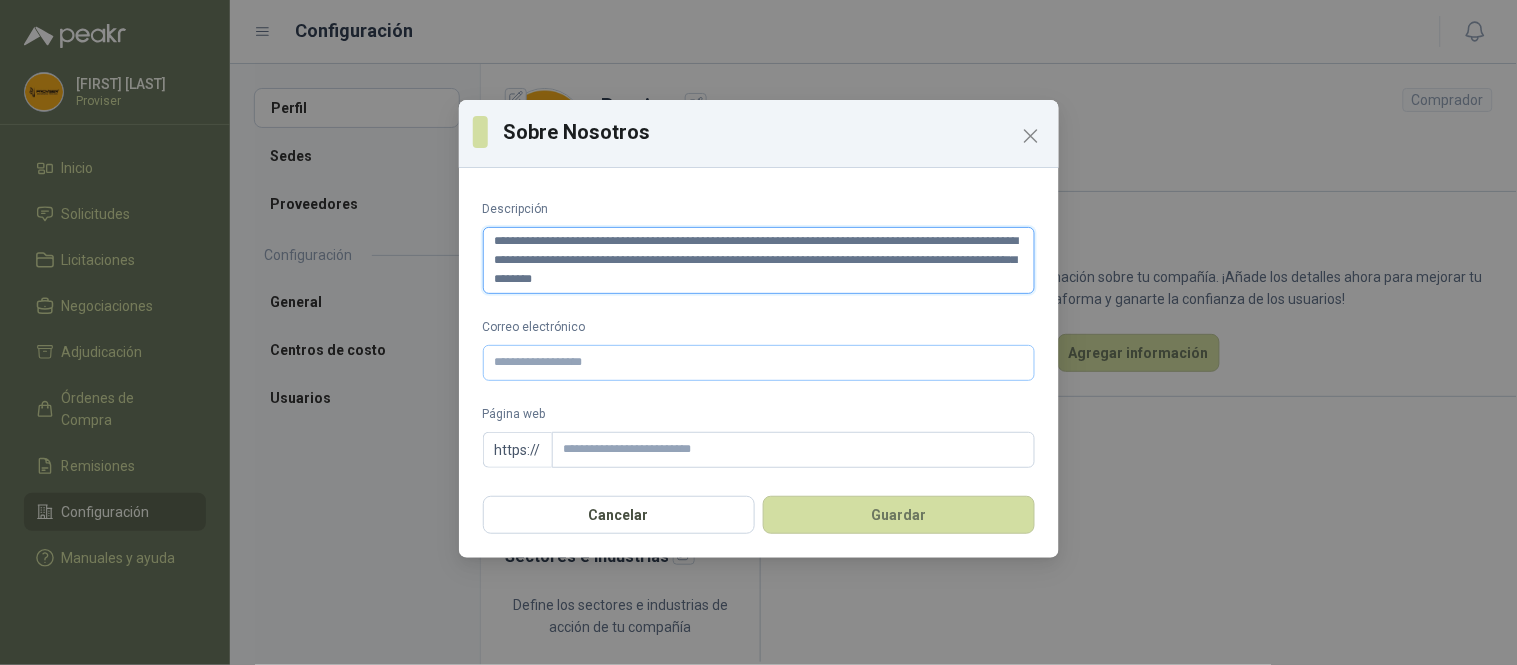 type on "**********" 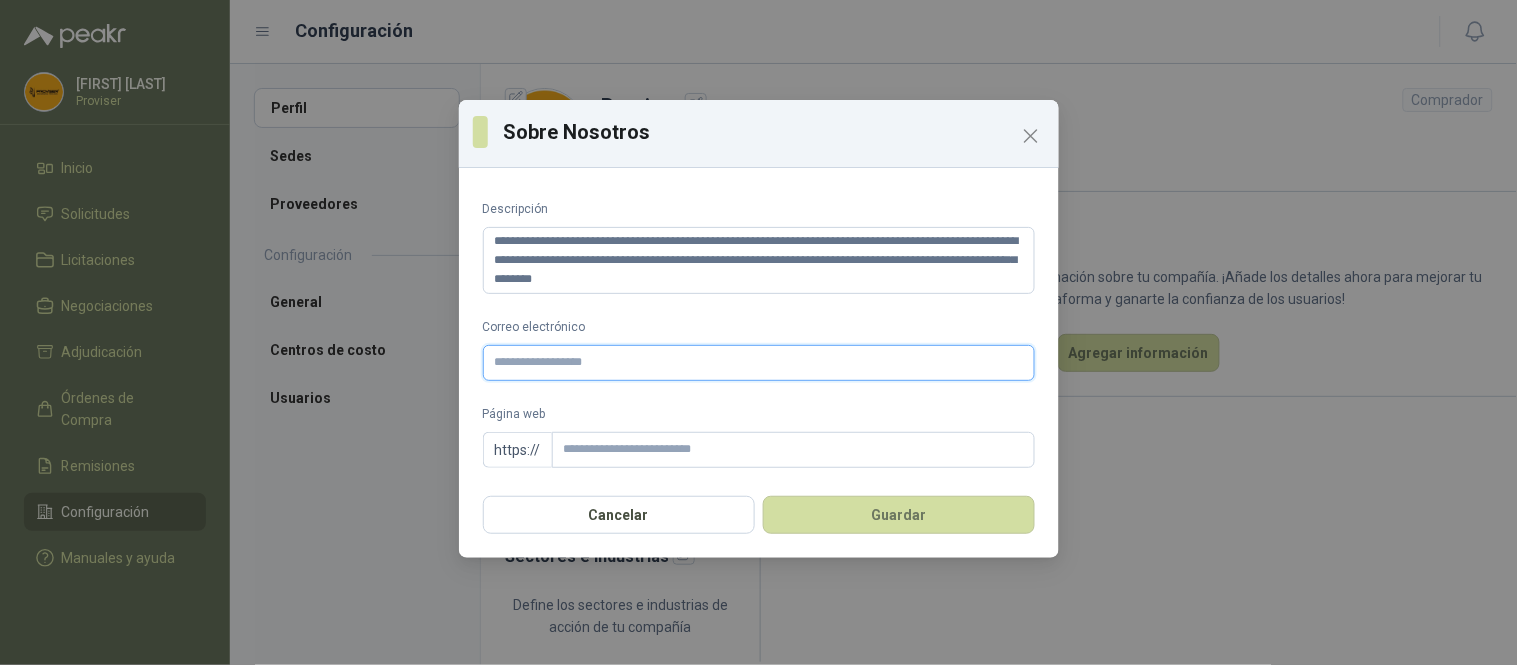 click on "Correo electrónico" at bounding box center [759, 363] 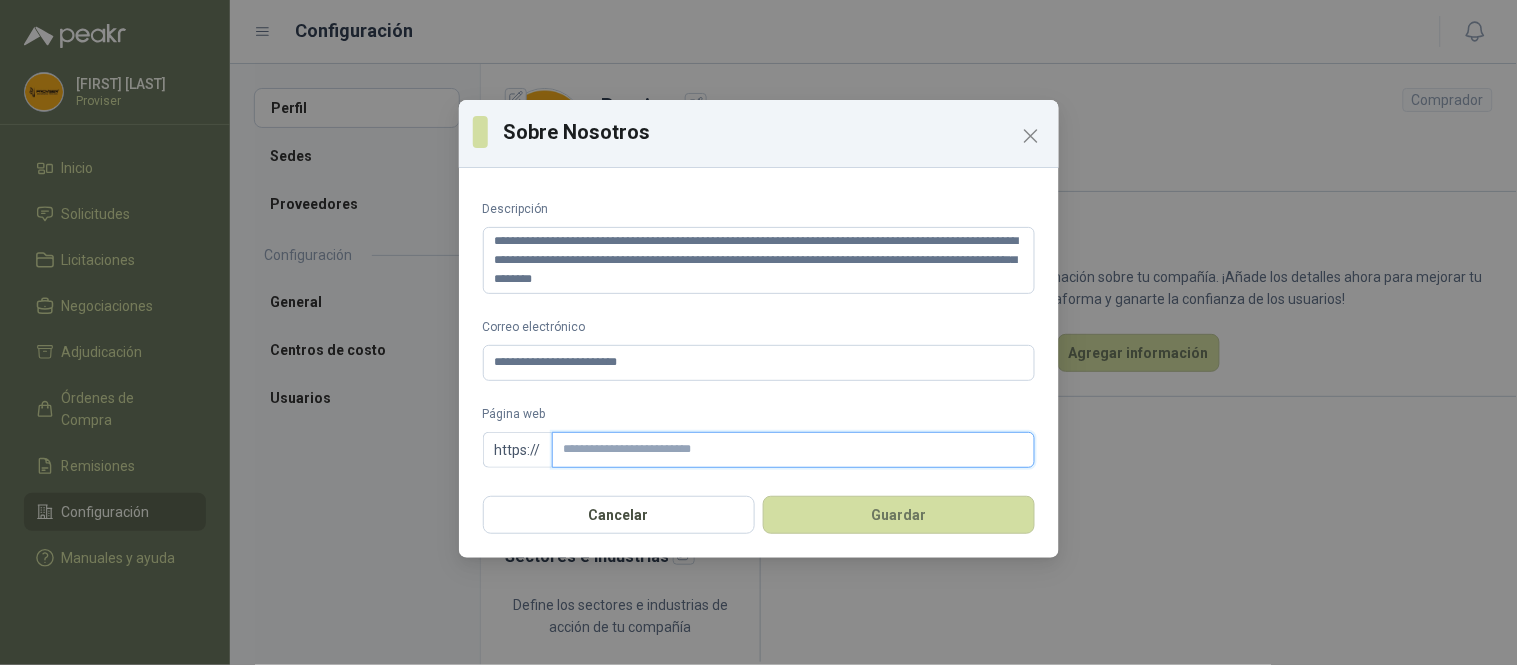 click on "Página web" at bounding box center [793, 450] 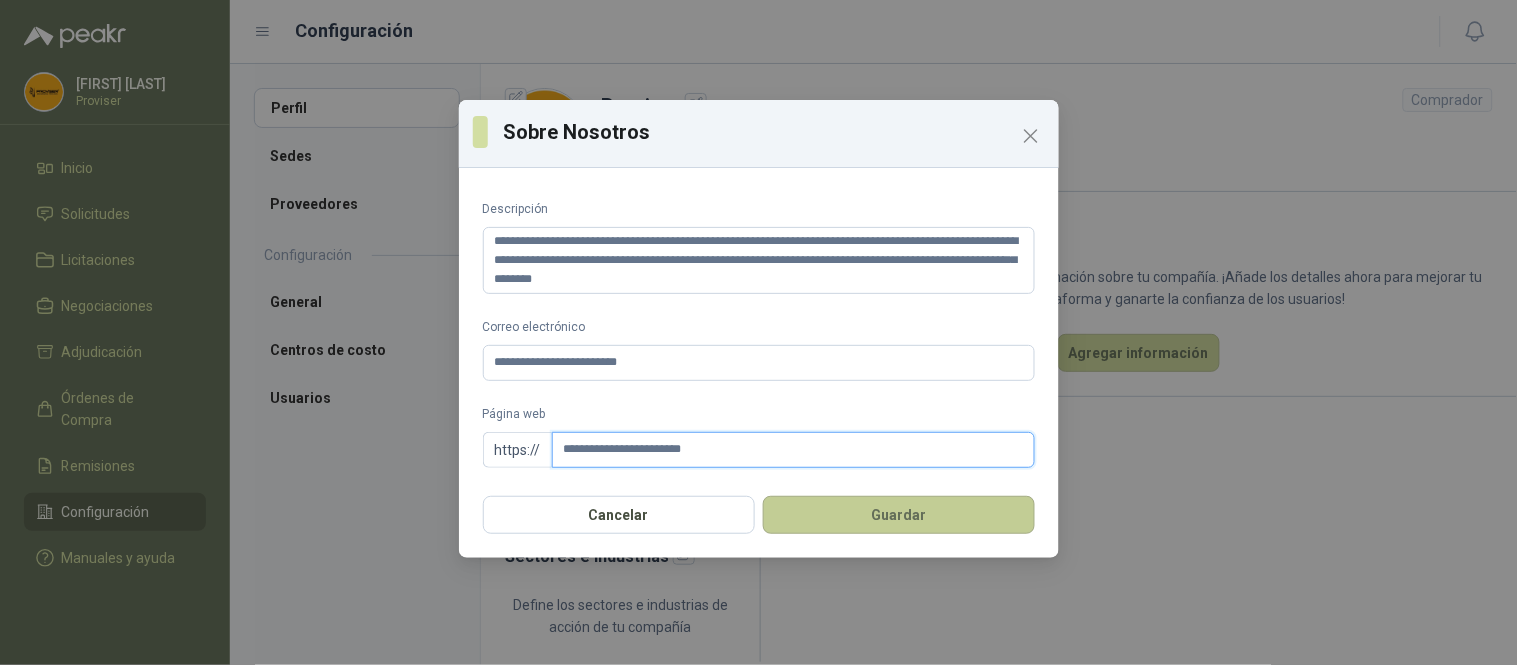type on "**********" 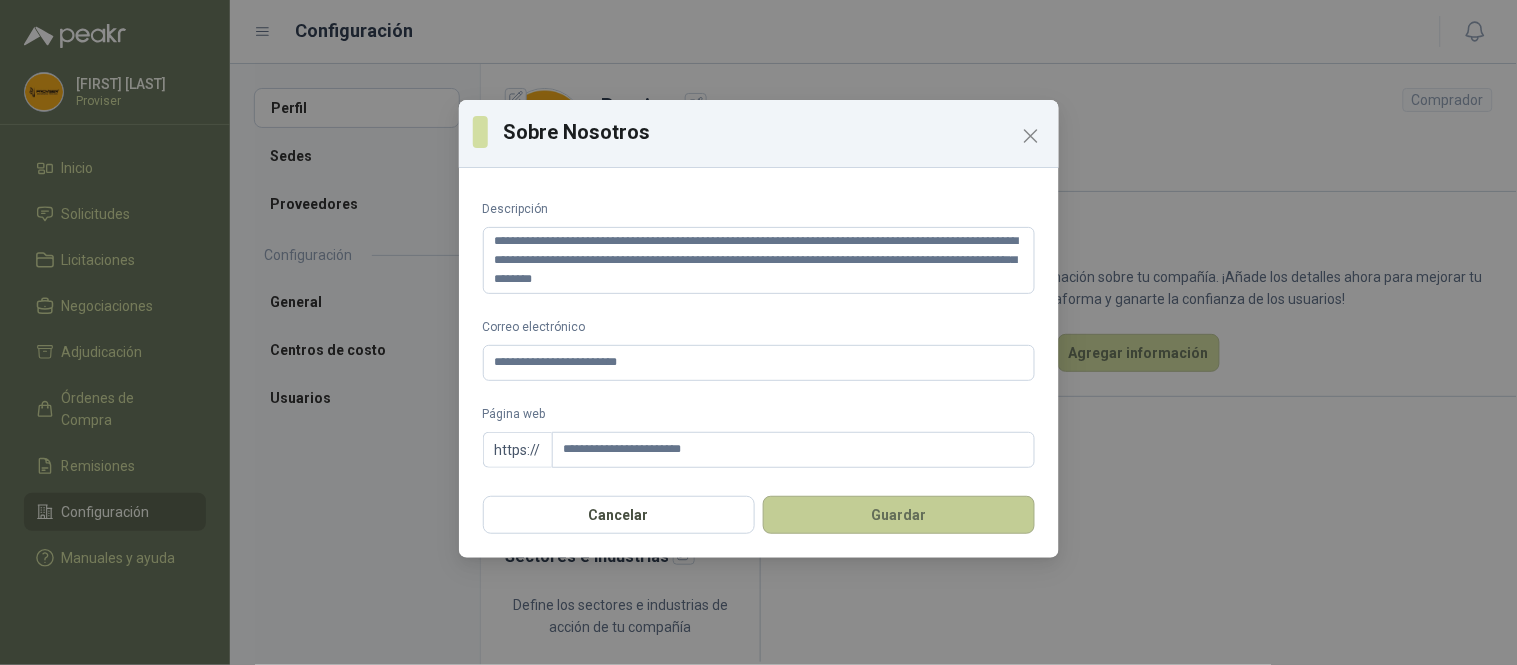 click on "Guardar" at bounding box center (899, 515) 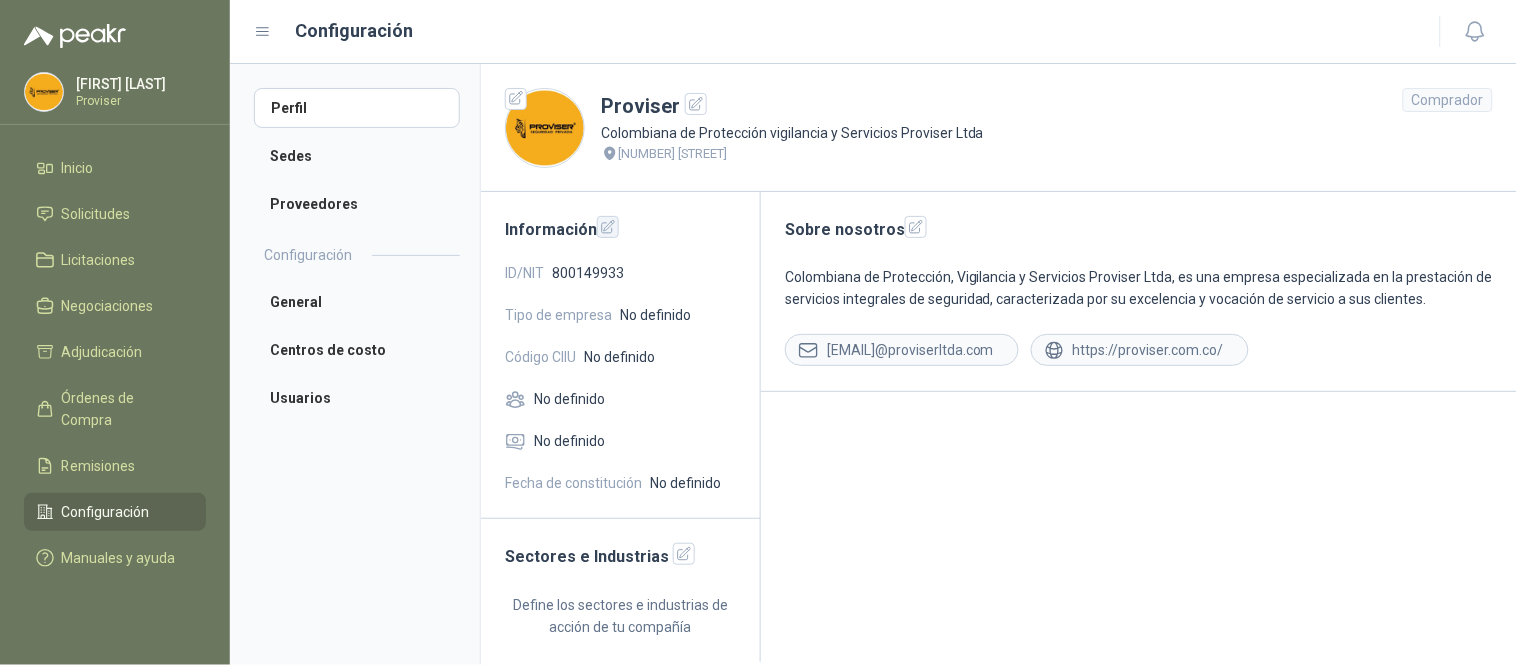 click 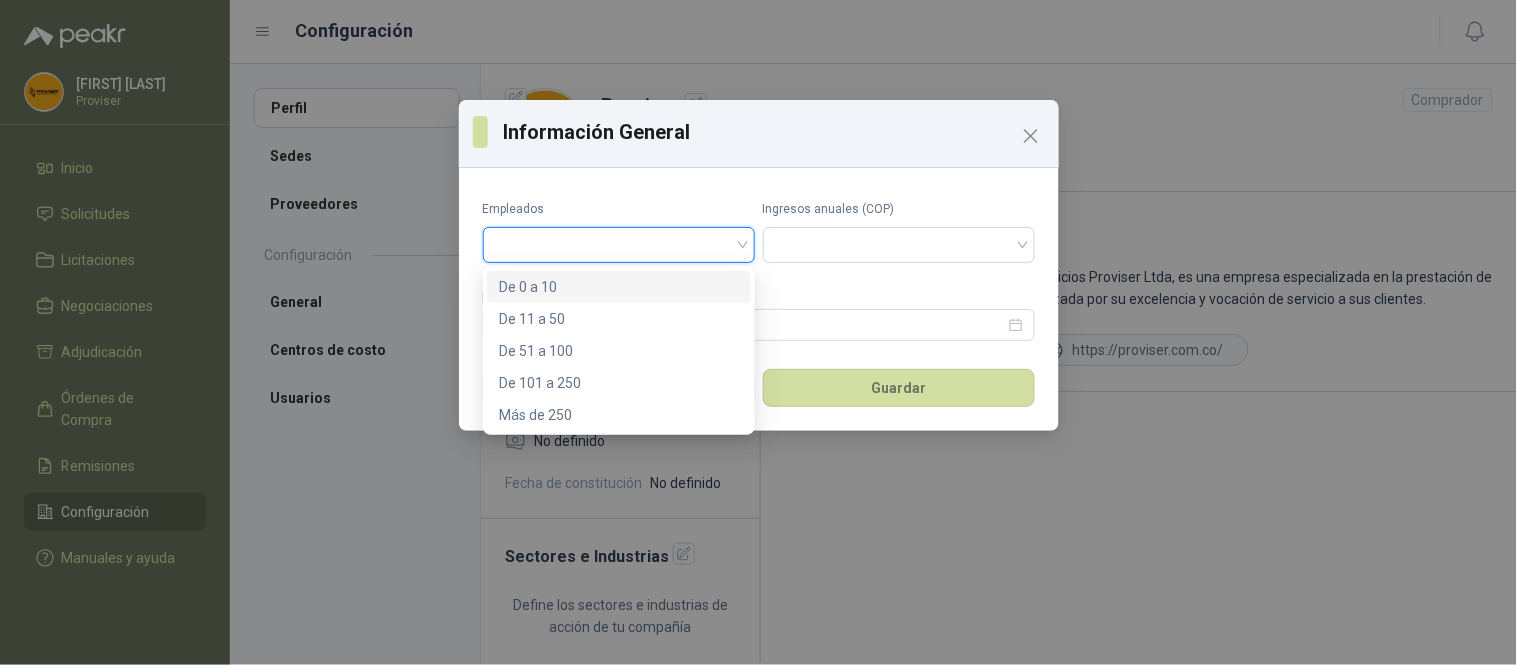 click at bounding box center [619, 243] 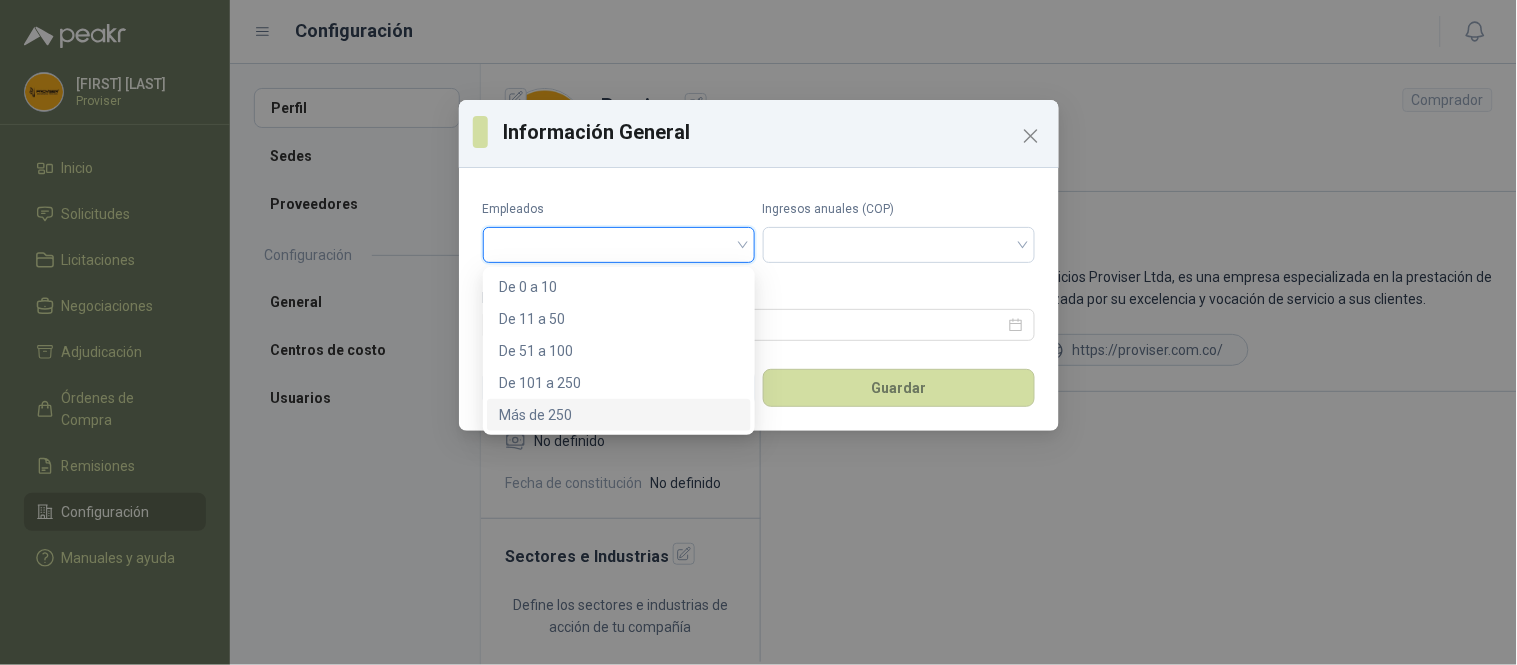 click on "Más de 250" at bounding box center [619, 415] 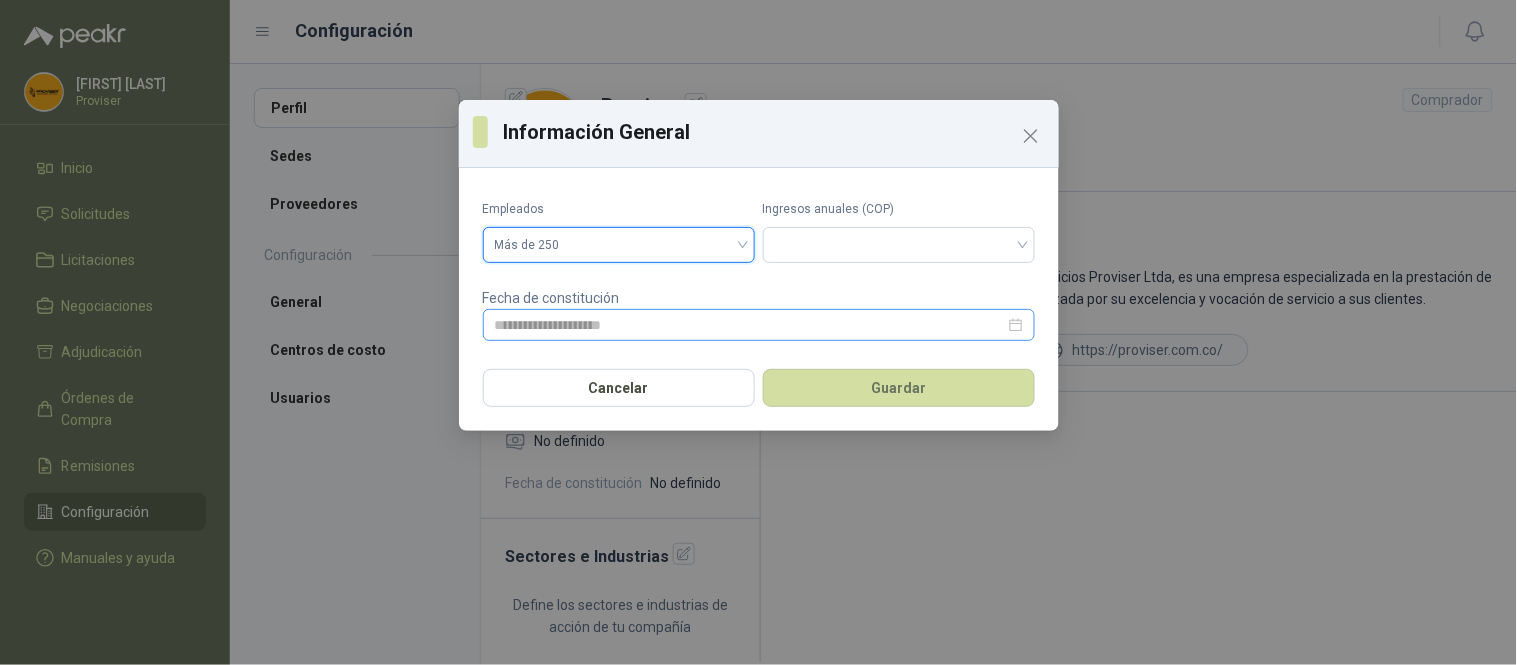 click at bounding box center [759, 325] 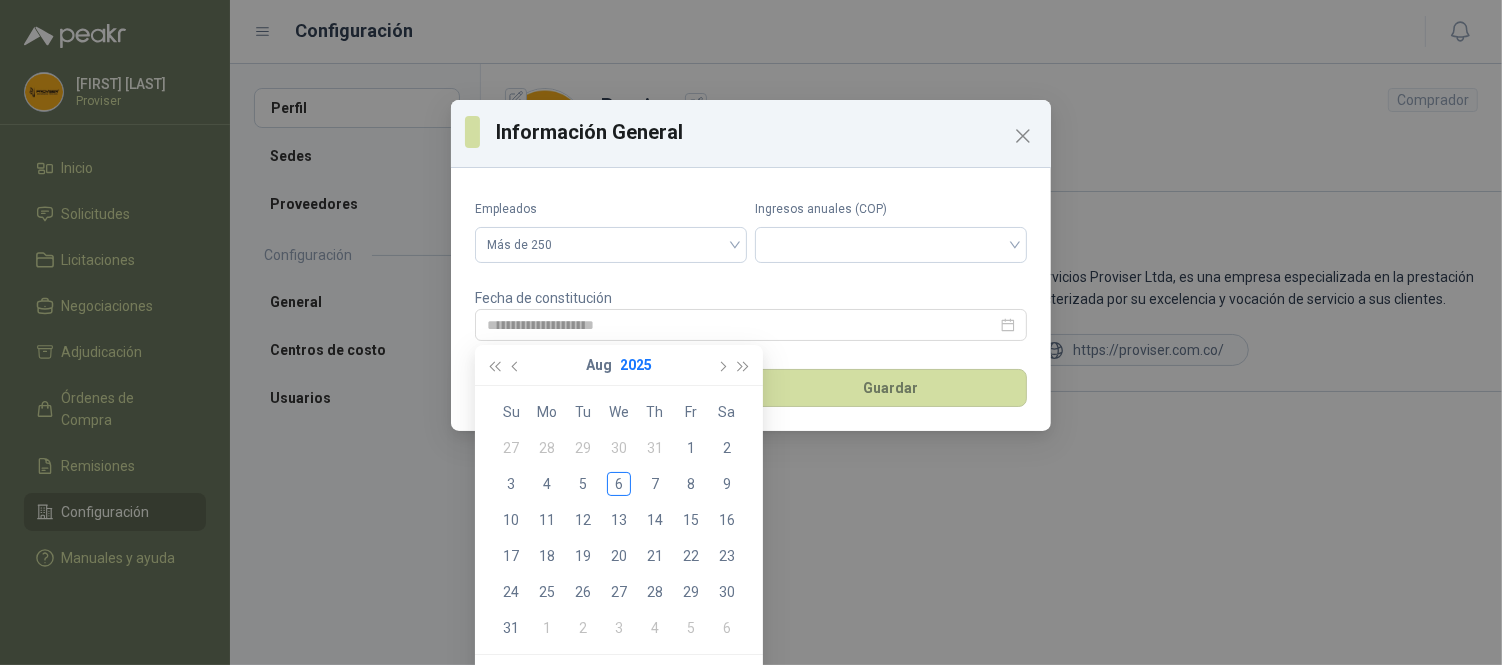 click on "2025" at bounding box center [636, 365] 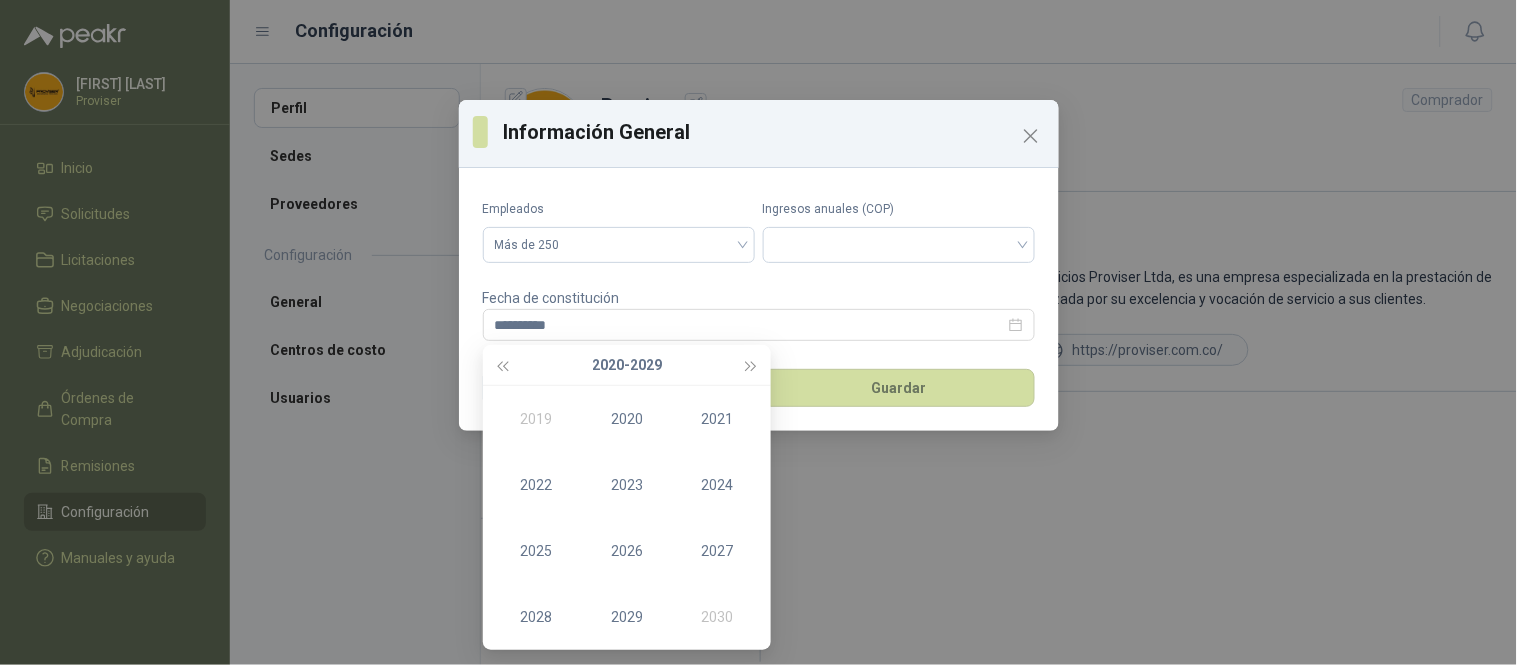 type on "**********" 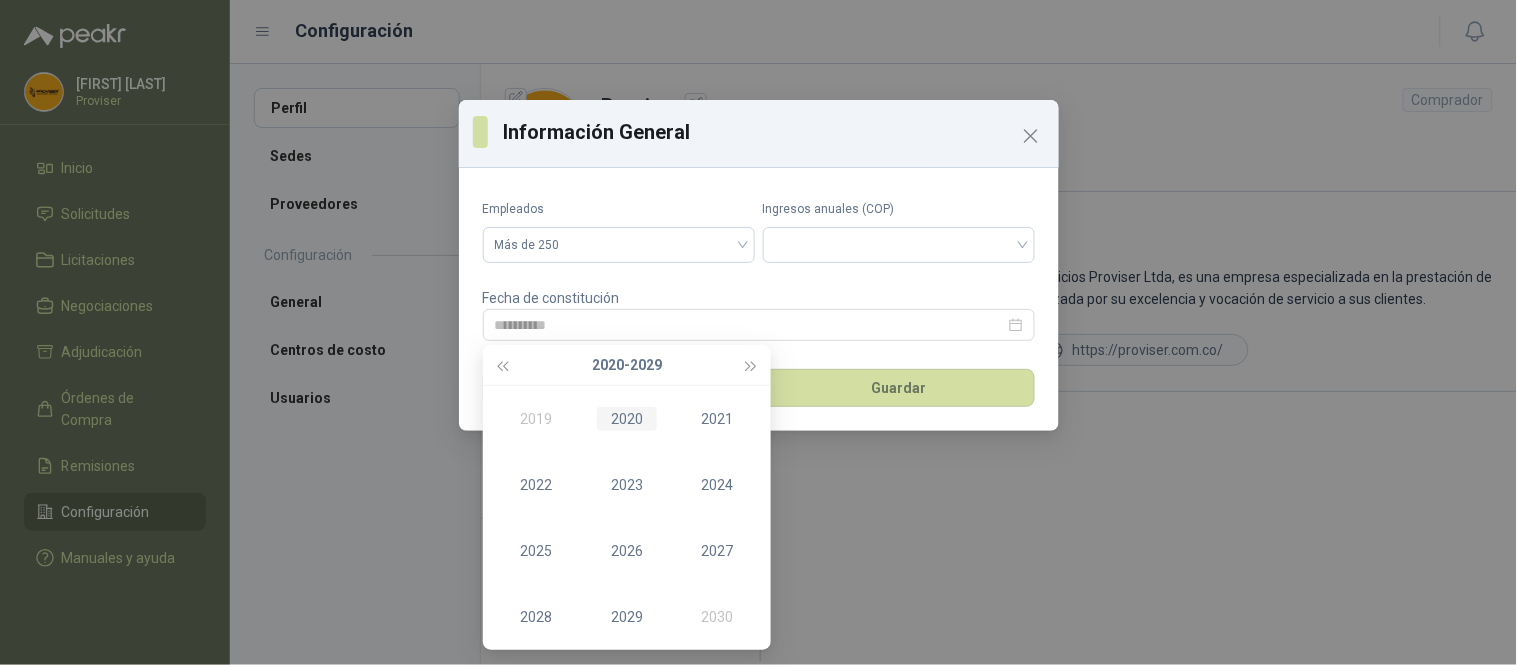 type on "**********" 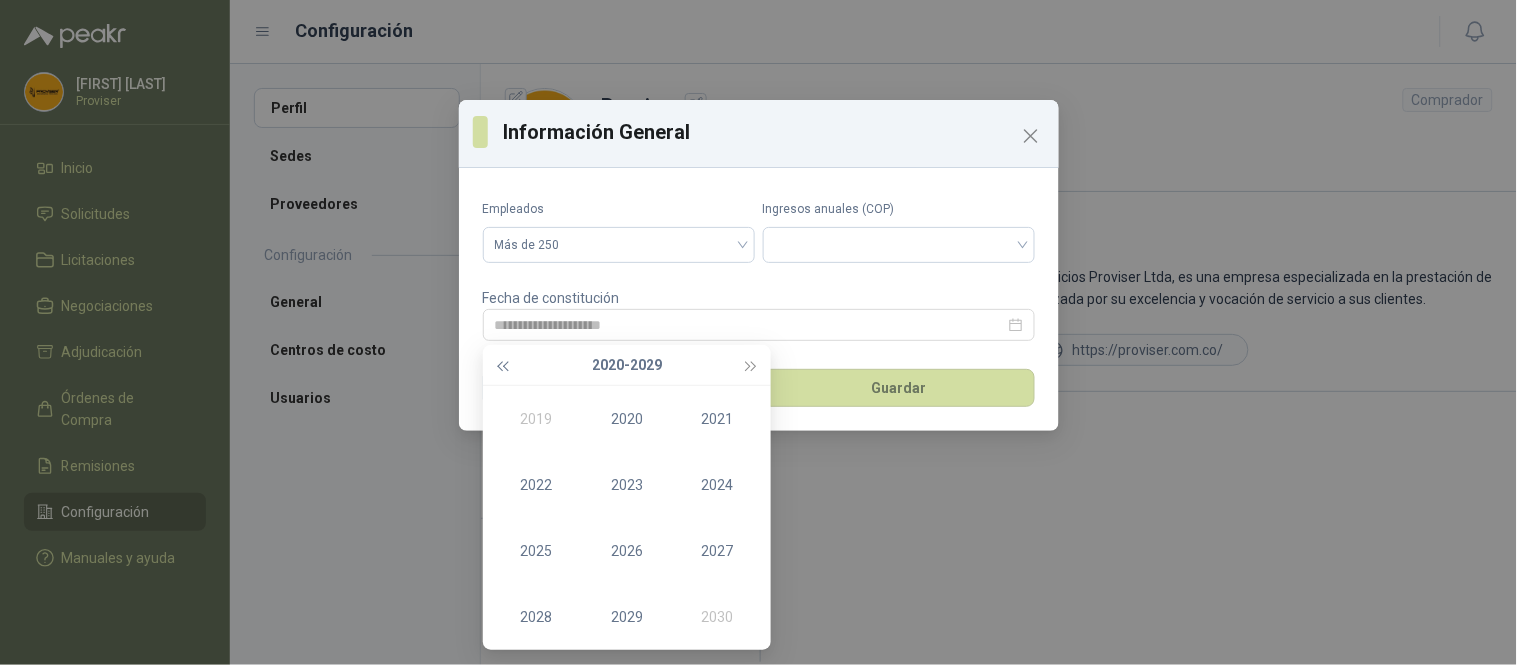 click at bounding box center [502, 366] 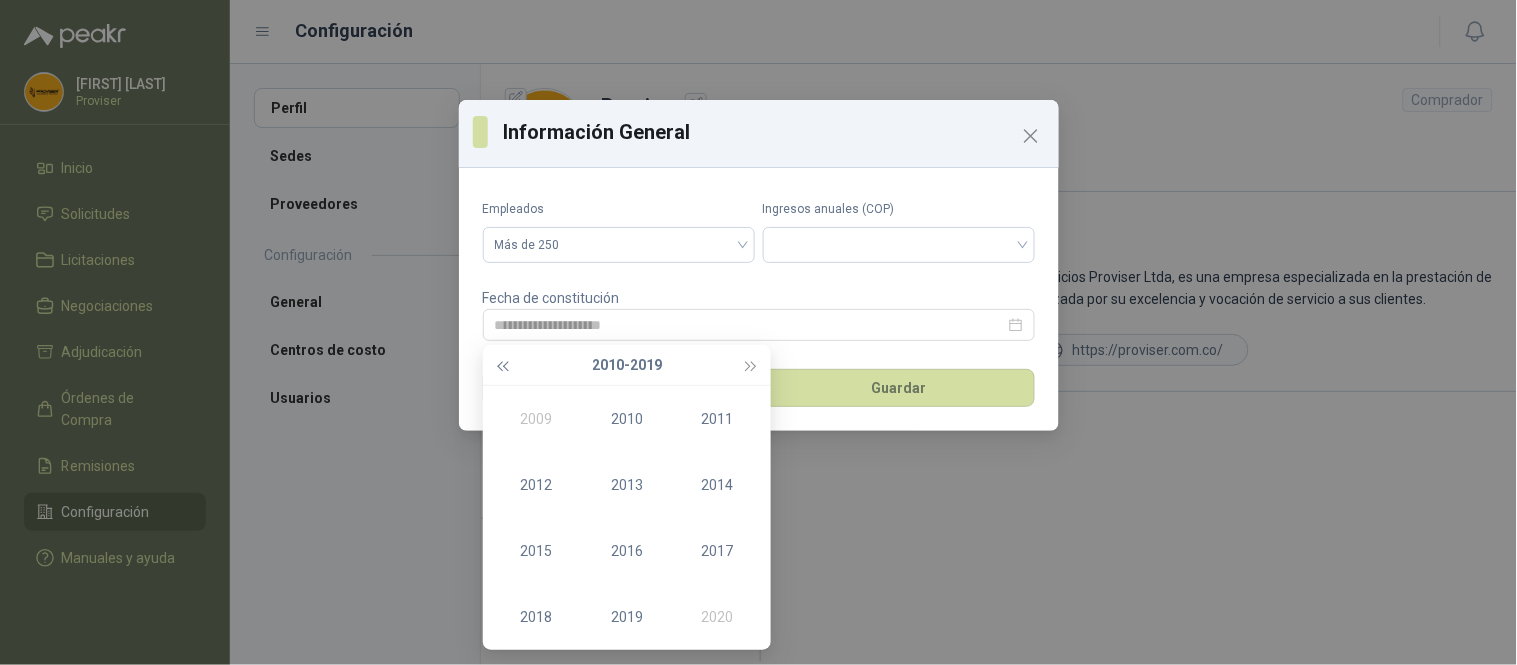 click at bounding box center (502, 366) 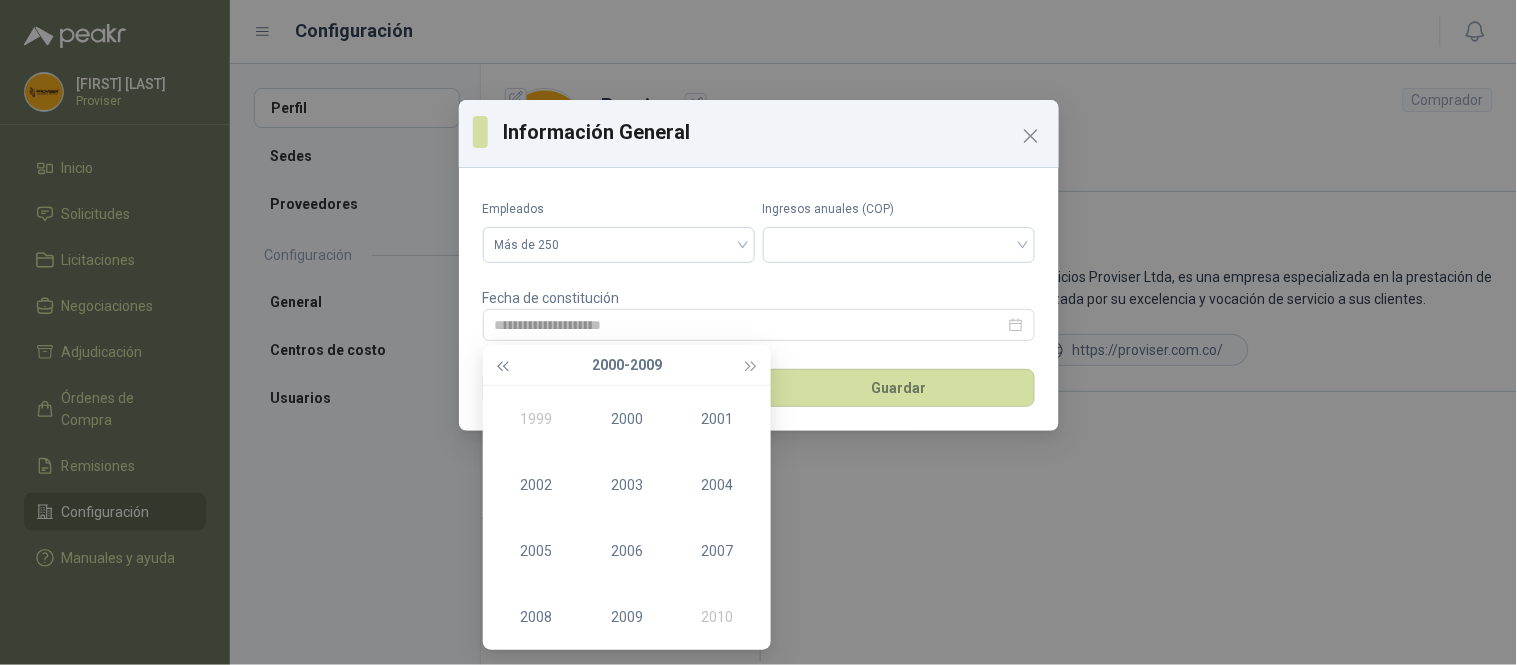 click at bounding box center (502, 366) 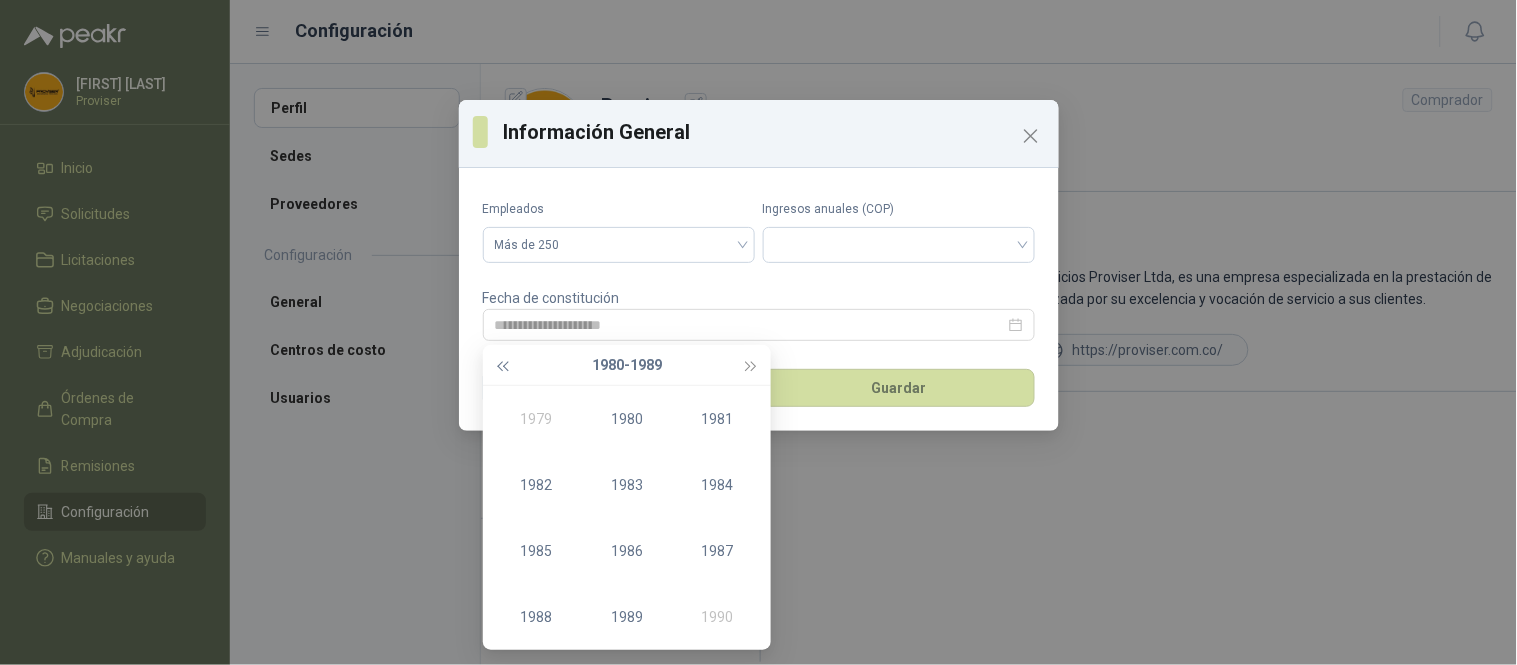 click at bounding box center [502, 366] 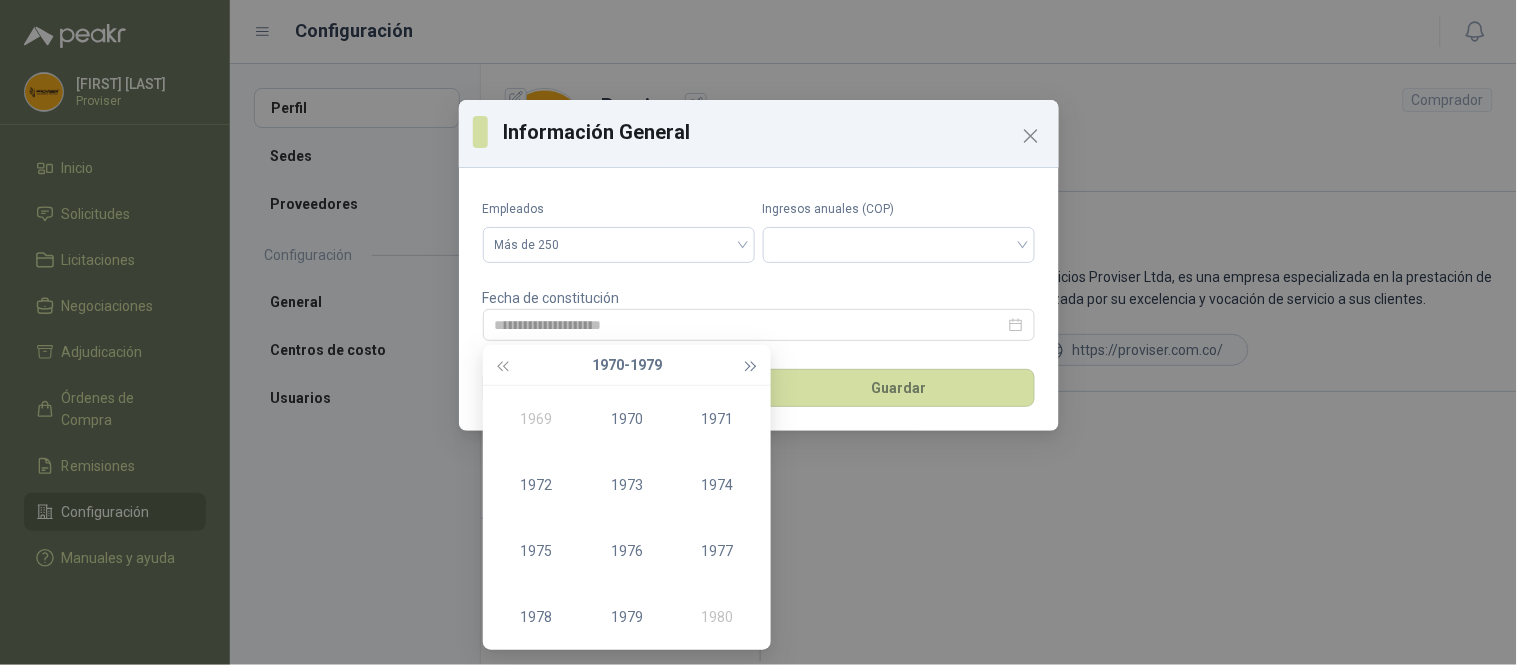 click at bounding box center (752, 366) 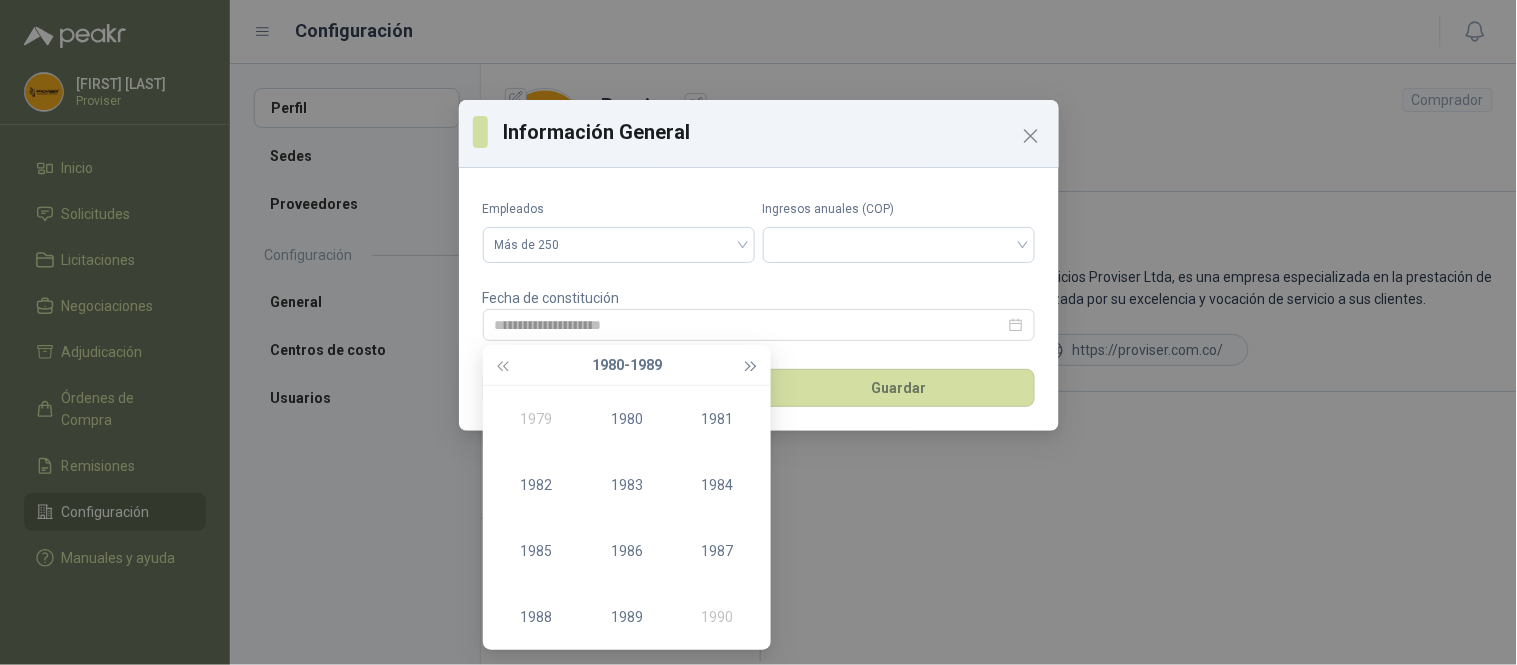 click at bounding box center (752, 366) 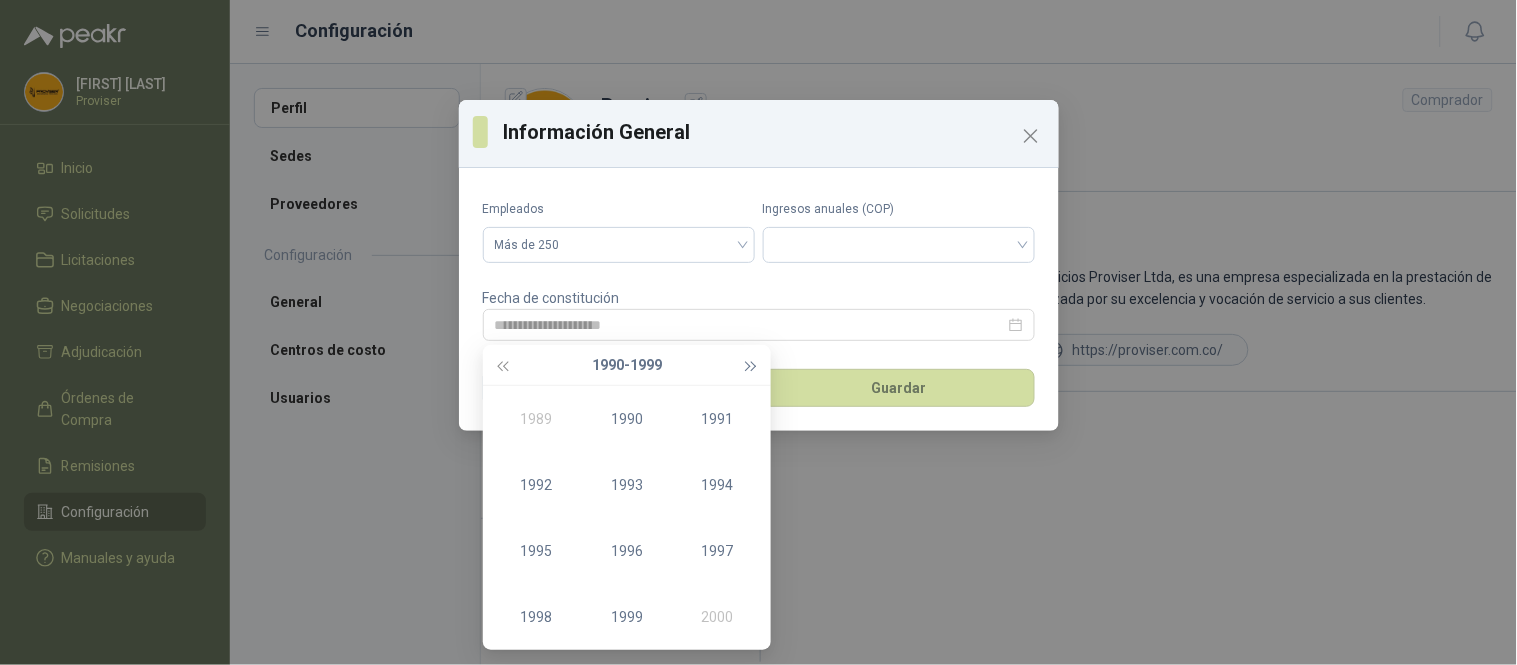click at bounding box center [752, 366] 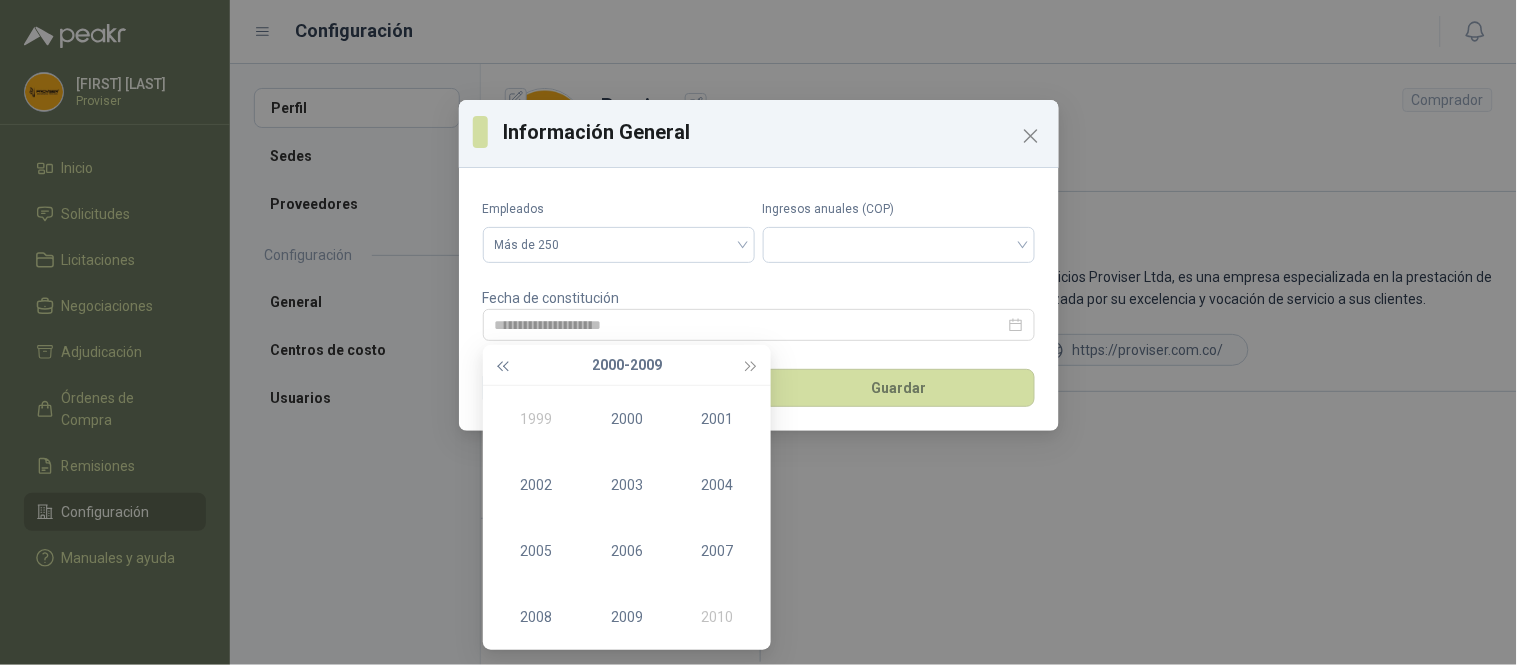 click at bounding box center [502, 366] 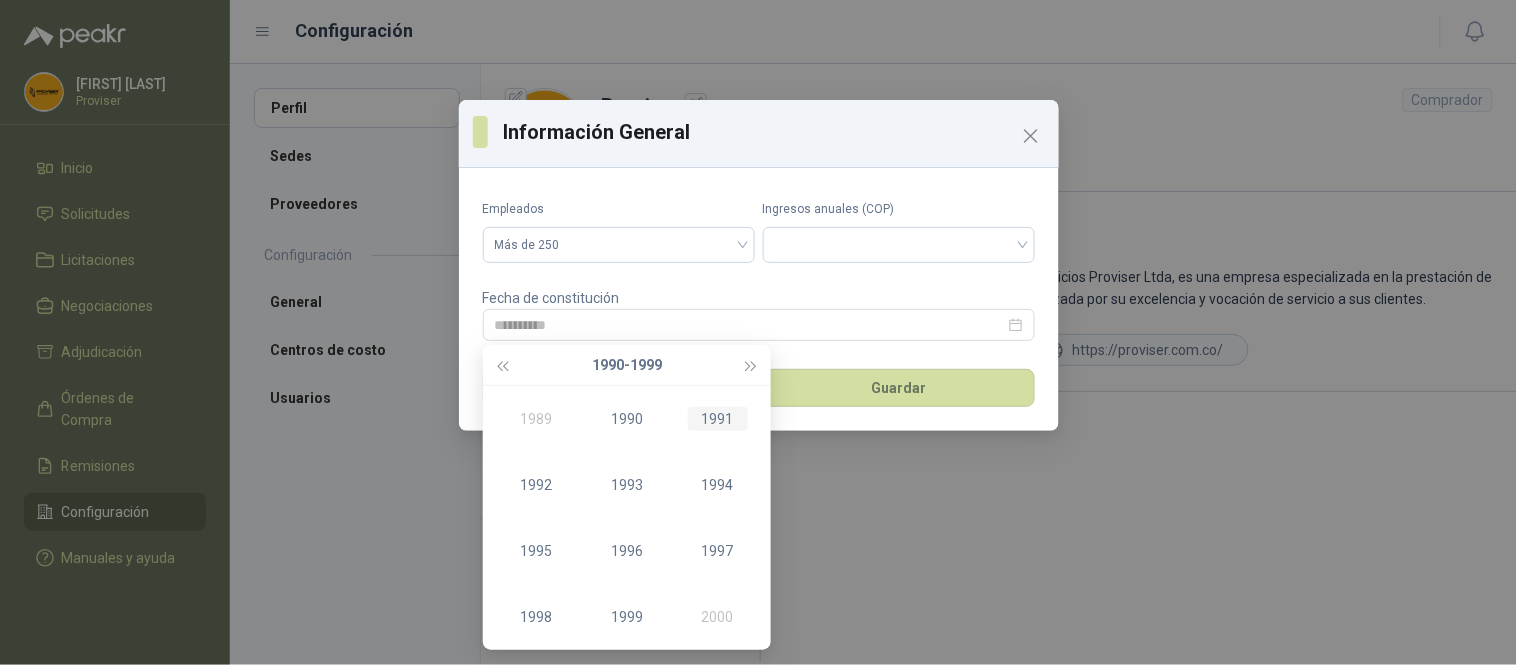click on "1991" at bounding box center [718, 419] 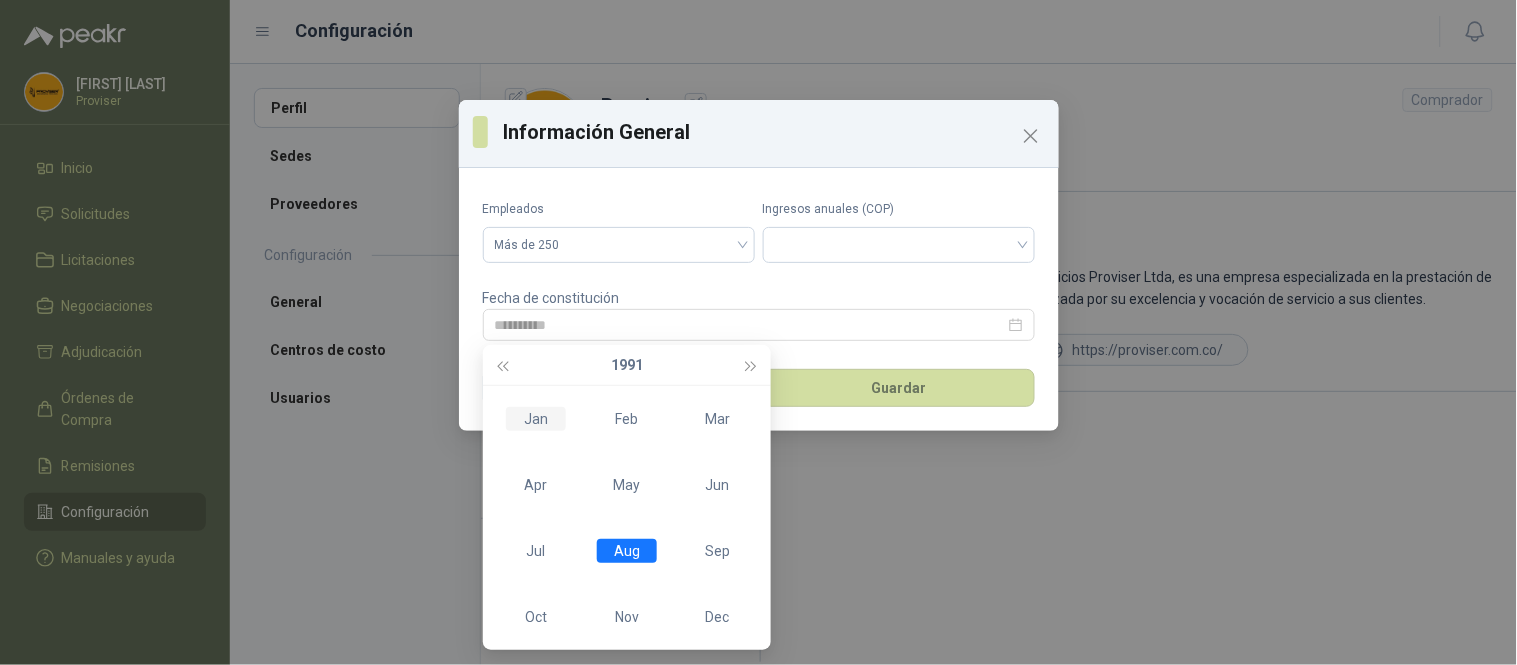 click on "Jan" at bounding box center [536, 419] 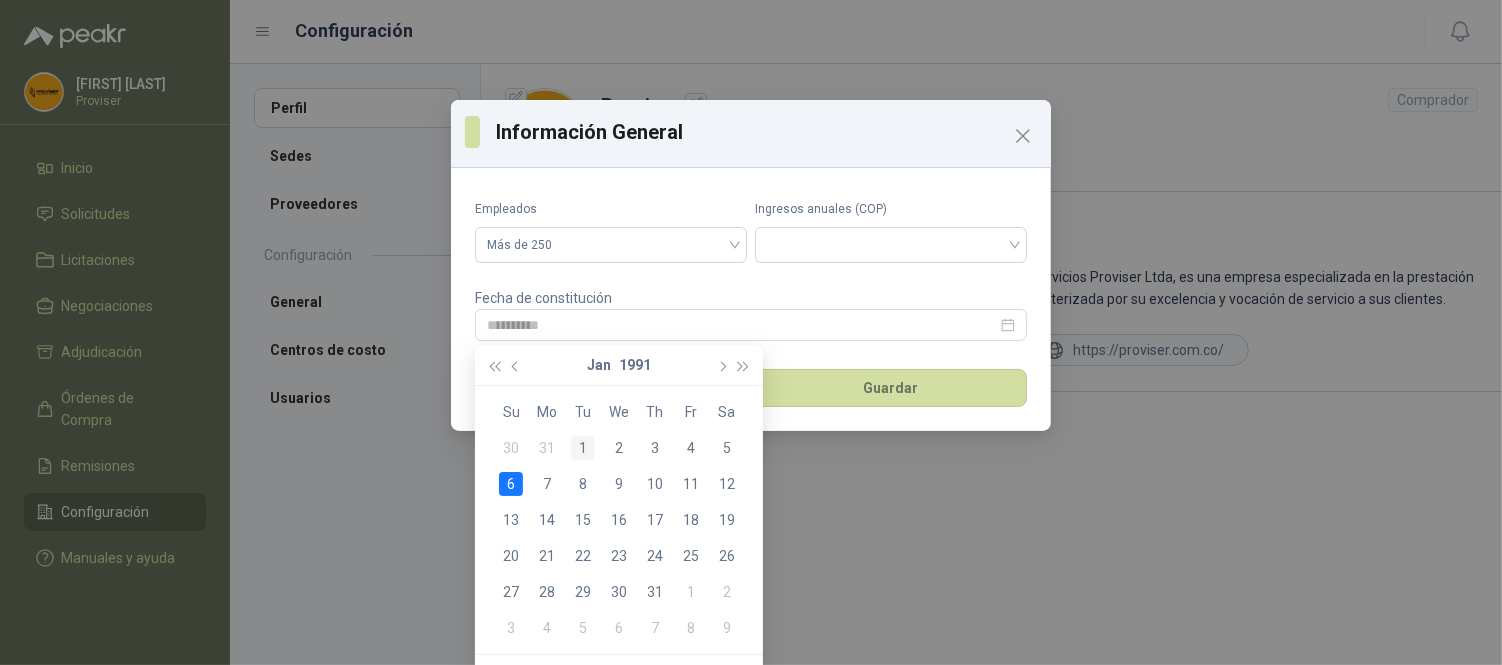 click on "1" at bounding box center [583, 448] 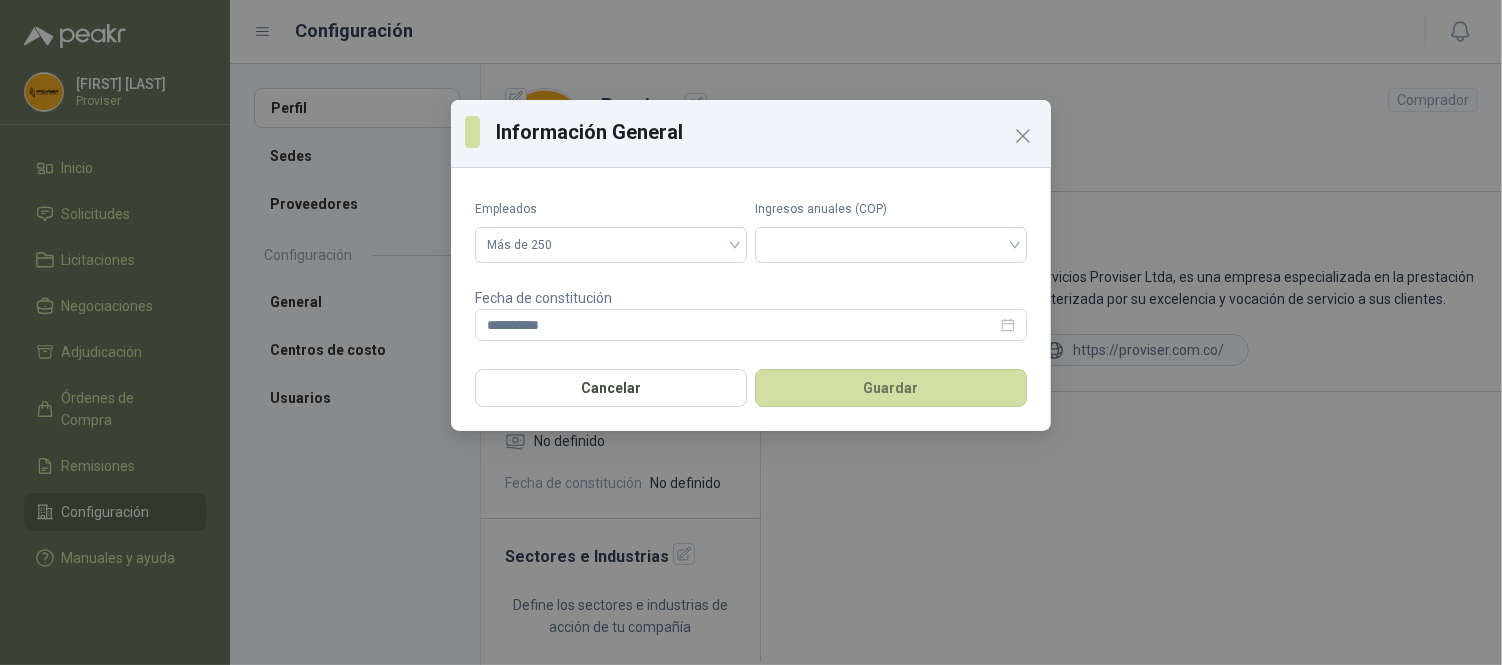 type on "**********" 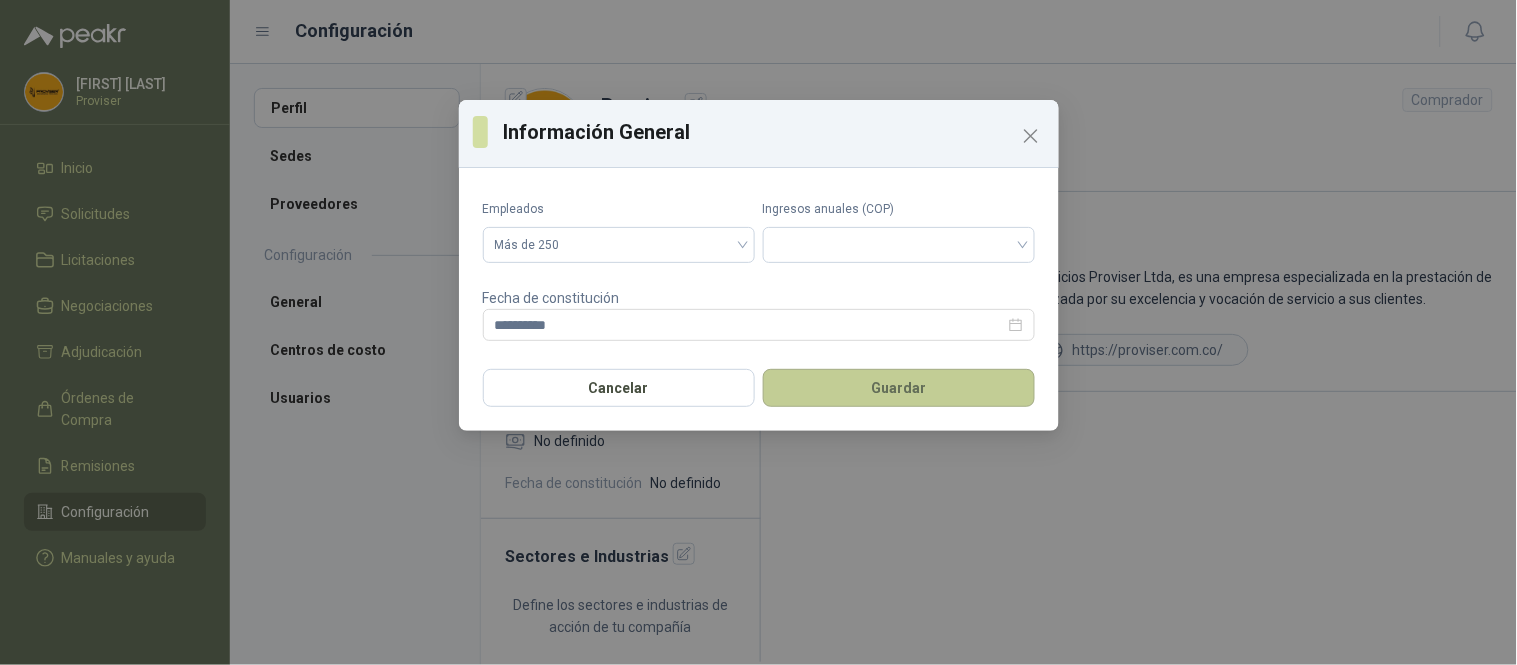 click on "Guardar" at bounding box center [899, 388] 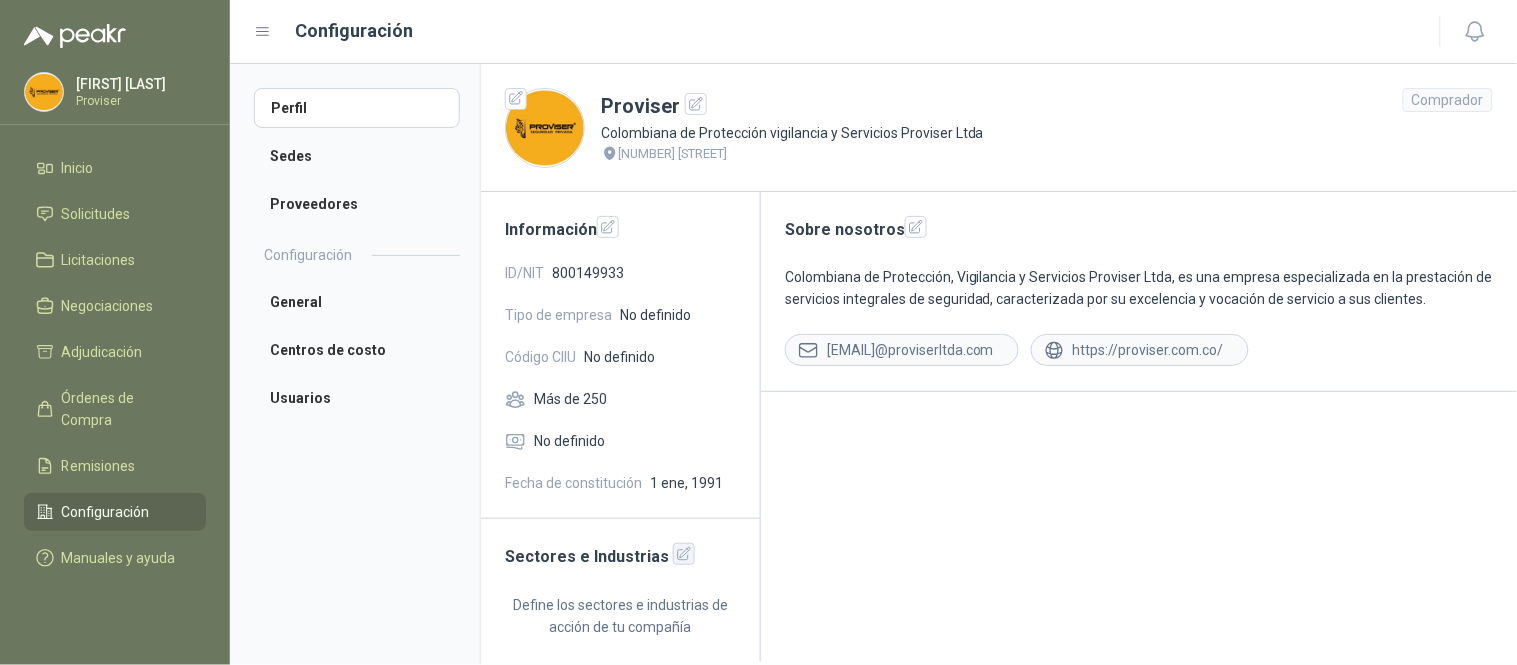 click 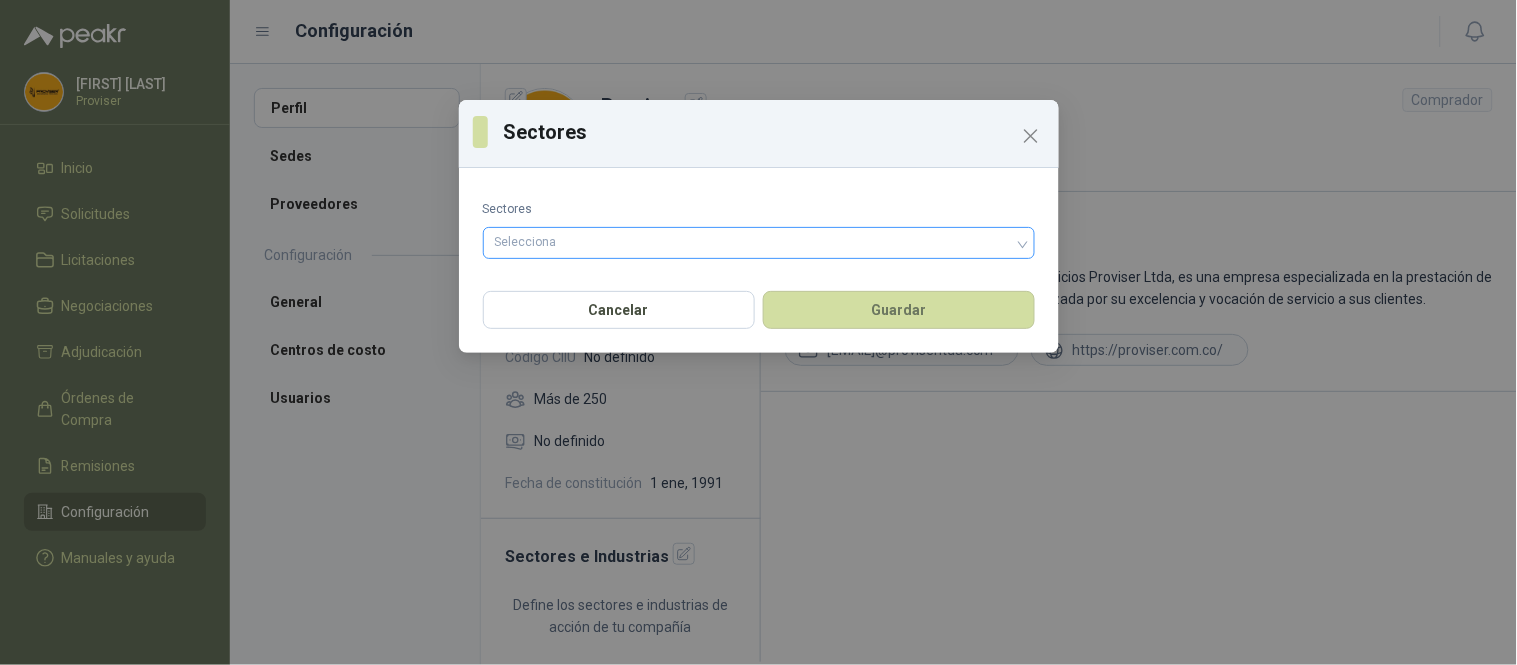 click on "Selecciona" at bounding box center [759, 243] 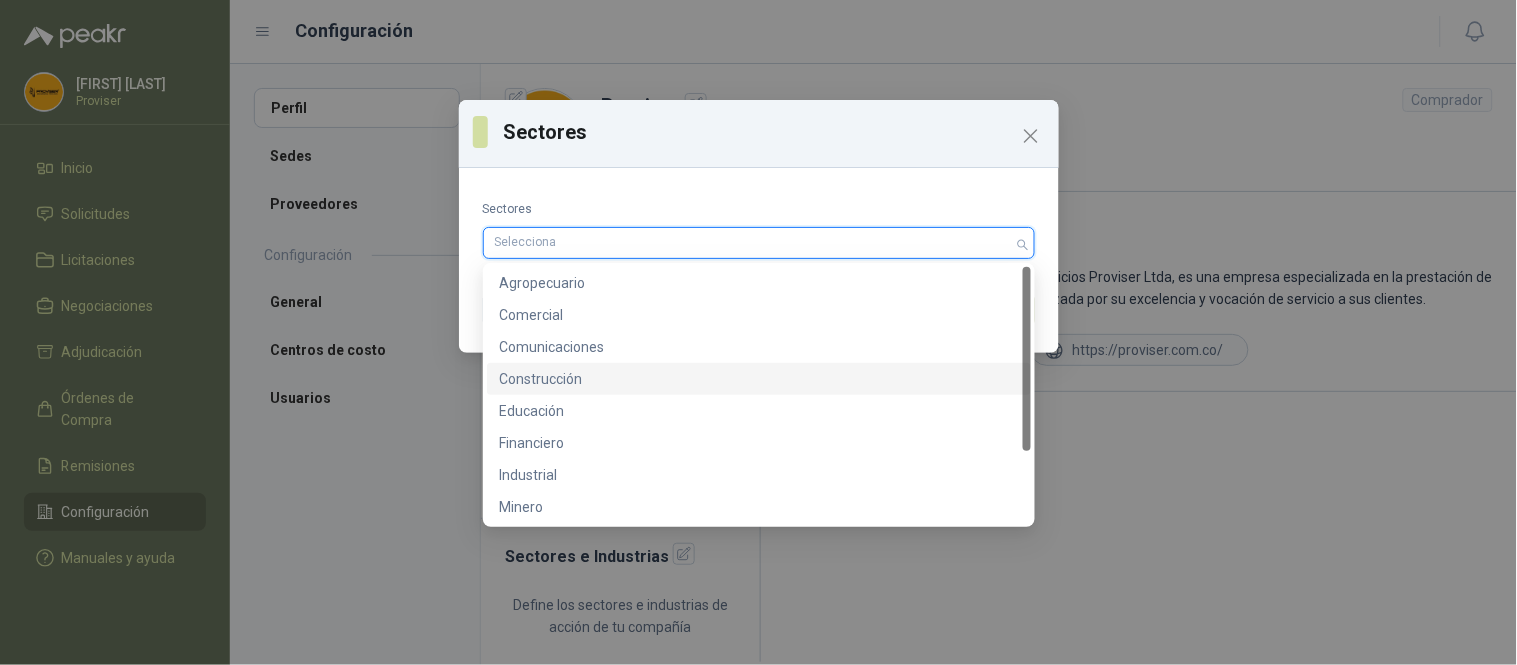 click on "Construcción" at bounding box center [759, 379] 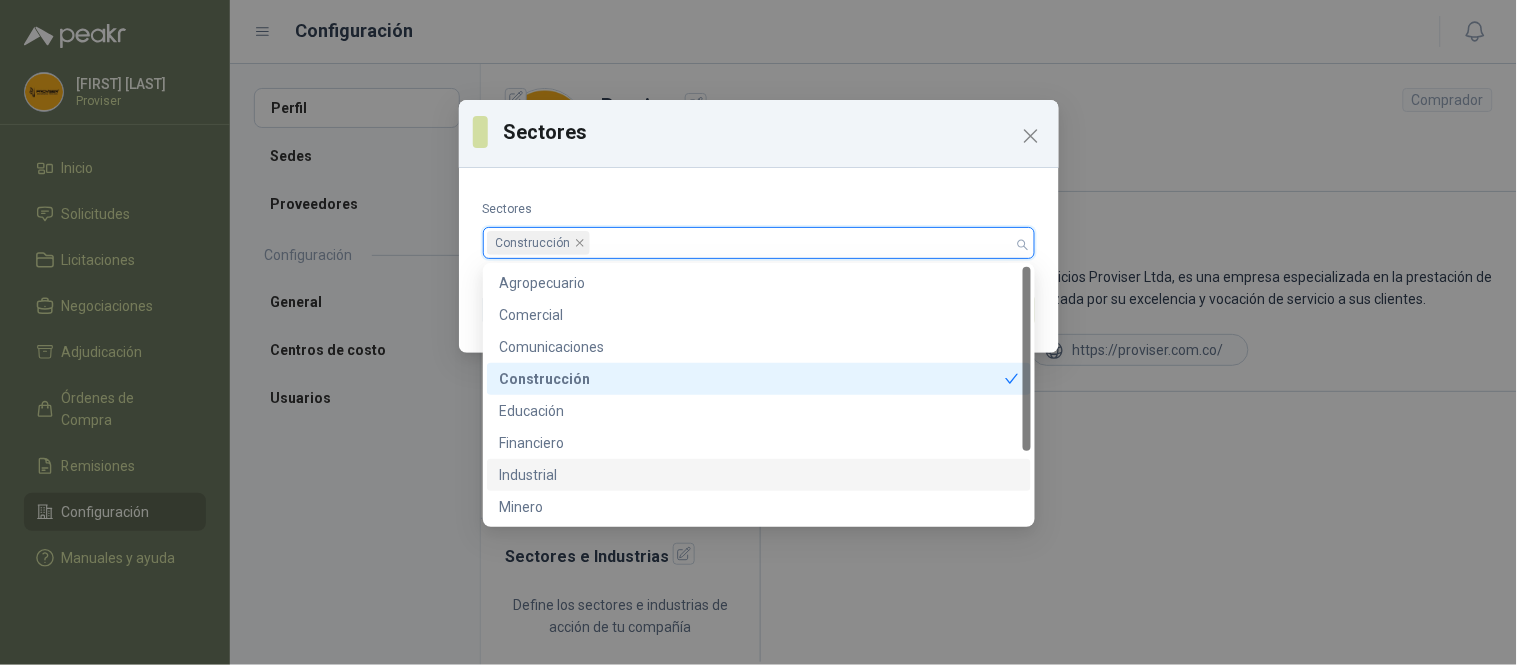 click on "Industrial" at bounding box center (759, 475) 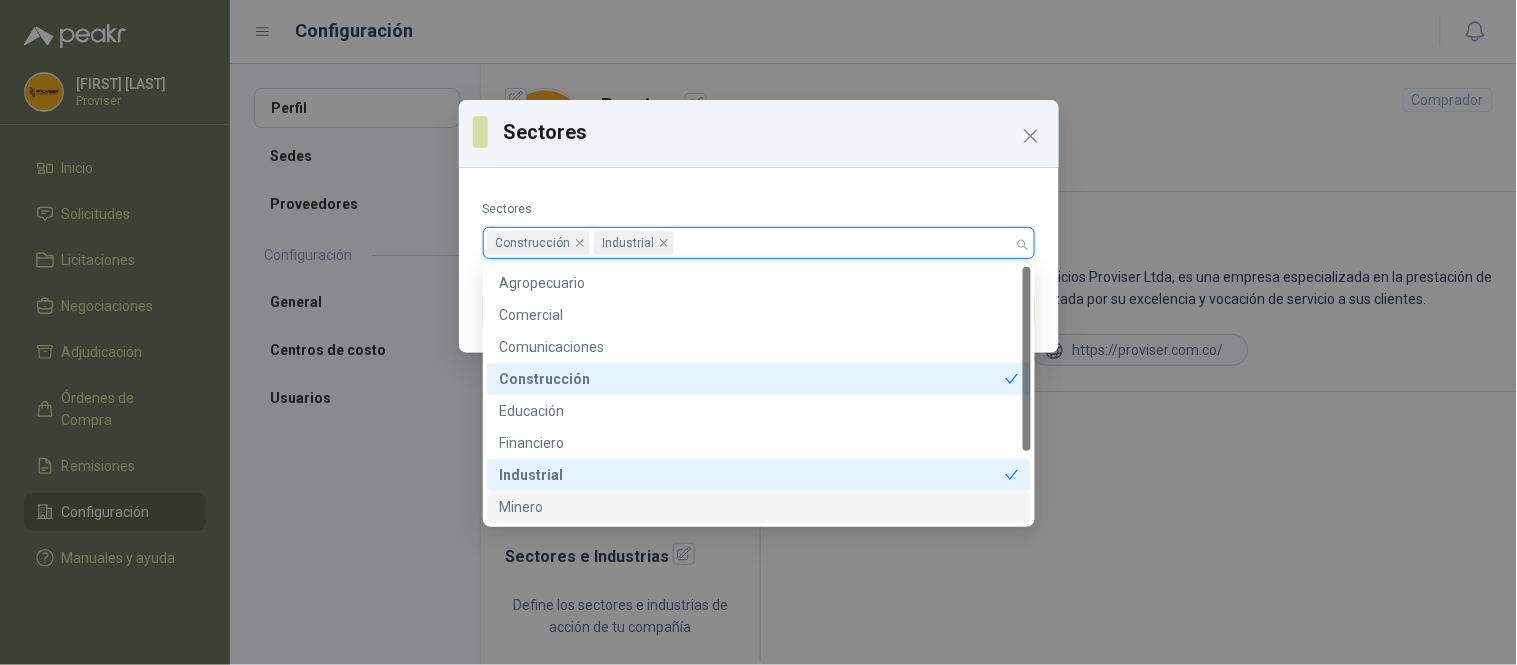 click on "Minero" at bounding box center (759, 507) 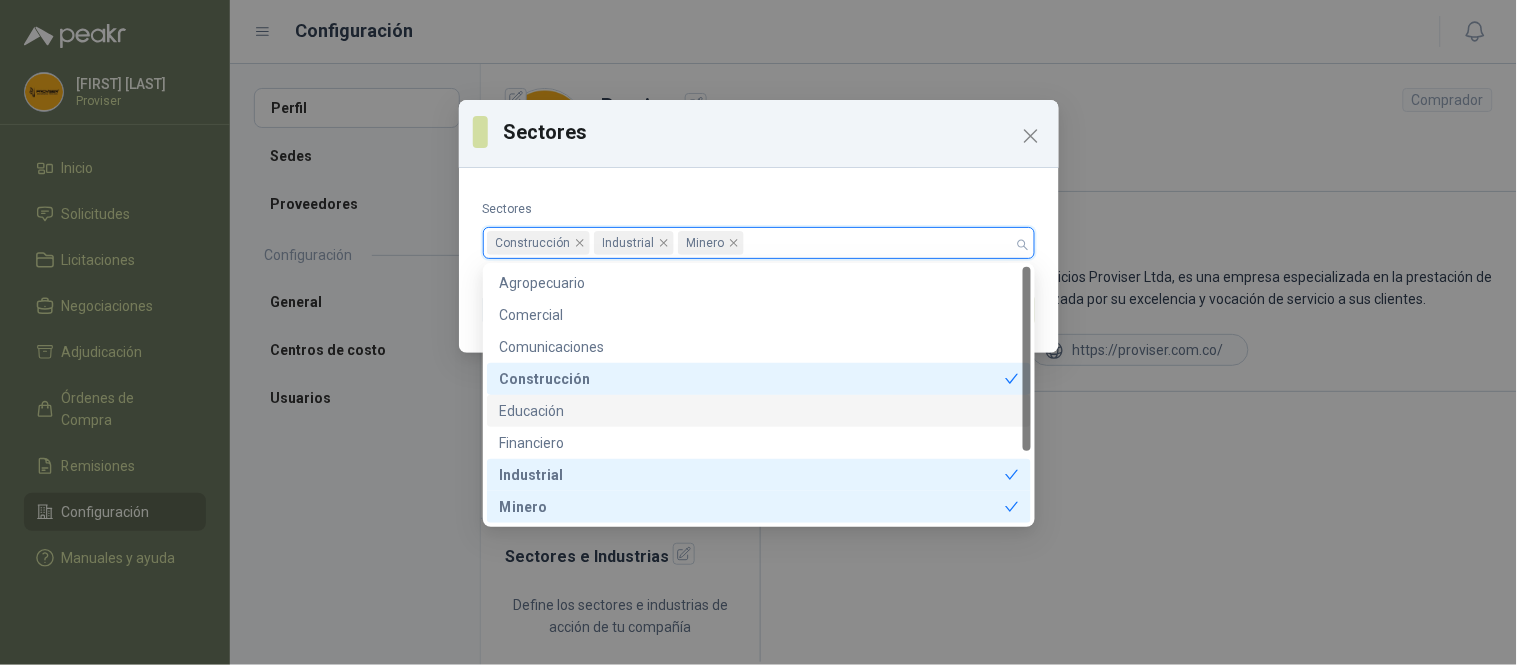 click on "Educación" at bounding box center [759, 411] 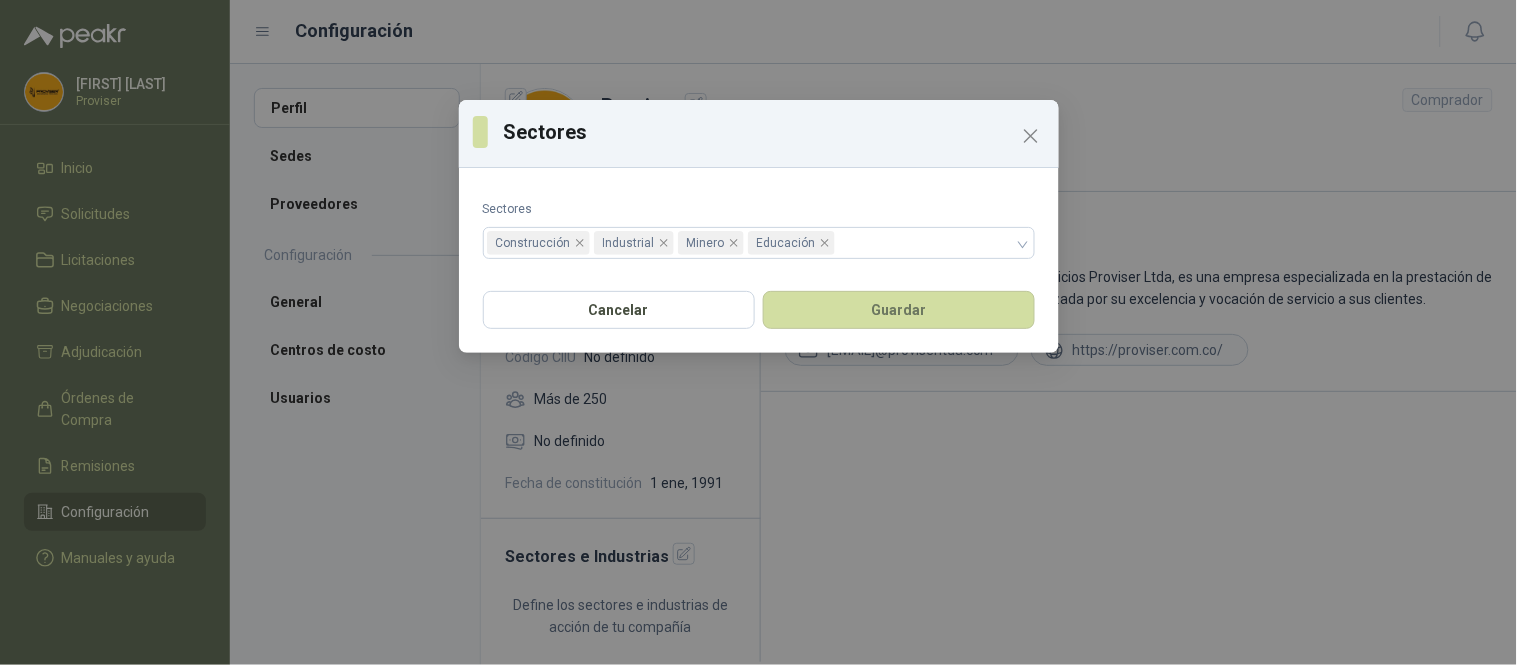 click on "Sectores Construcción Industrial Minero Educación" at bounding box center [759, 227] 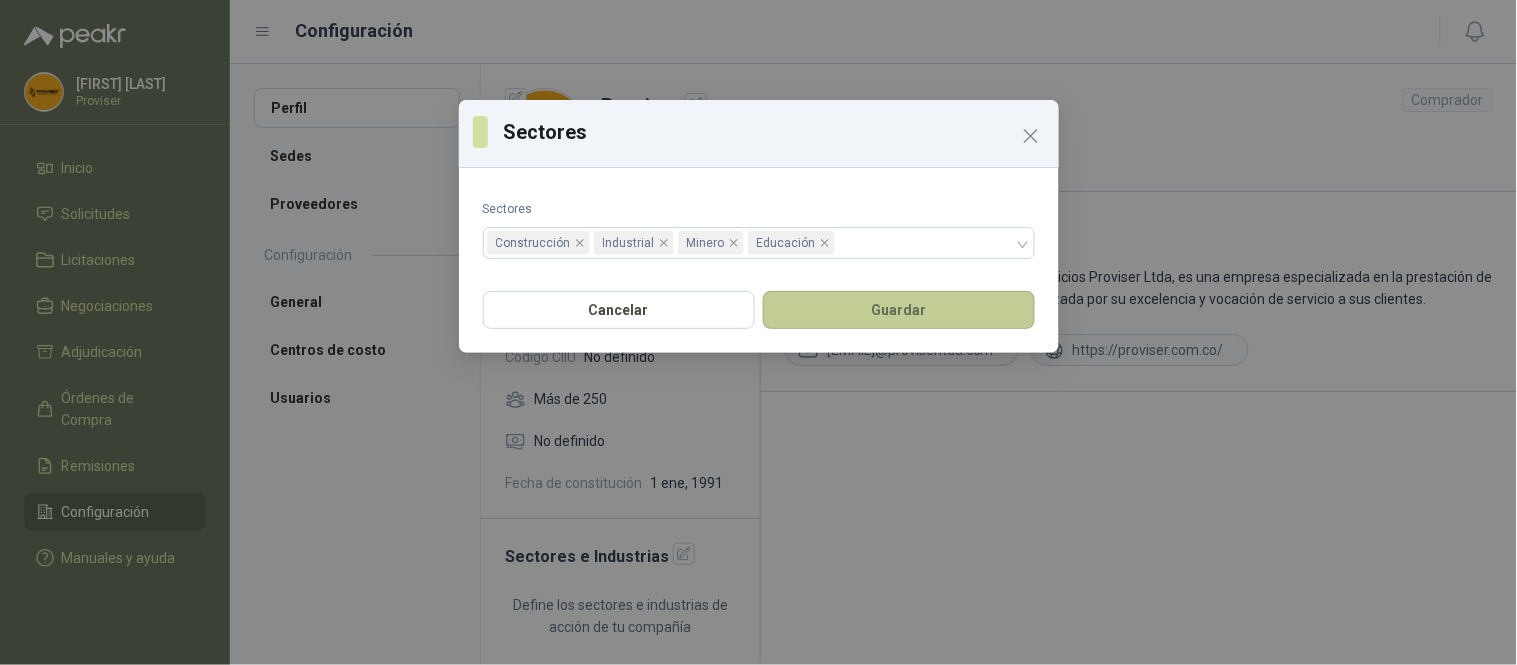 click on "Guardar" at bounding box center [899, 310] 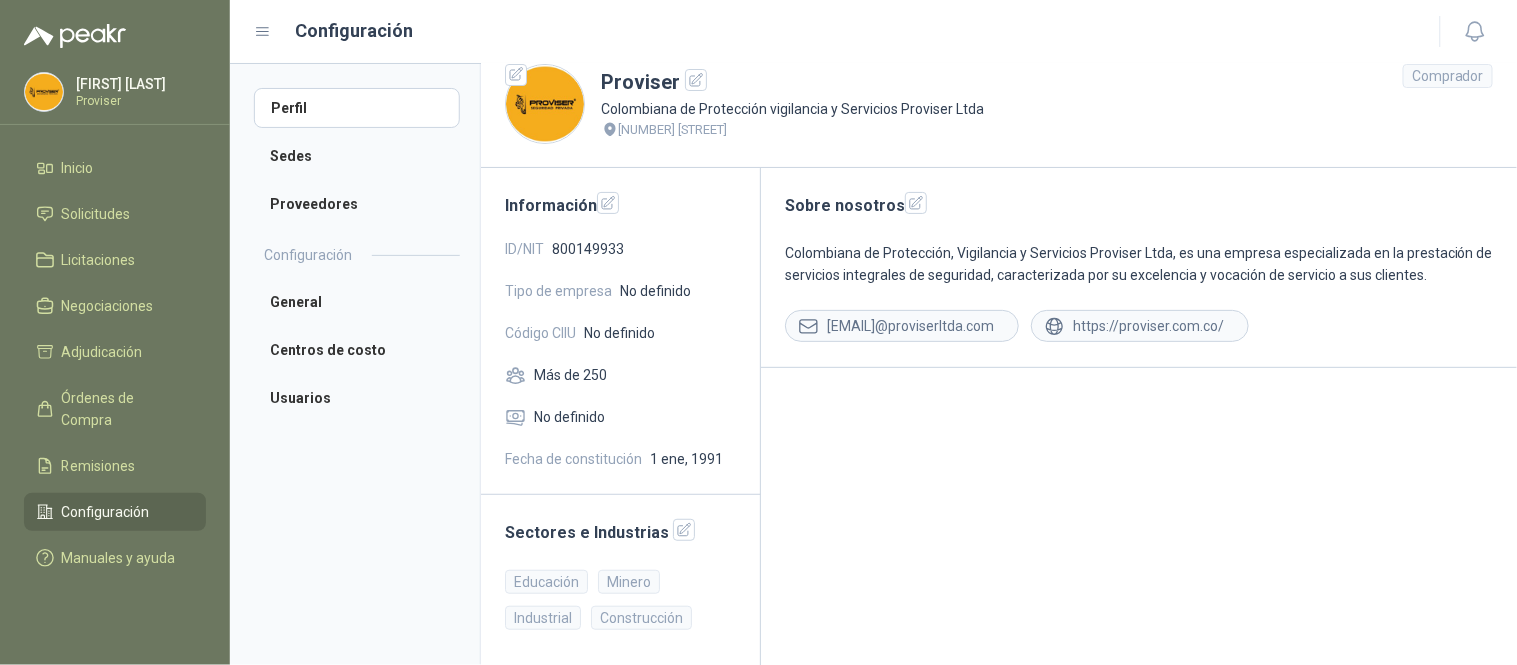 scroll, scrollTop: 0, scrollLeft: 0, axis: both 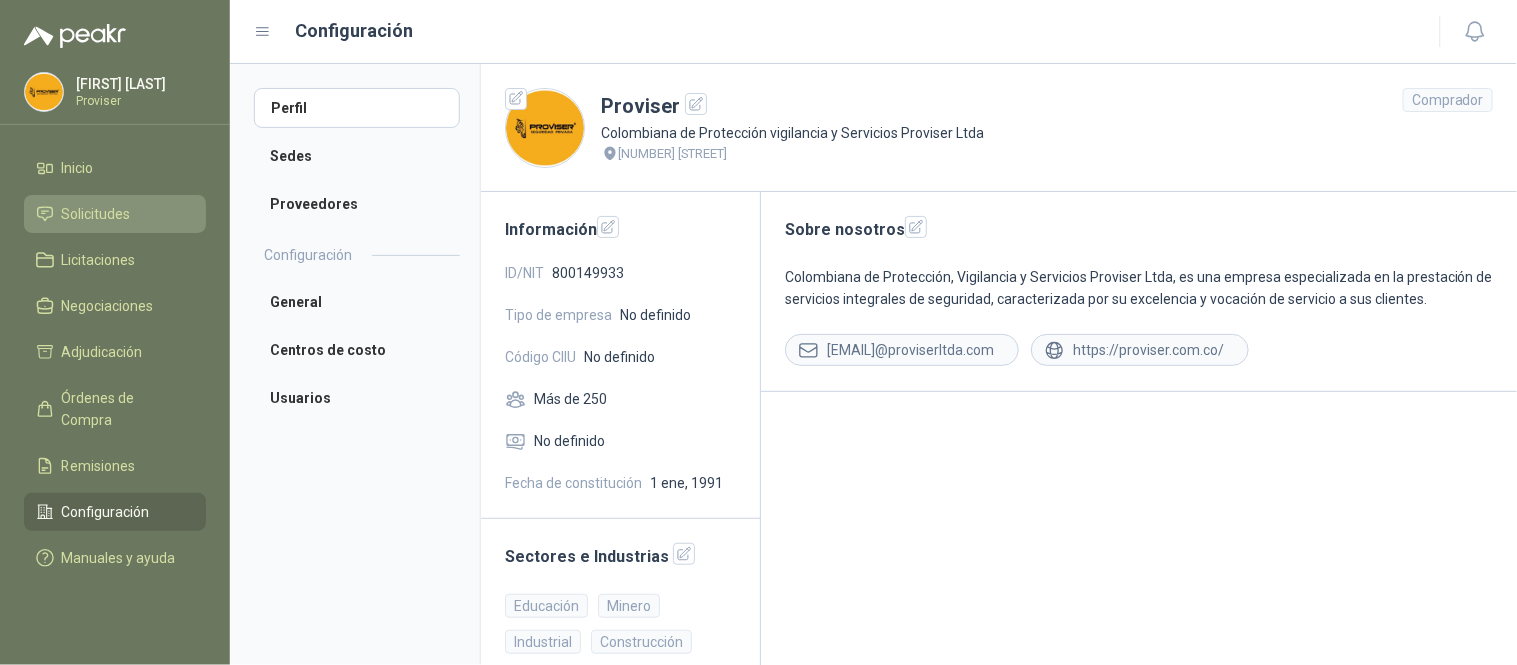 click on "Solicitudes" at bounding box center [96, 214] 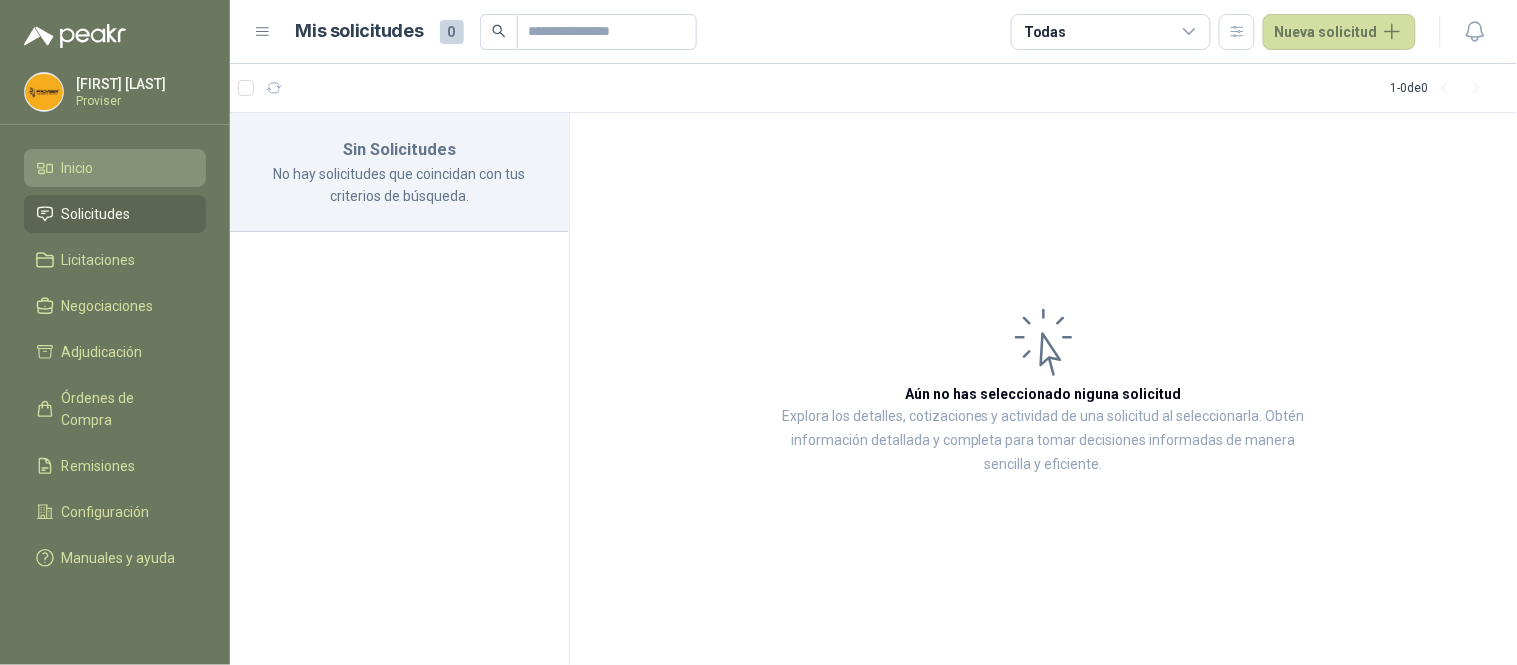click on "Inicio" at bounding box center (78, 168) 